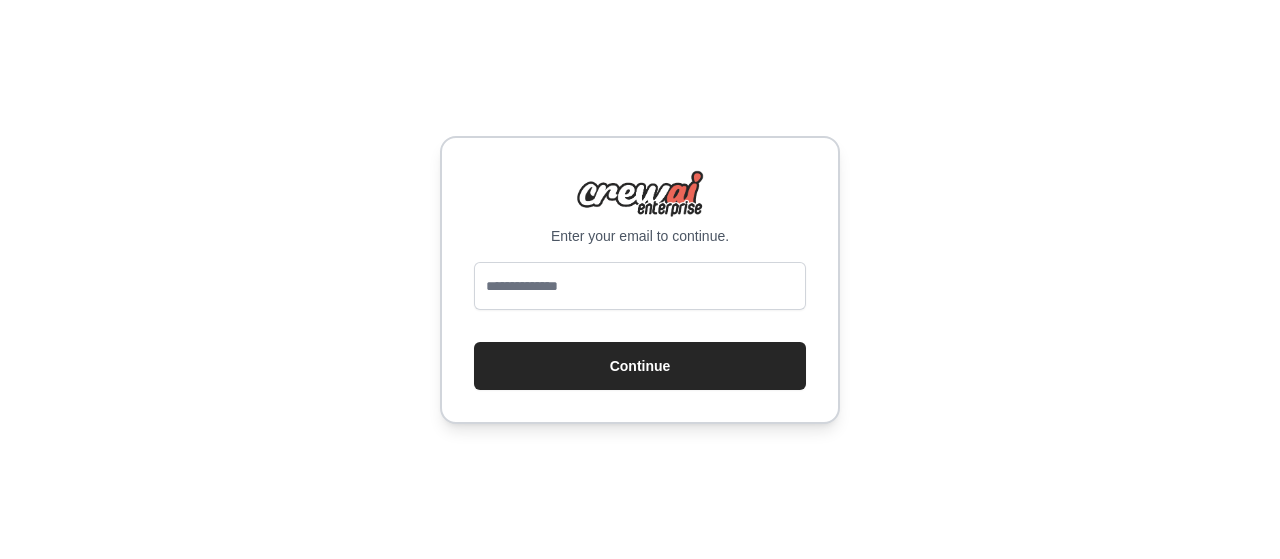 scroll, scrollTop: 0, scrollLeft: 0, axis: both 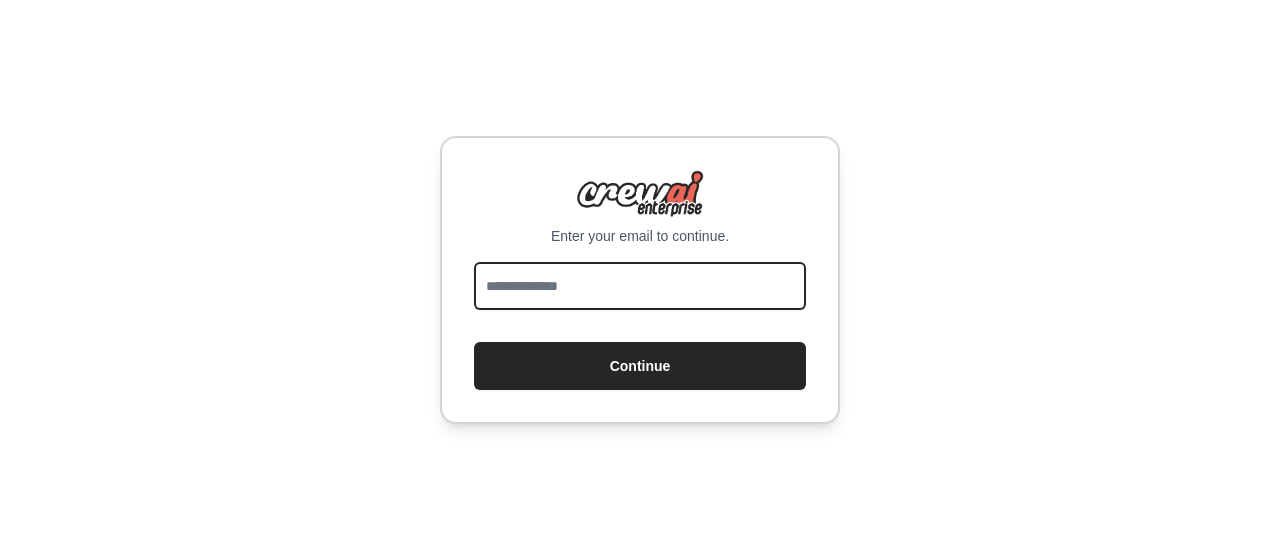 drag, startPoint x: 0, startPoint y: 0, endPoint x: 532, endPoint y: 289, distance: 605.4296 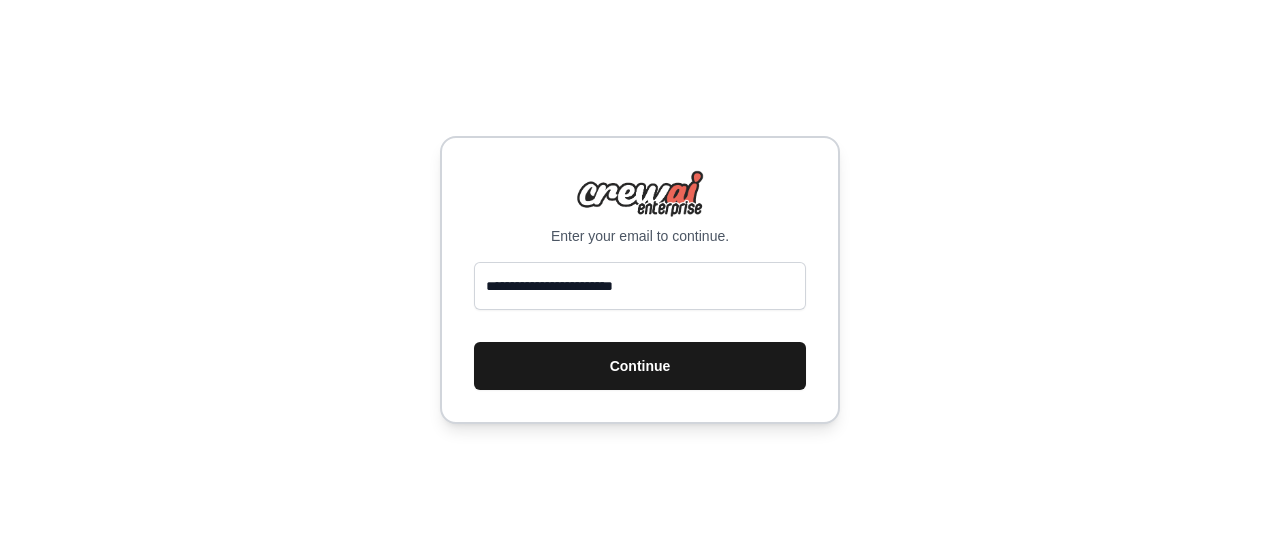 click on "Continue" at bounding box center [640, 366] 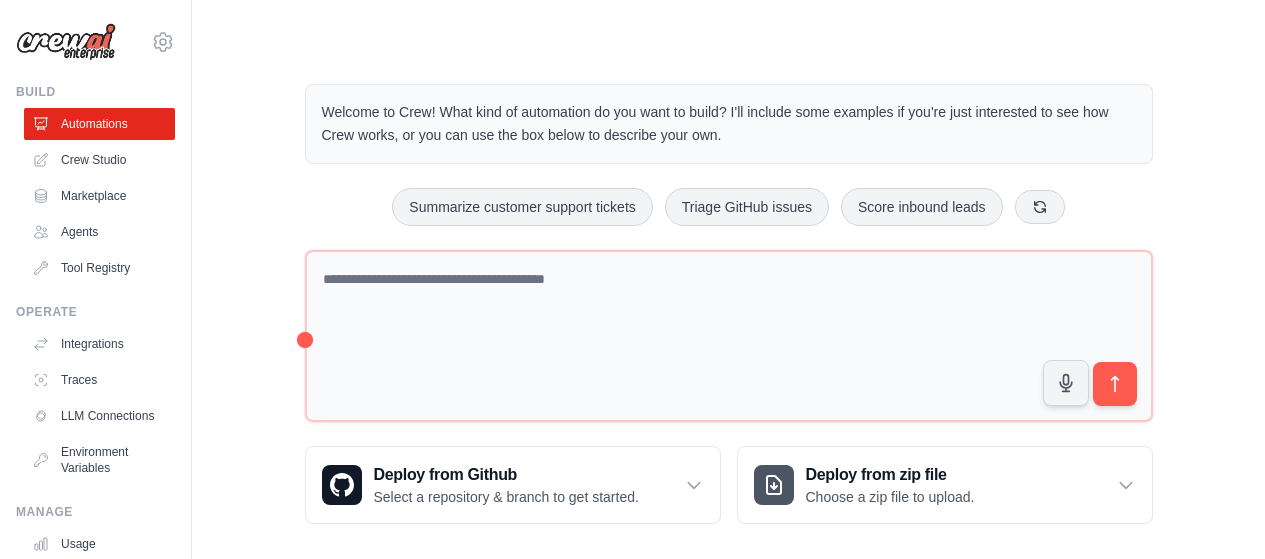 scroll, scrollTop: 0, scrollLeft: 0, axis: both 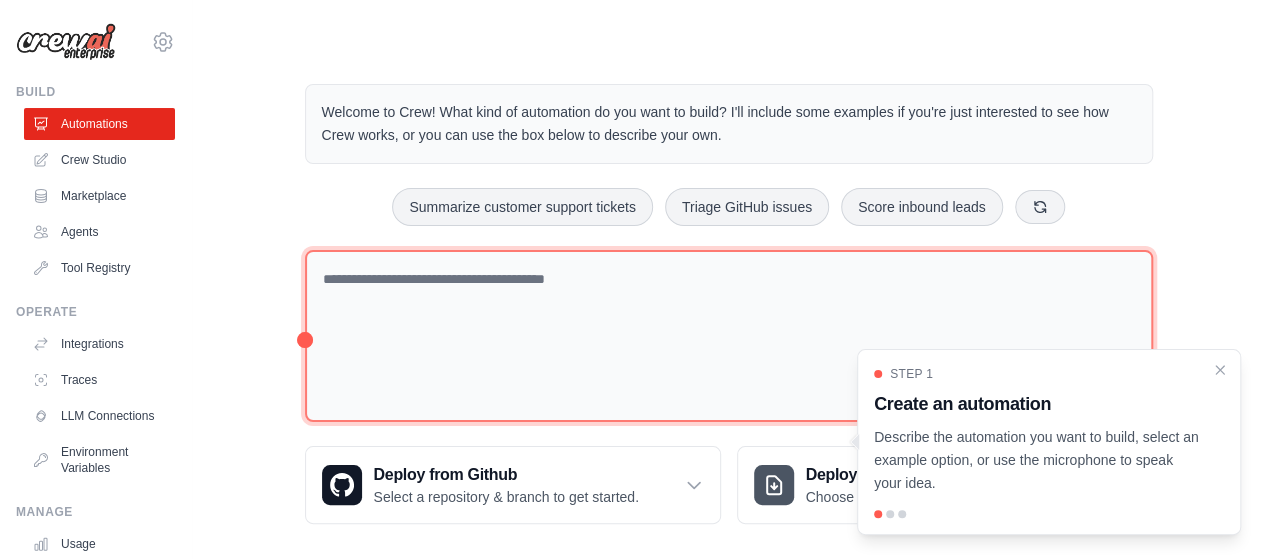 click at bounding box center (729, 336) 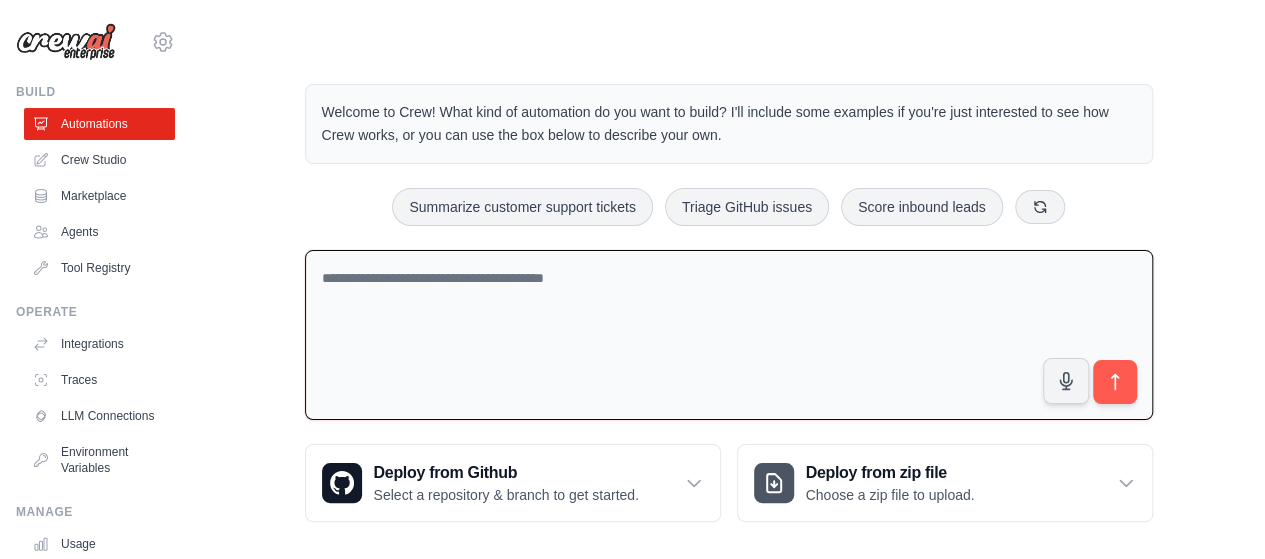 paste on "**********" 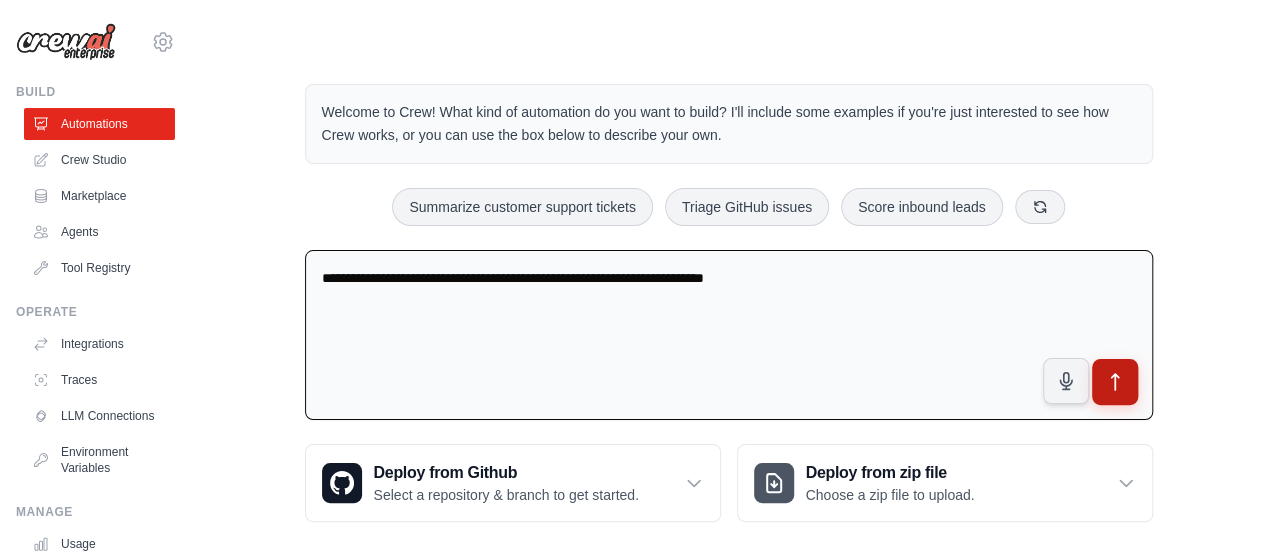 click 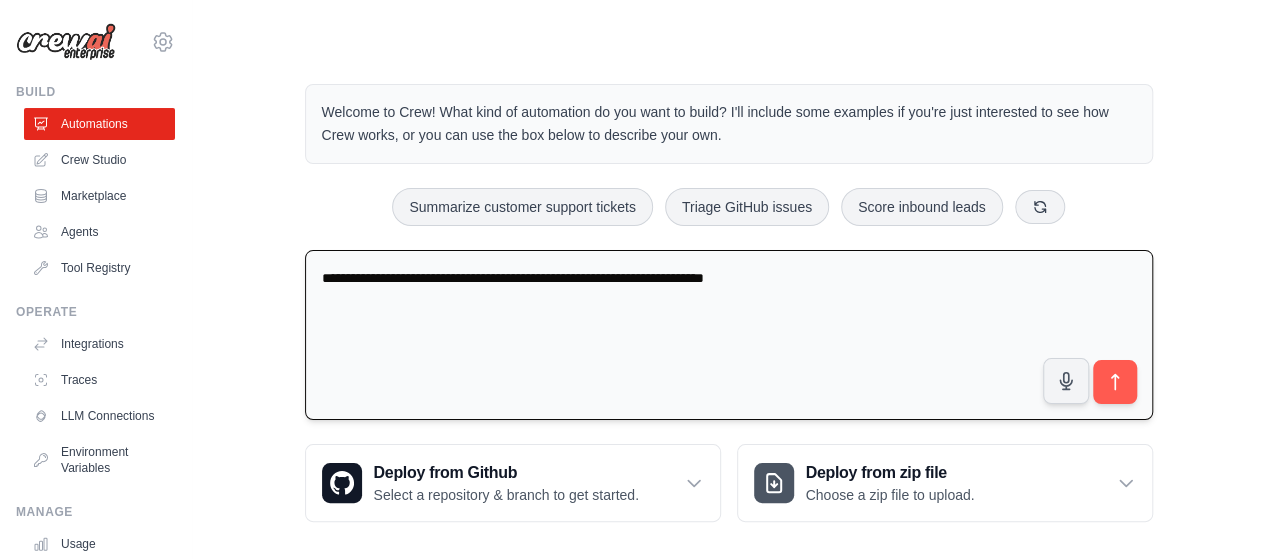 click on "**********" at bounding box center (729, 335) 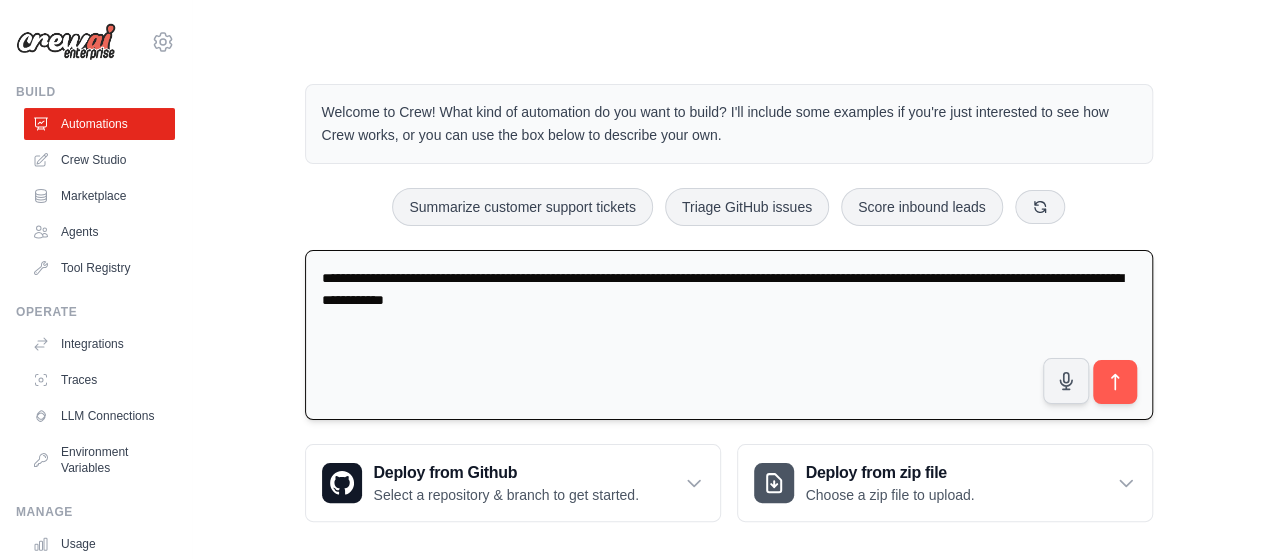 drag, startPoint x: 406, startPoint y: 281, endPoint x: 472, endPoint y: 278, distance: 66.068146 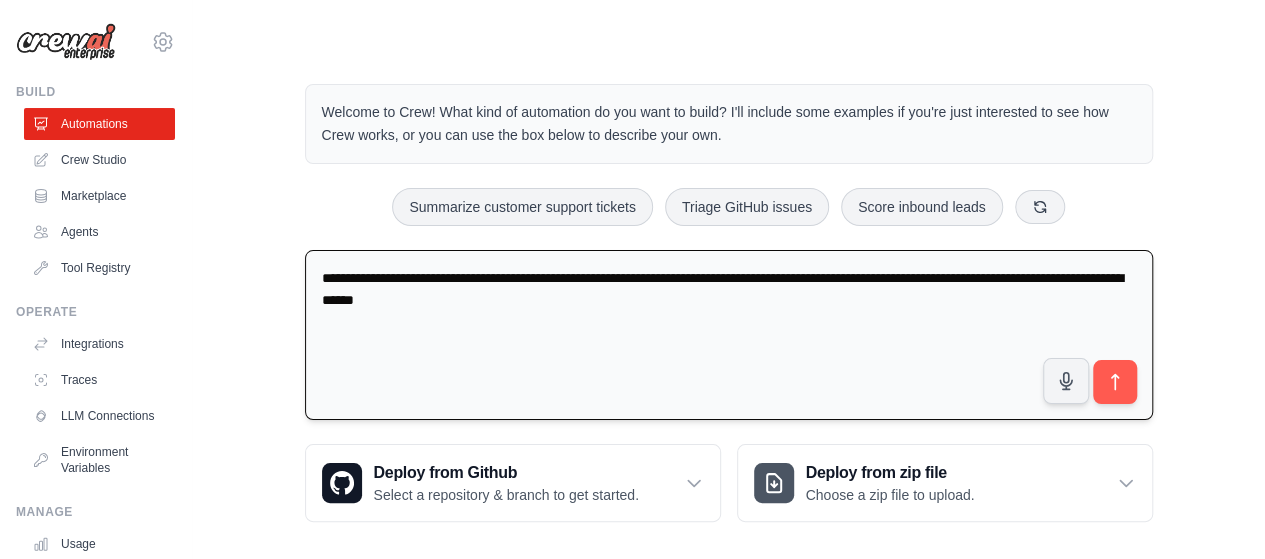 drag, startPoint x: 970, startPoint y: 277, endPoint x: 973, endPoint y: 299, distance: 22.203604 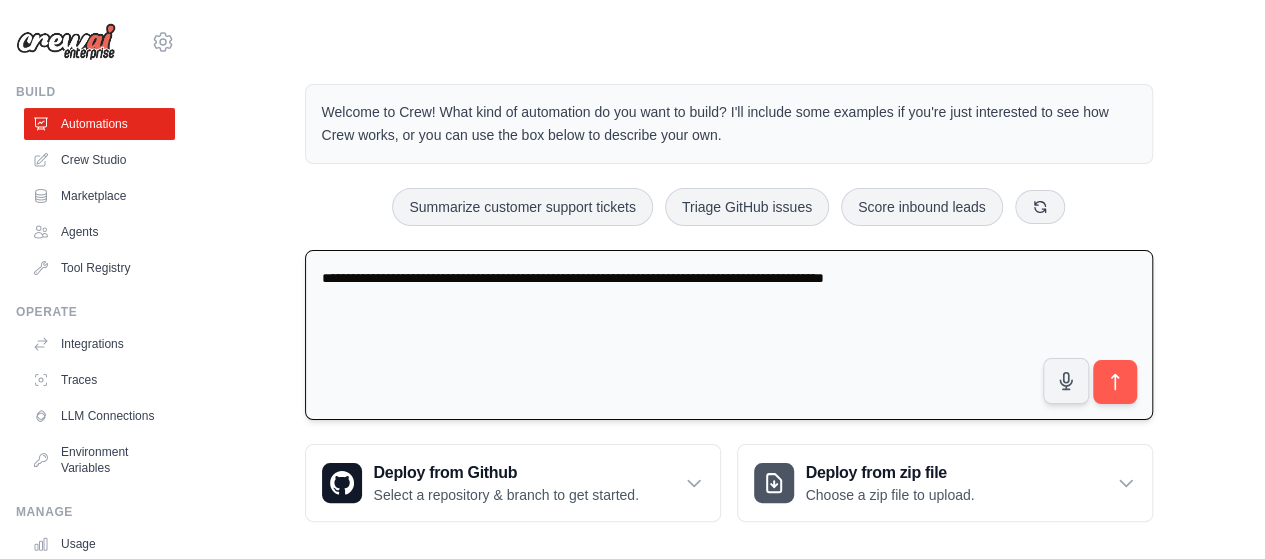 click on "**********" at bounding box center [729, 335] 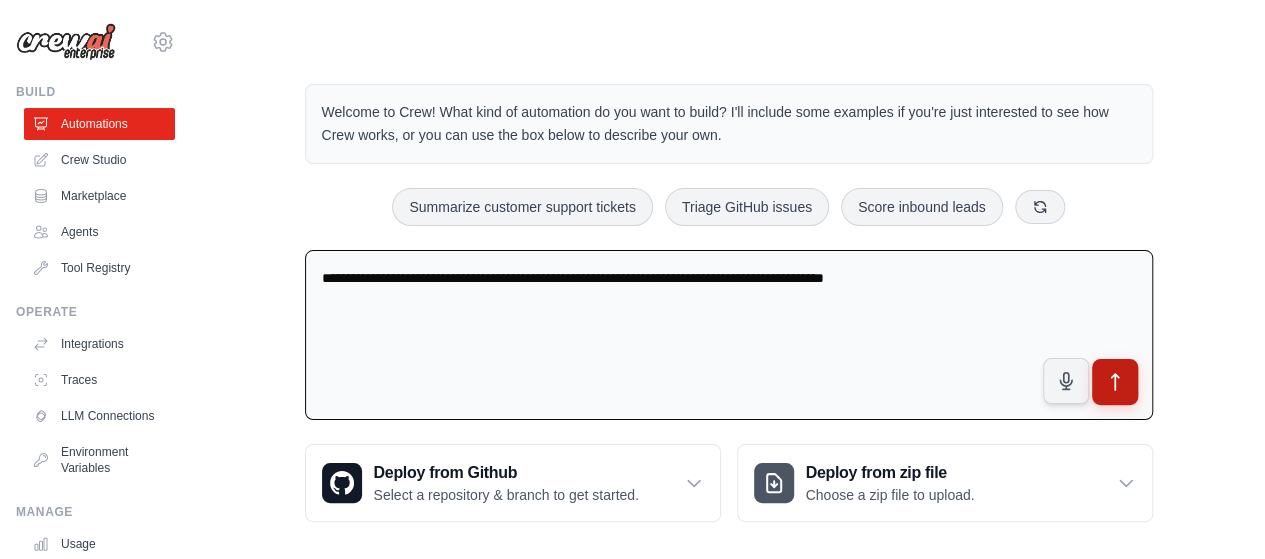 type on "**********" 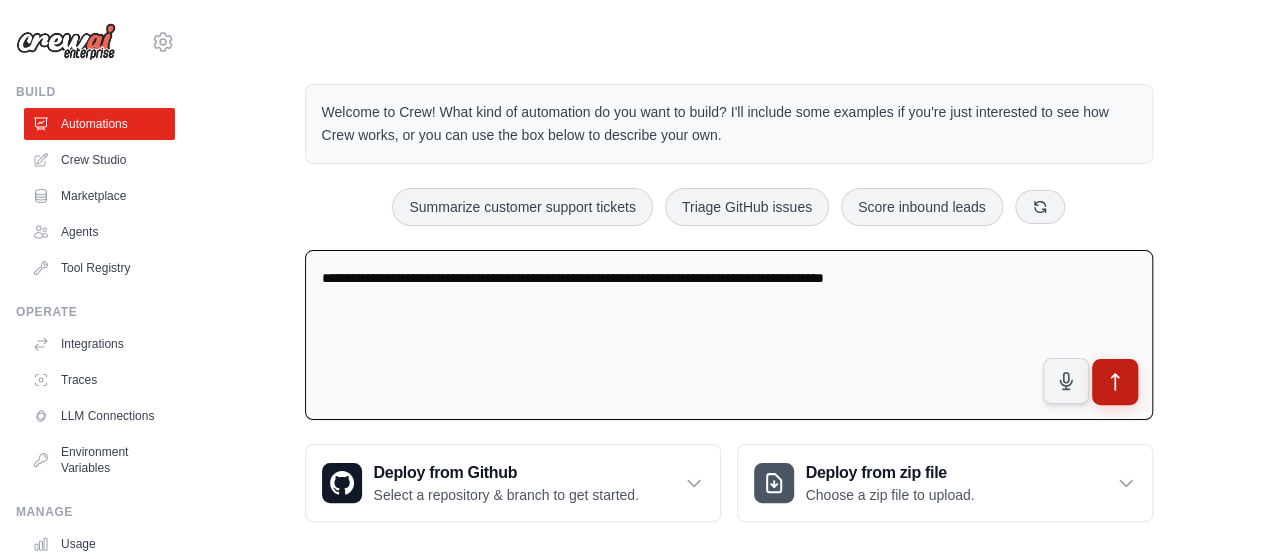 click 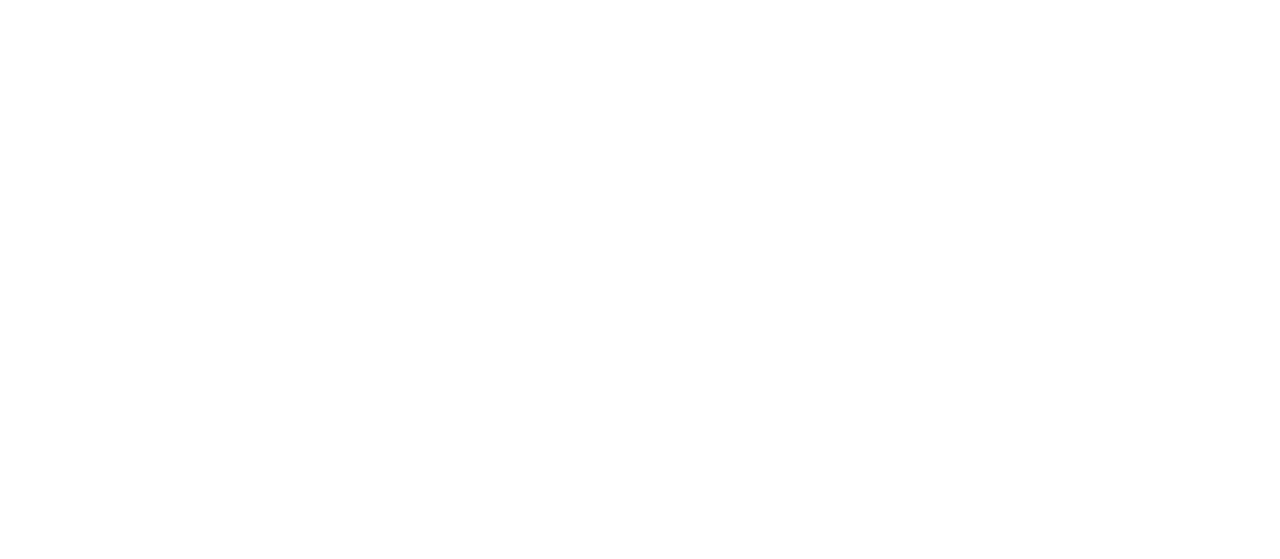 scroll, scrollTop: 0, scrollLeft: 0, axis: both 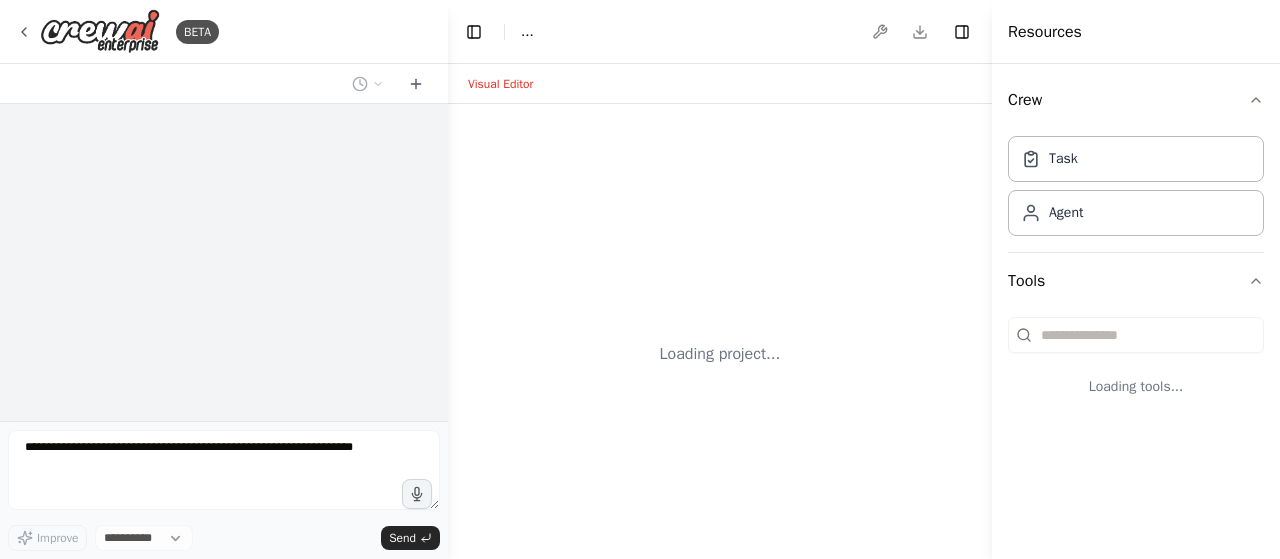 select on "****" 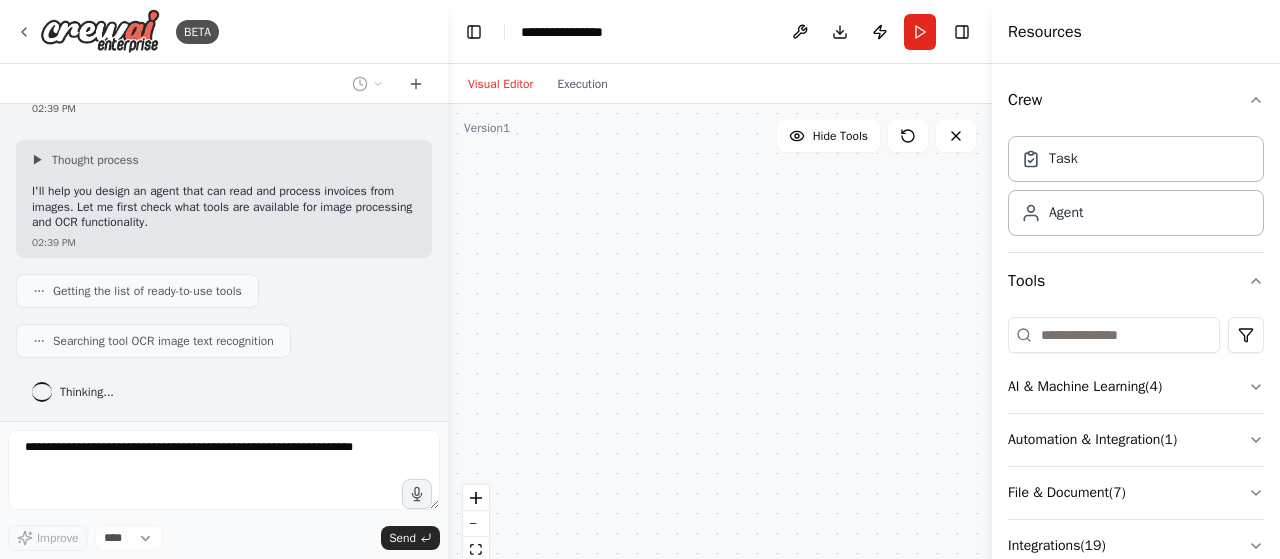 scroll, scrollTop: 112, scrollLeft: 0, axis: vertical 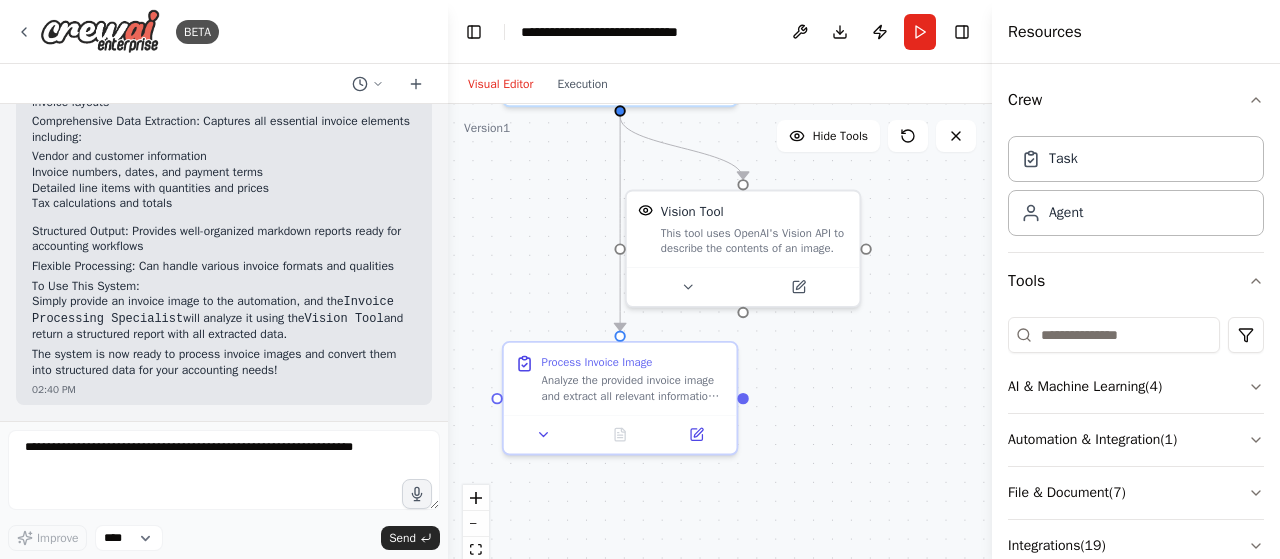 drag, startPoint x: 839, startPoint y: 282, endPoint x: 777, endPoint y: 33, distance: 256.6028 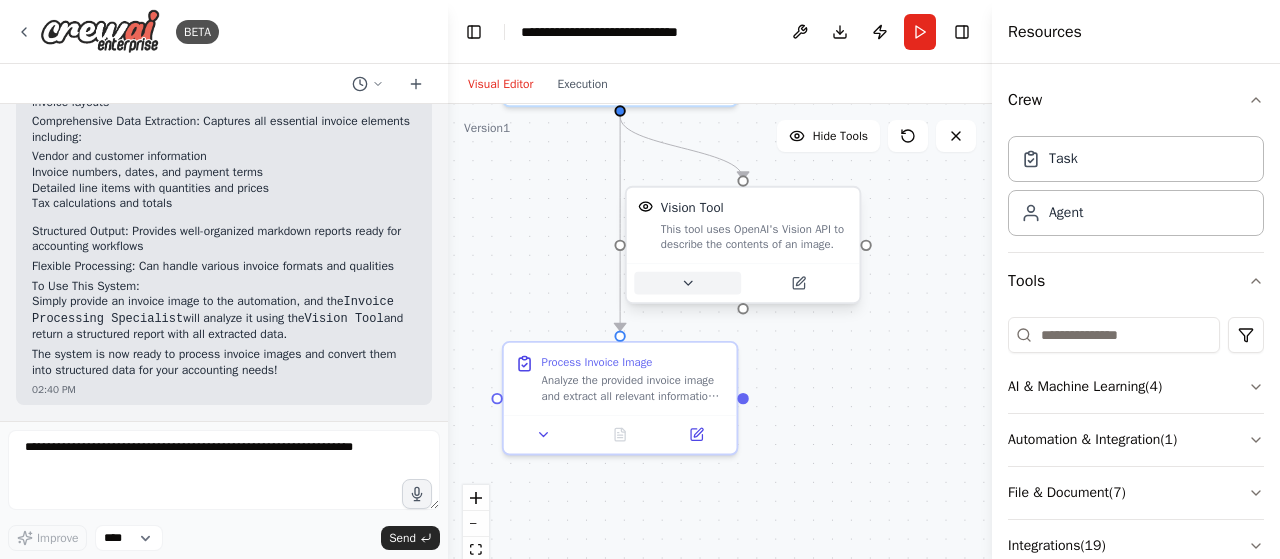 click 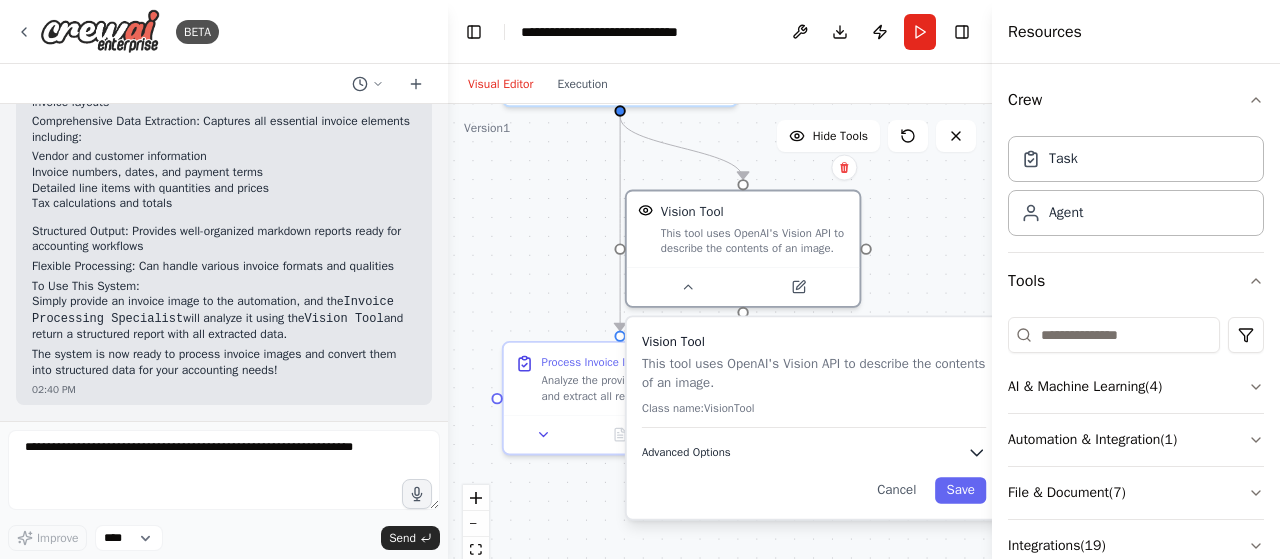 click 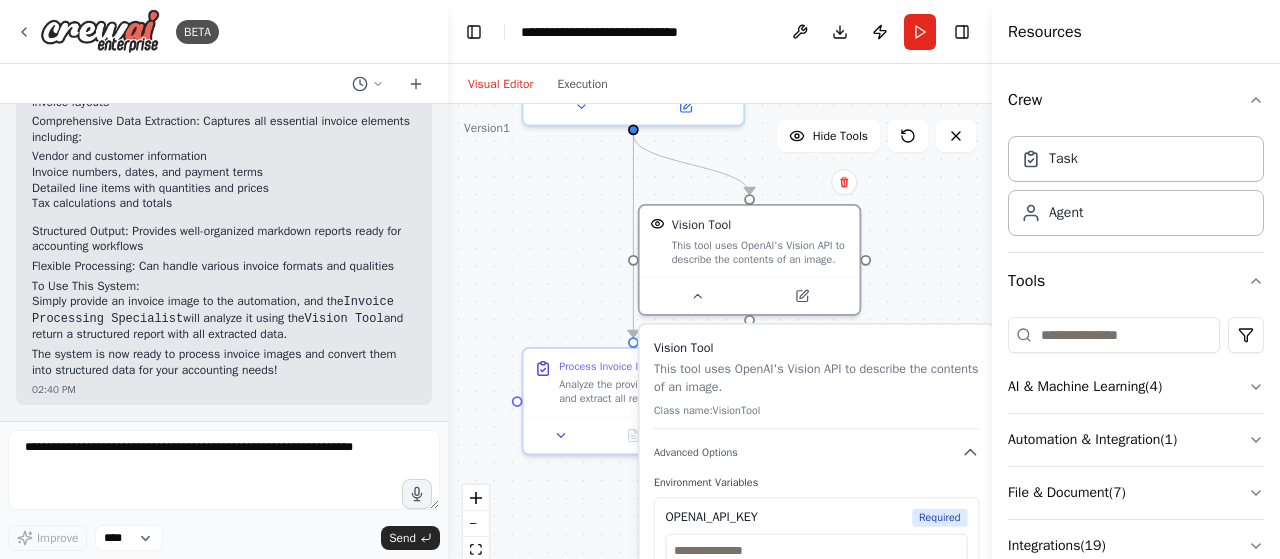 click on ".deletable-edge-delete-btn {
width: 20px;
height: 20px;
border: 0px solid #ffffff;
color: #6b7280;
background-color: #f8fafc;
cursor: pointer;
border-radius: 50%;
font-size: 12px;
padding: 3px;
display: flex;
align-items: center;
justify-content: center;
transition: all 0.2s cubic-bezier(0.4, 0, 0.2, 1);
box-shadow: 0 2px 4px rgba(0, 0, 0, 0.1);
}
.deletable-edge-delete-btn:hover {
background-color: #ef4444;
color: #ffffff;
border-color: #dc2626;
transform: scale(1.1);
box-shadow: 0 4px 12px rgba(239, 68, 68, 0.4);
}
.deletable-edge-delete-btn:active {
transform: scale(0.95);
box-shadow: 0 2px 4px rgba(239, 68, 68, 0.3);
}
Invoice Processing Specialist gpt-4o-mini Vision Tool Vision Tool" at bounding box center [720, 354] 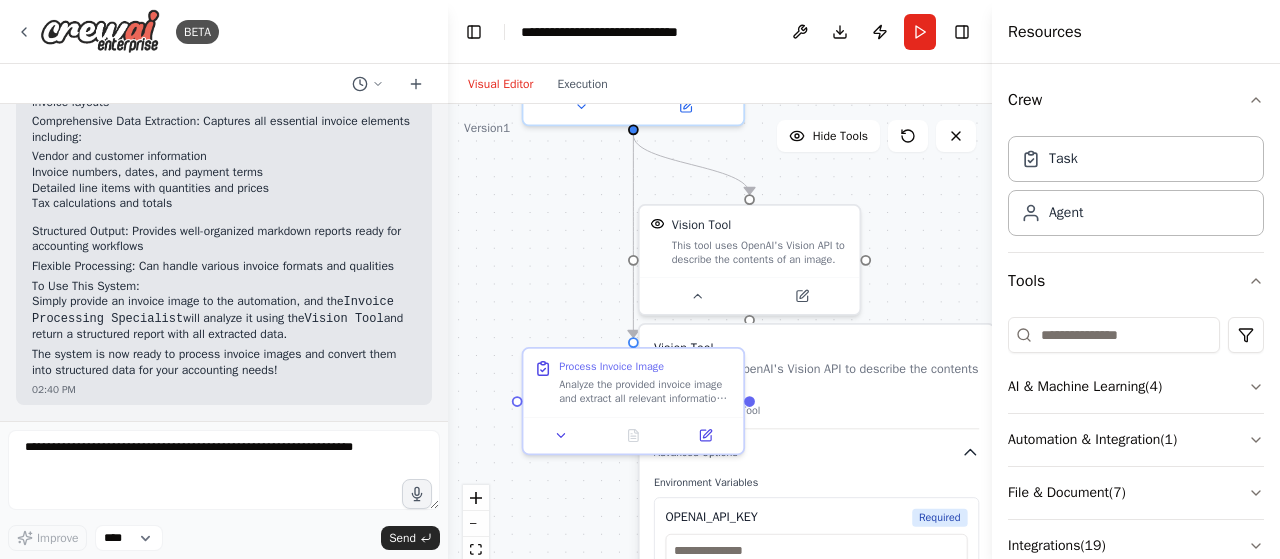 click 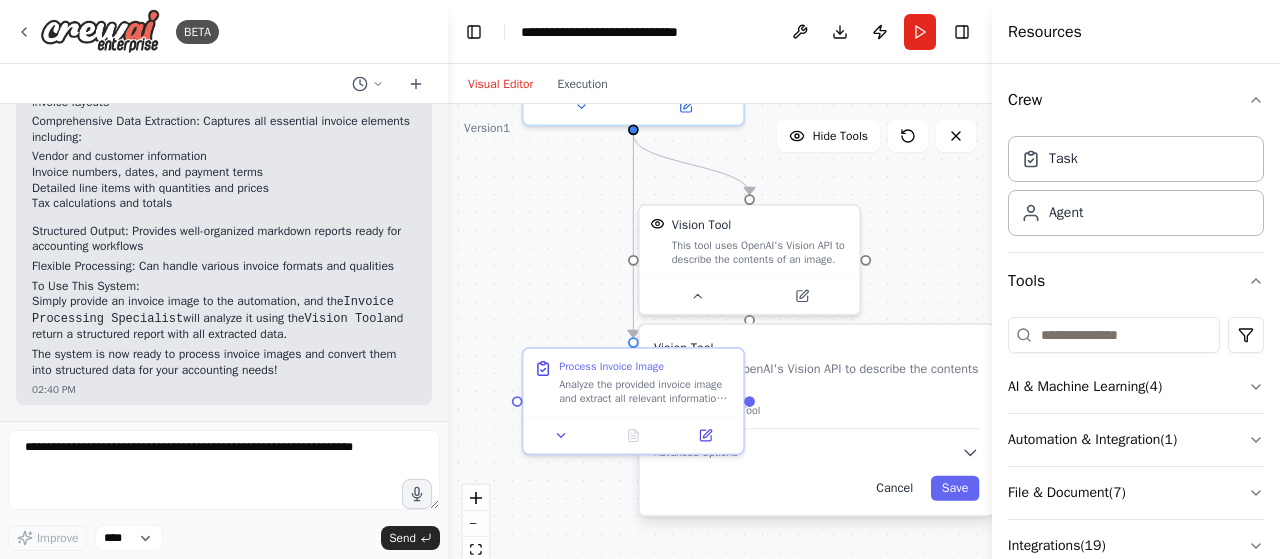 click on "Cancel" at bounding box center (894, 488) 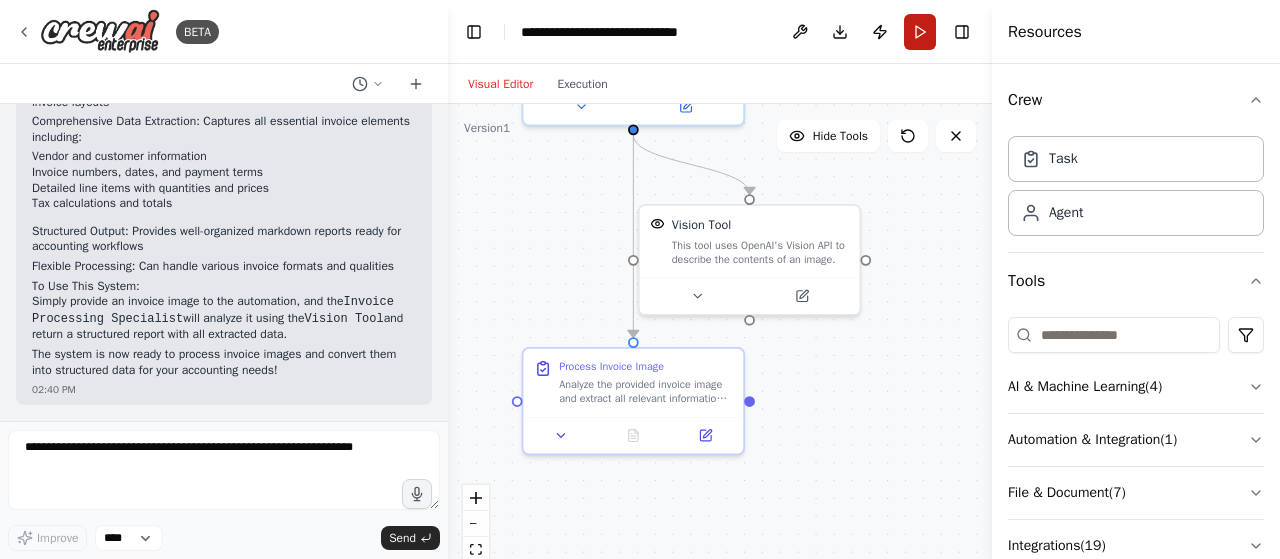click on "Run" at bounding box center [920, 32] 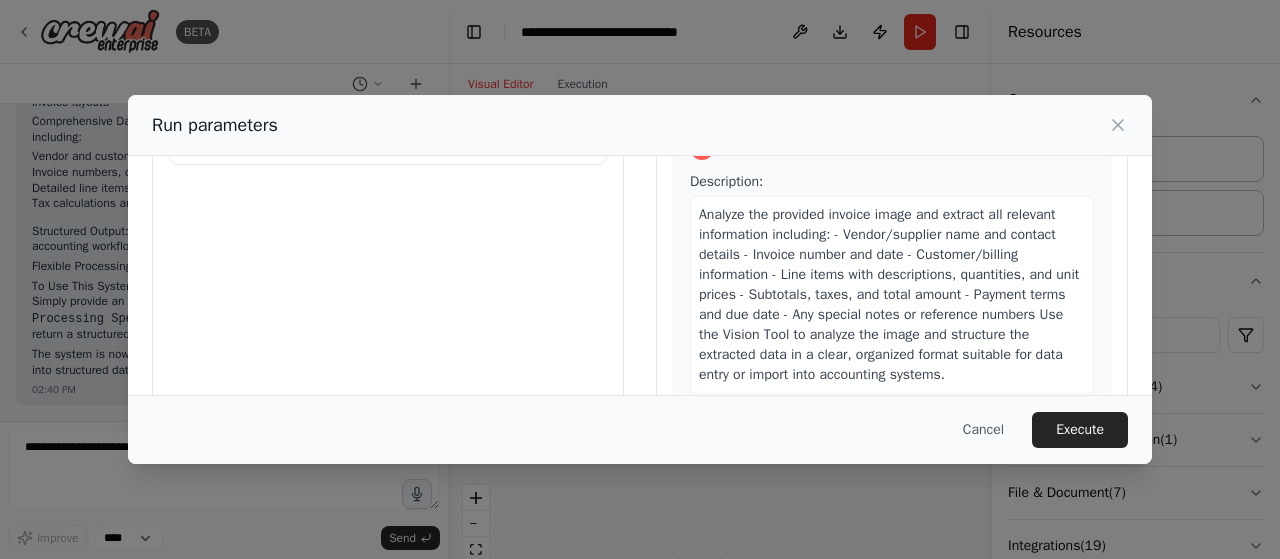 scroll, scrollTop: 136, scrollLeft: 0, axis: vertical 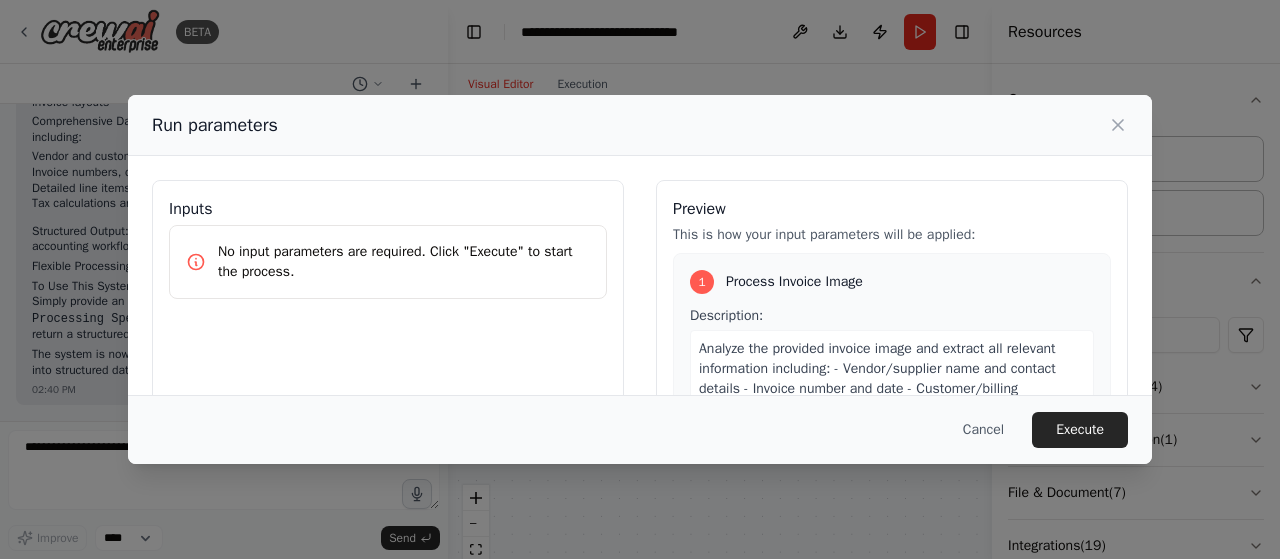 click on "Inputs" at bounding box center [388, 209] 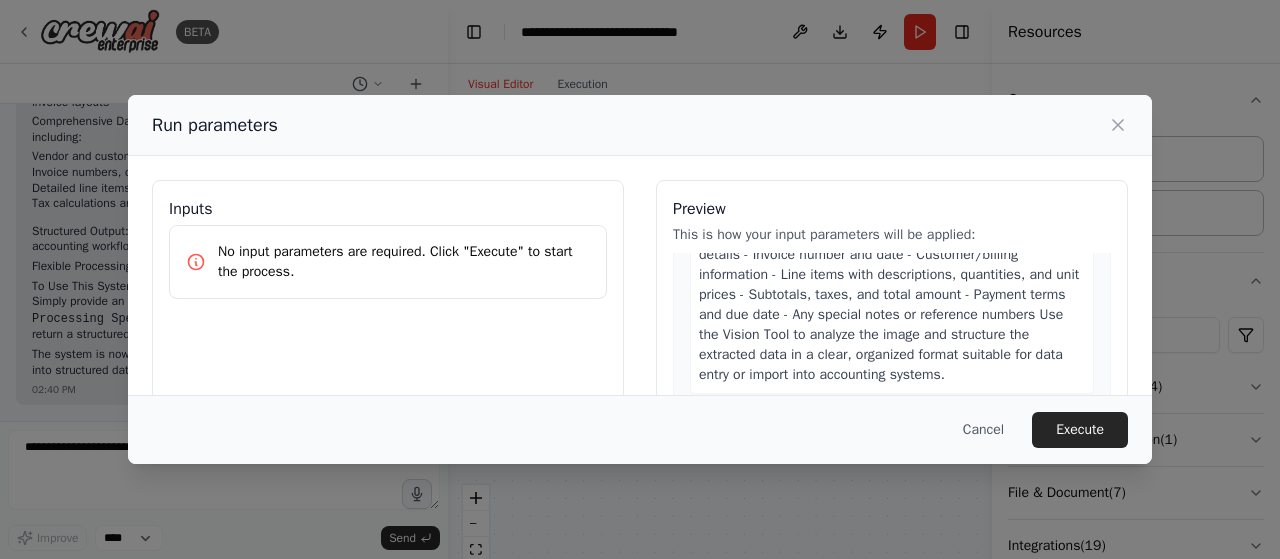 scroll, scrollTop: 200, scrollLeft: 0, axis: vertical 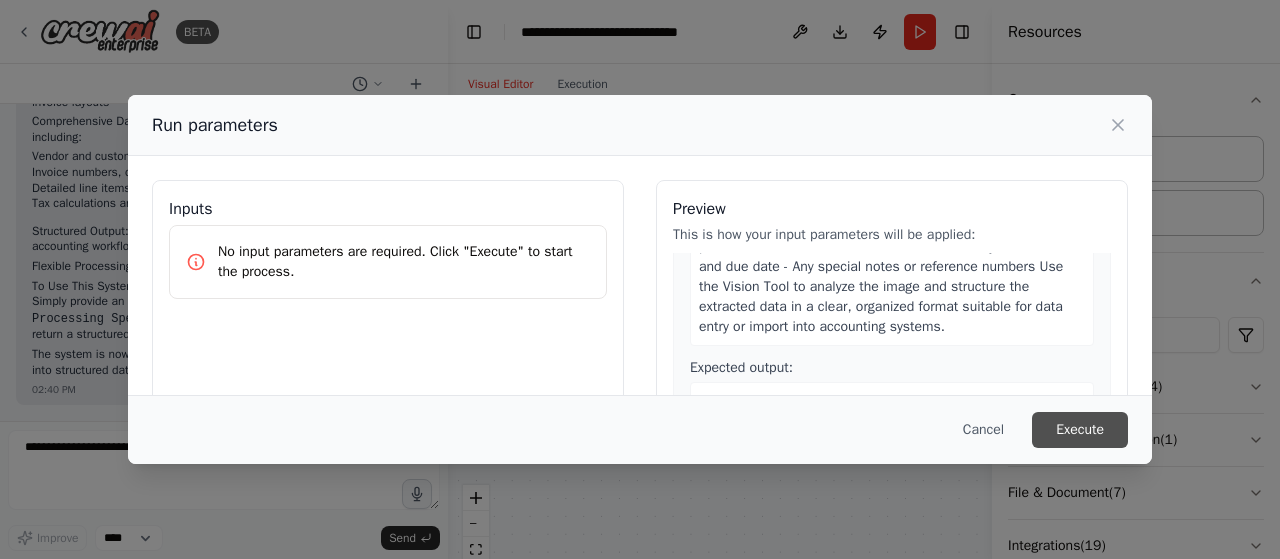 click on "Execute" at bounding box center (1080, 430) 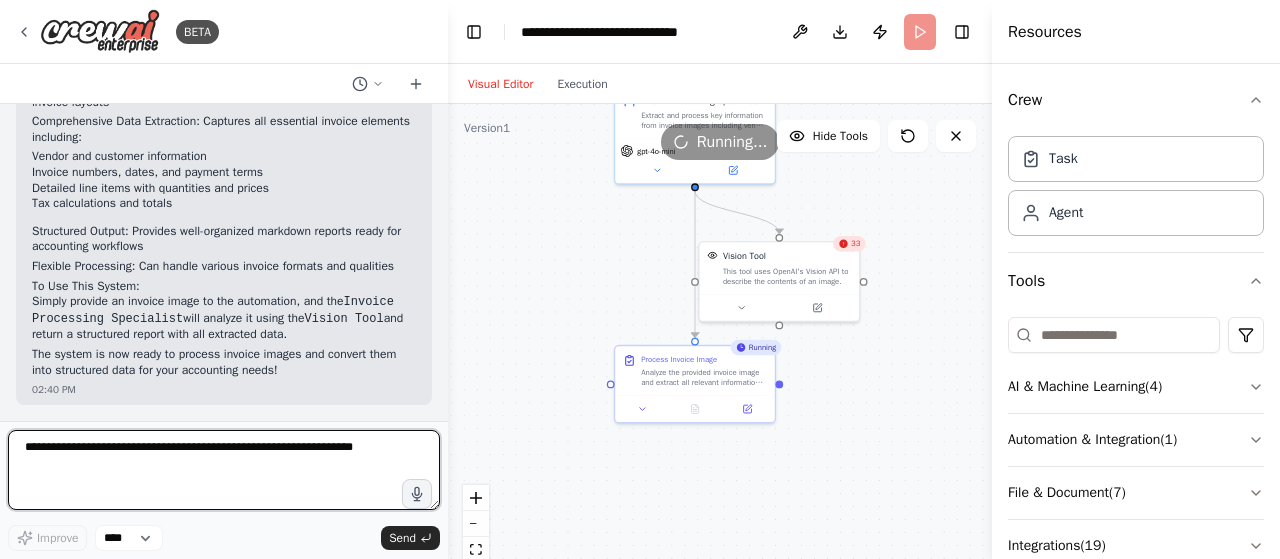 click at bounding box center [224, 470] 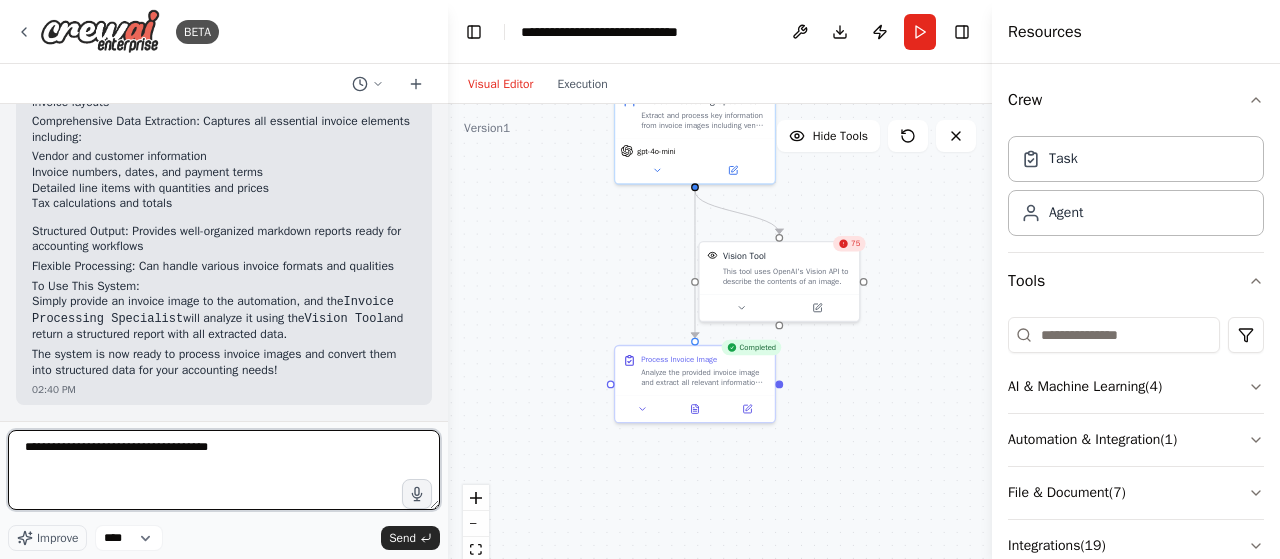 type on "**********" 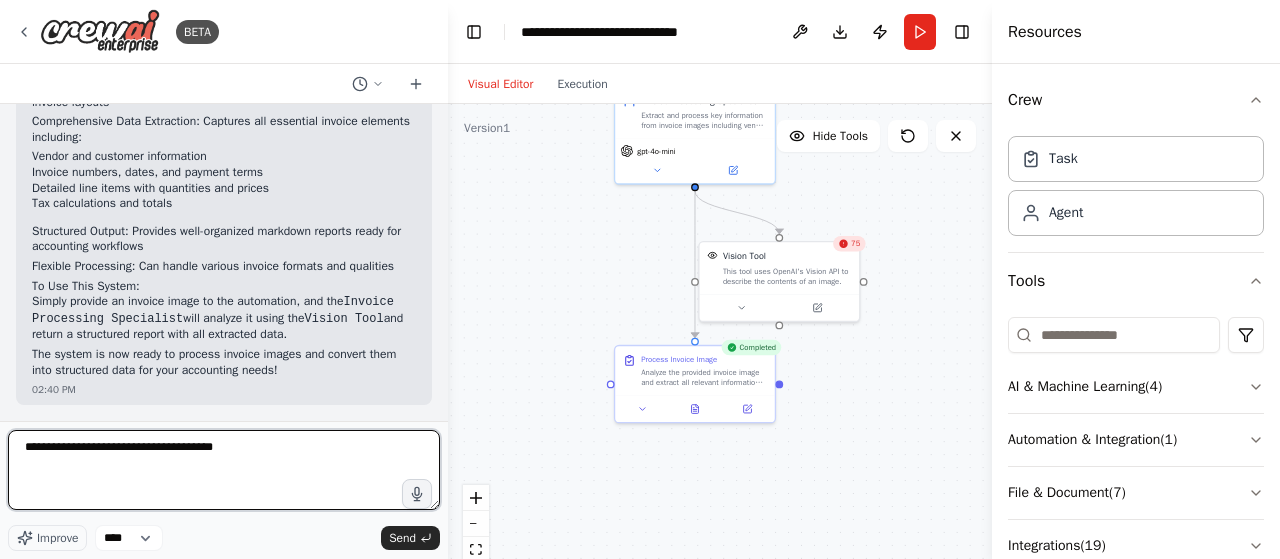 type 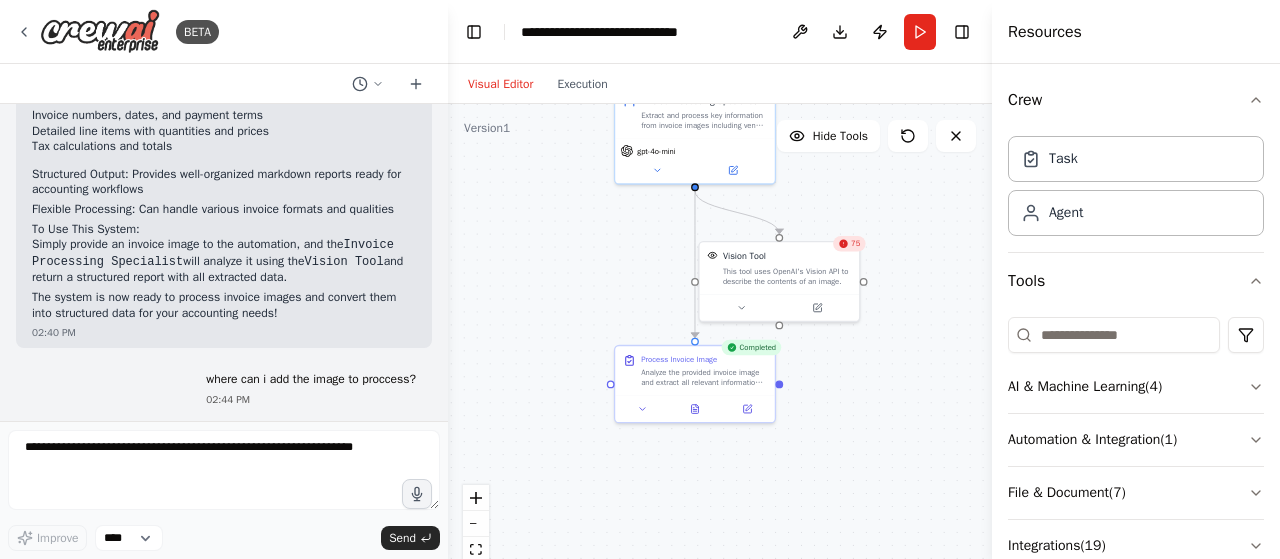 scroll, scrollTop: 1240, scrollLeft: 0, axis: vertical 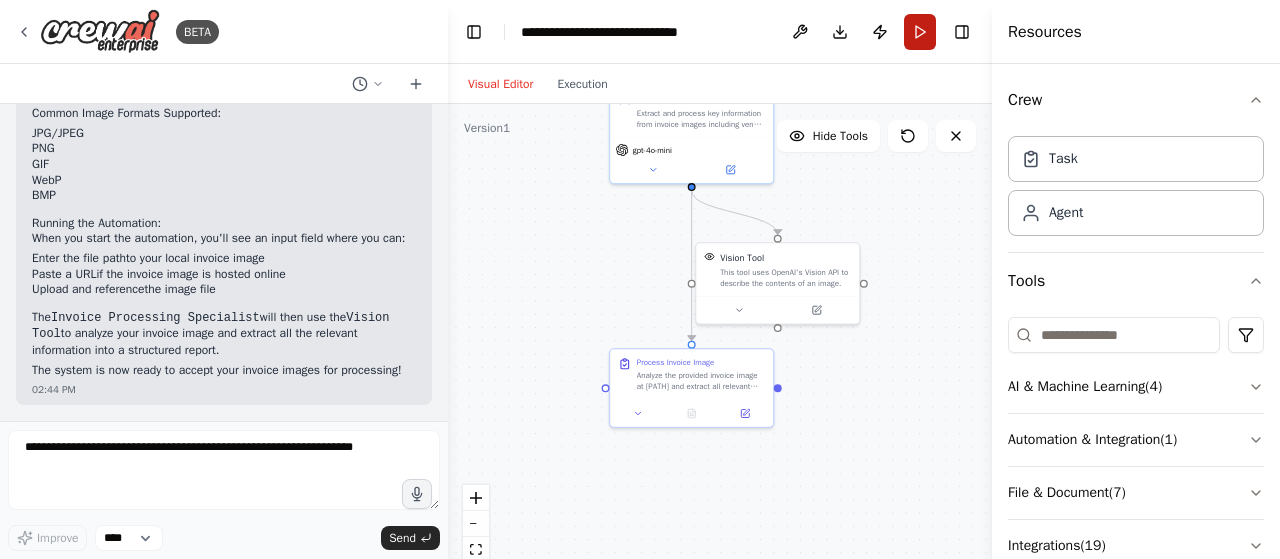 click on "Run" at bounding box center [920, 32] 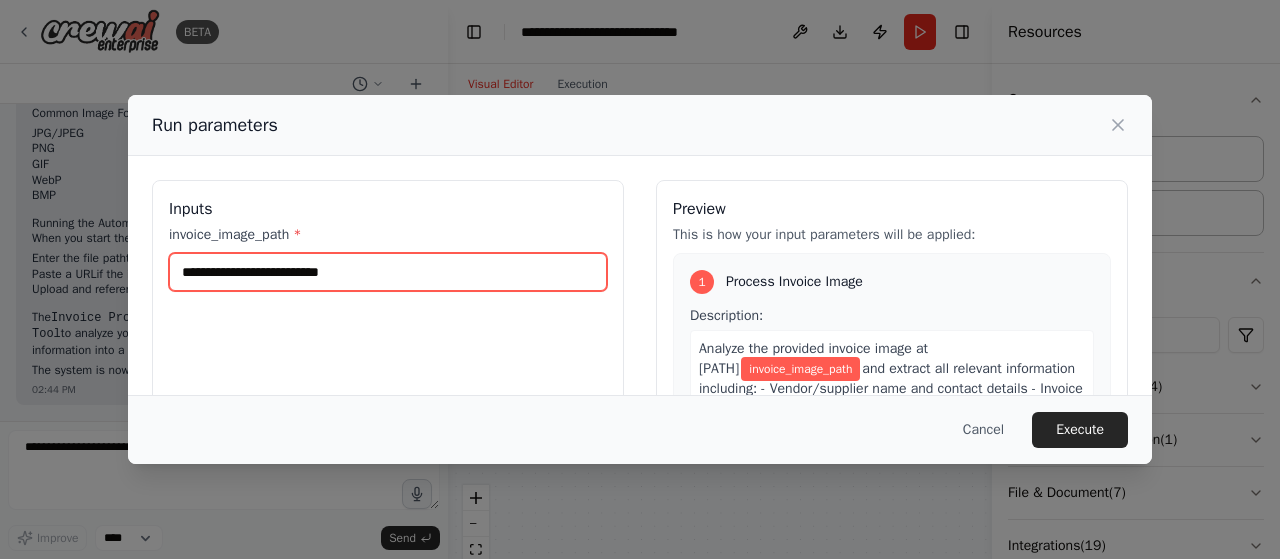 click on "invoice_image_path *" at bounding box center (388, 272) 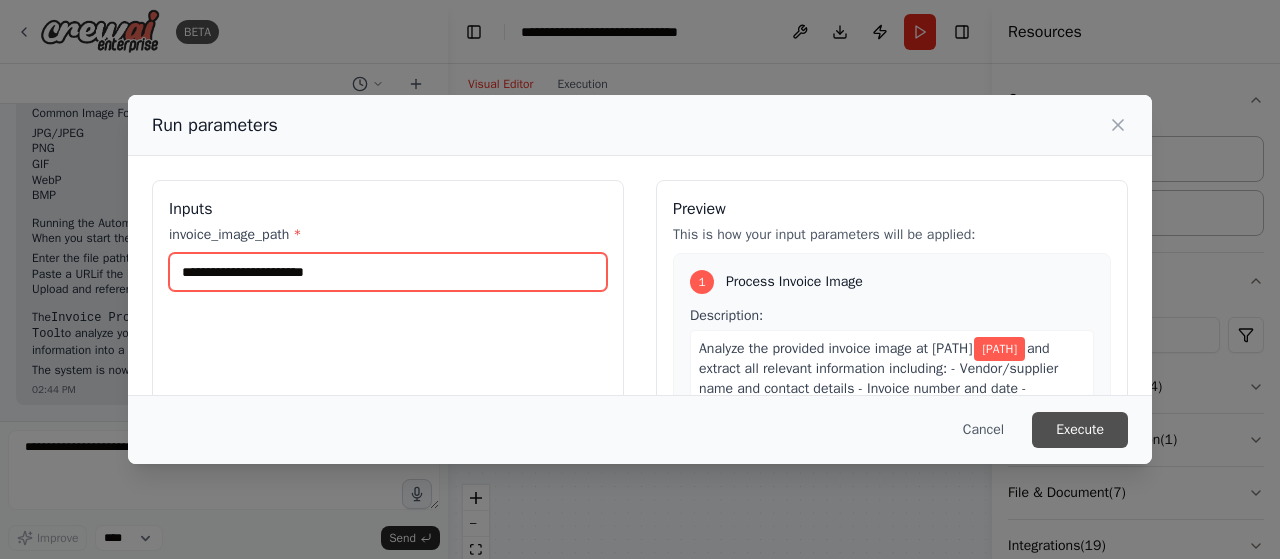 type on "**********" 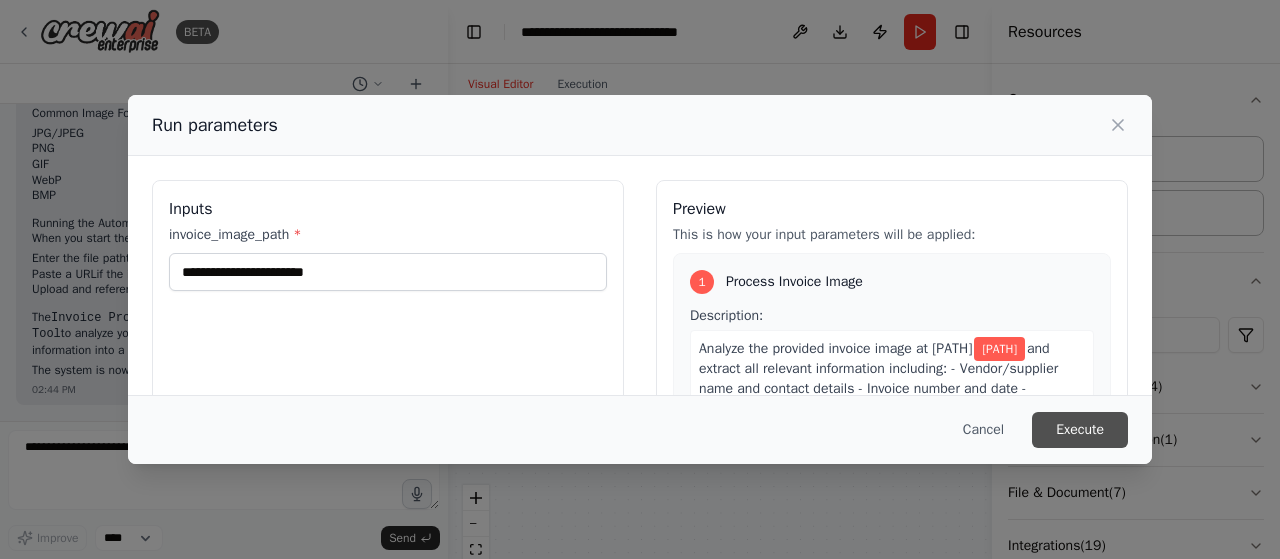 click on "Execute" at bounding box center (1080, 430) 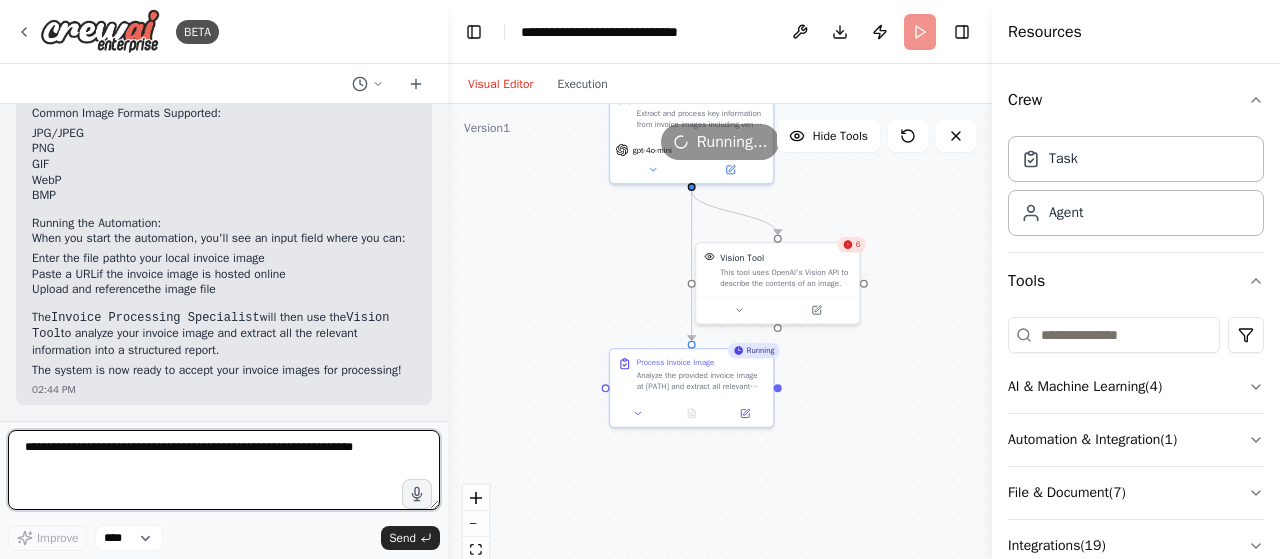 click at bounding box center [224, 470] 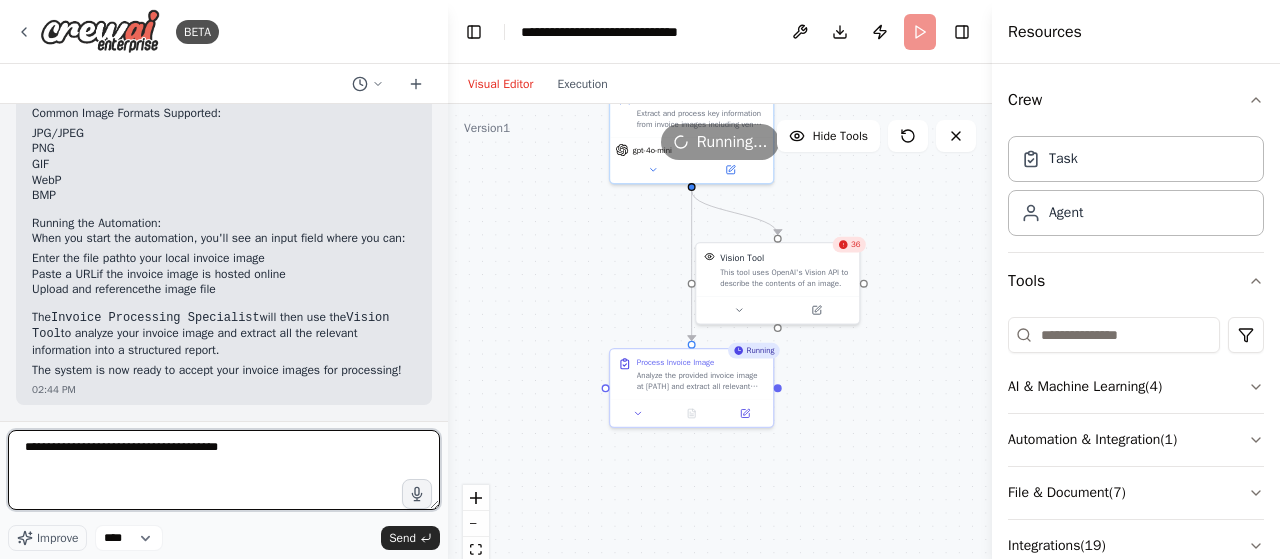 type on "**********" 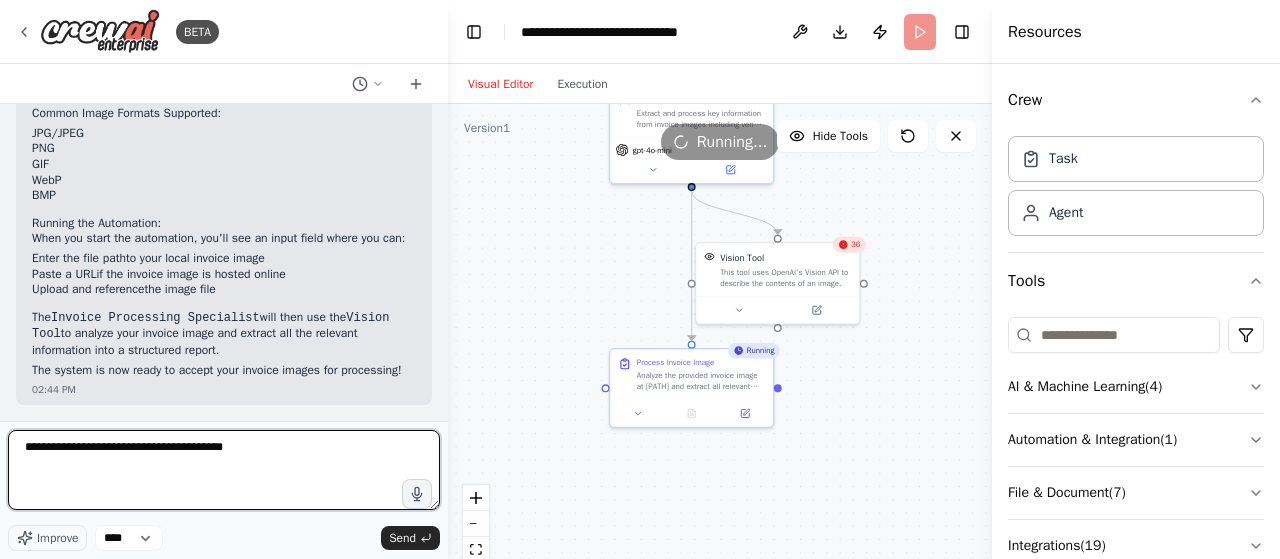 type 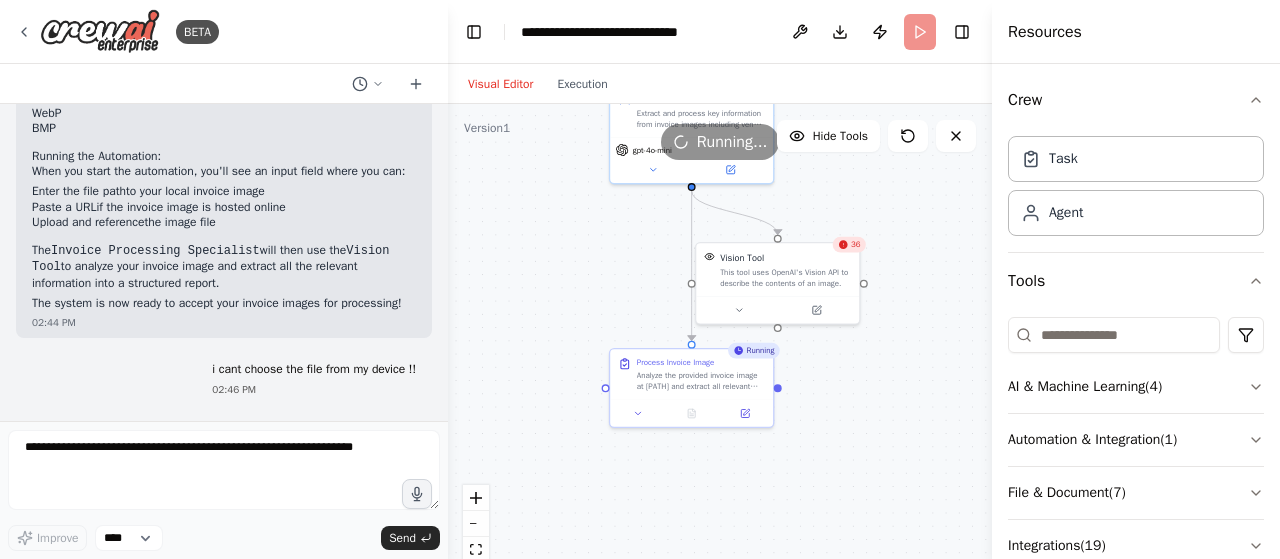 scroll, scrollTop: 2105, scrollLeft: 0, axis: vertical 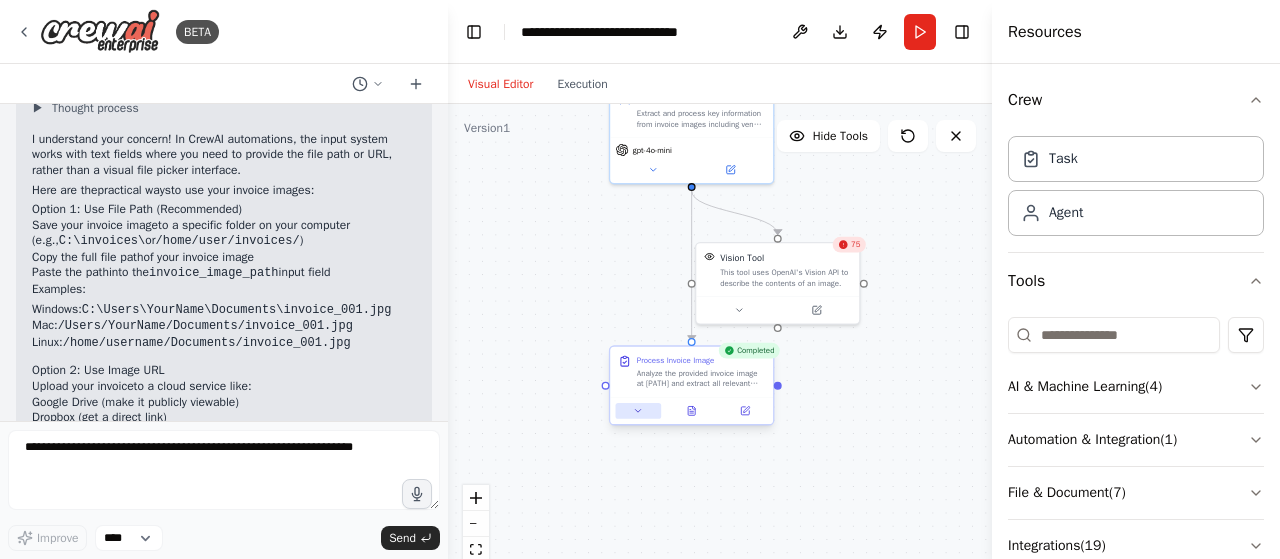 click at bounding box center [638, 411] 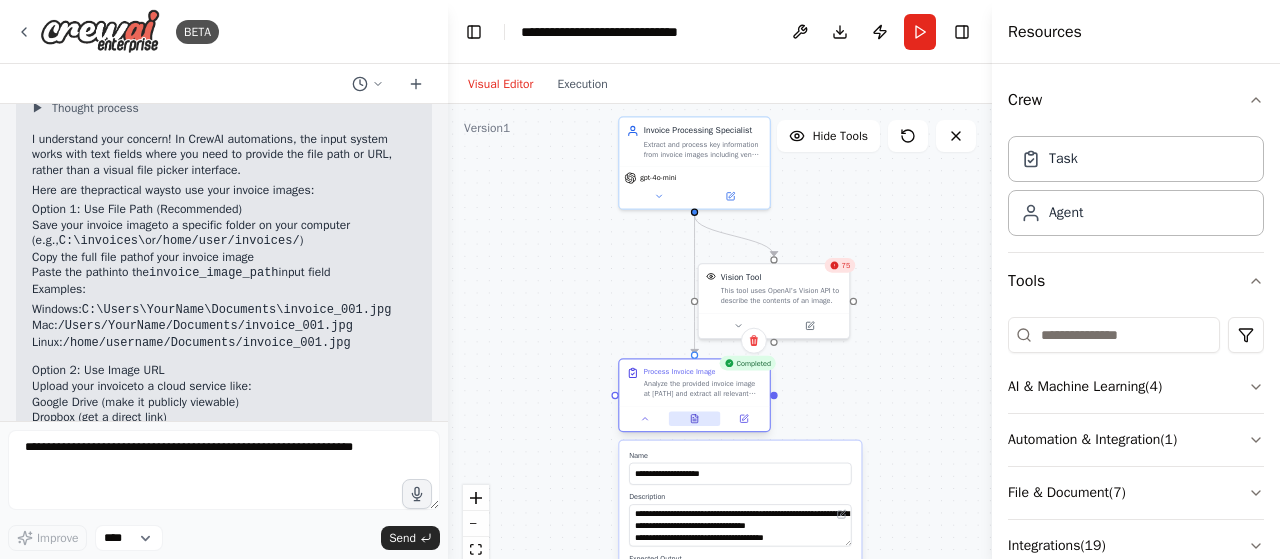 click 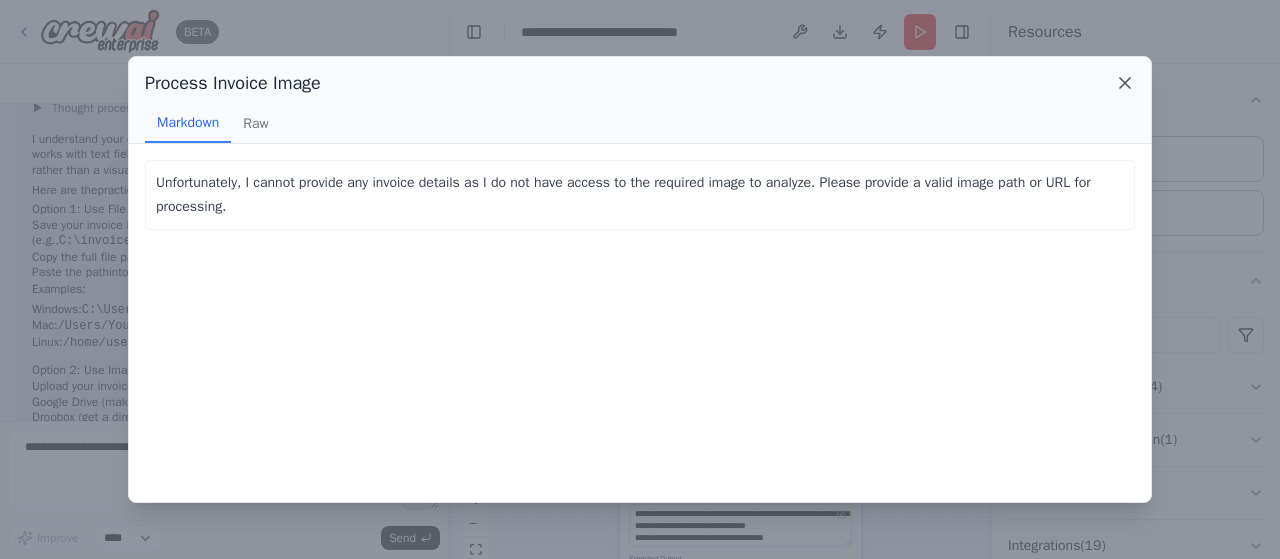 click 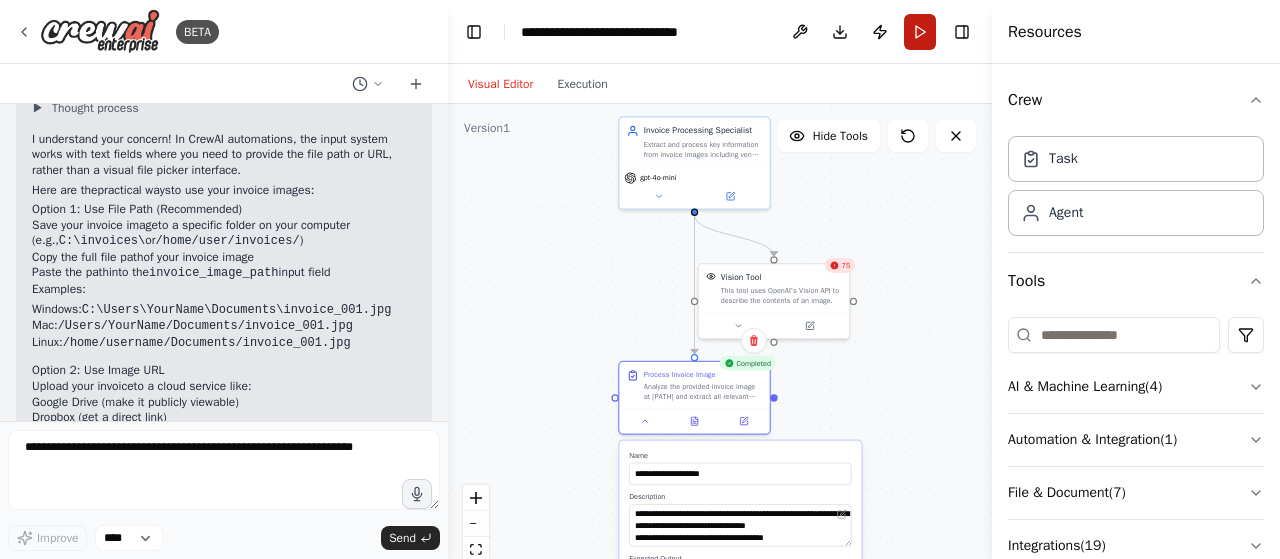 click on "Run" at bounding box center (920, 32) 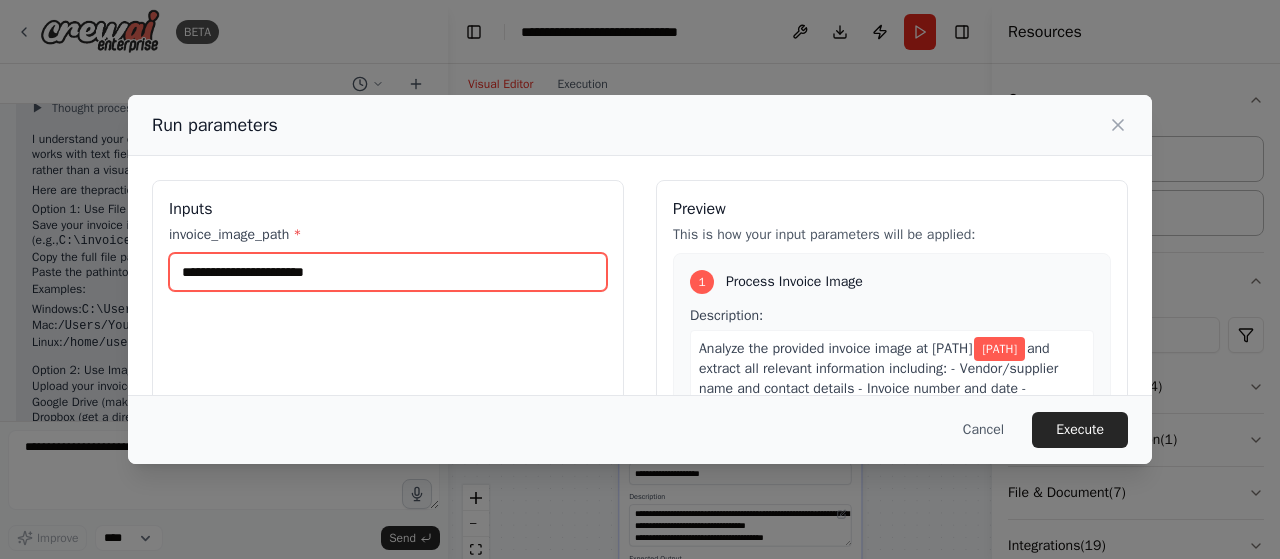 click on "**********" at bounding box center [388, 272] 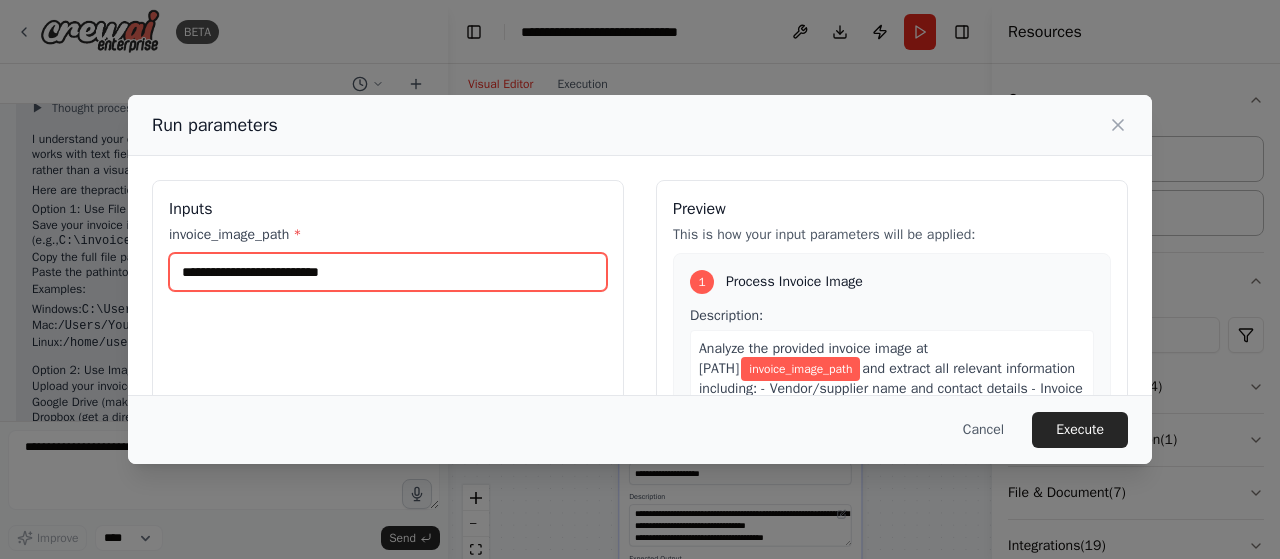 click on "invoice_image_path *" at bounding box center [388, 272] 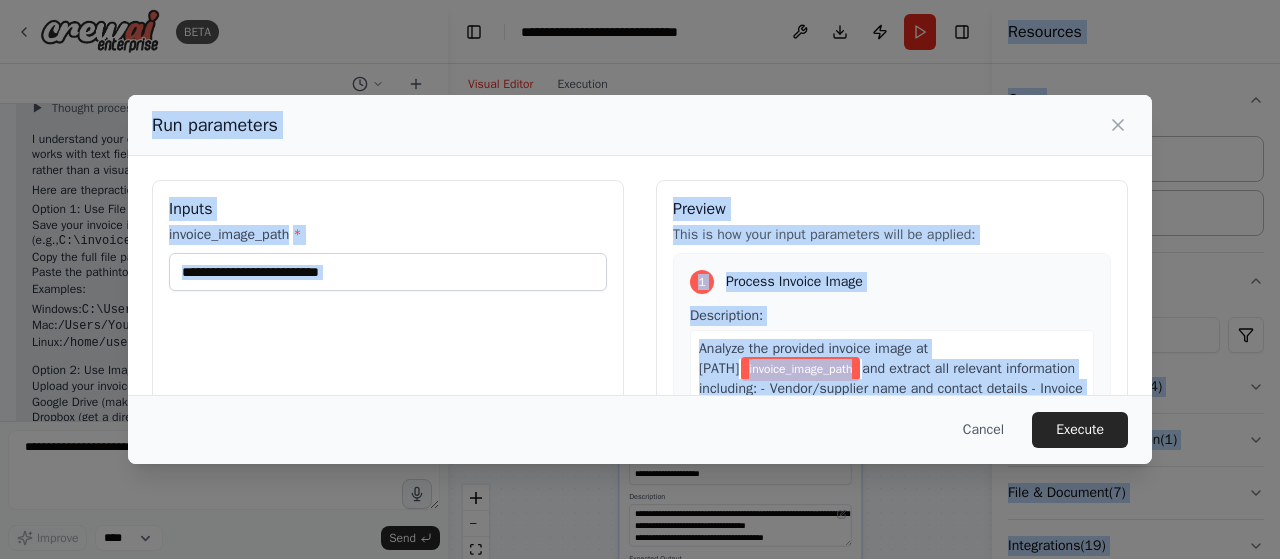 drag, startPoint x: 461, startPoint y: 557, endPoint x: 461, endPoint y: 571, distance: 14 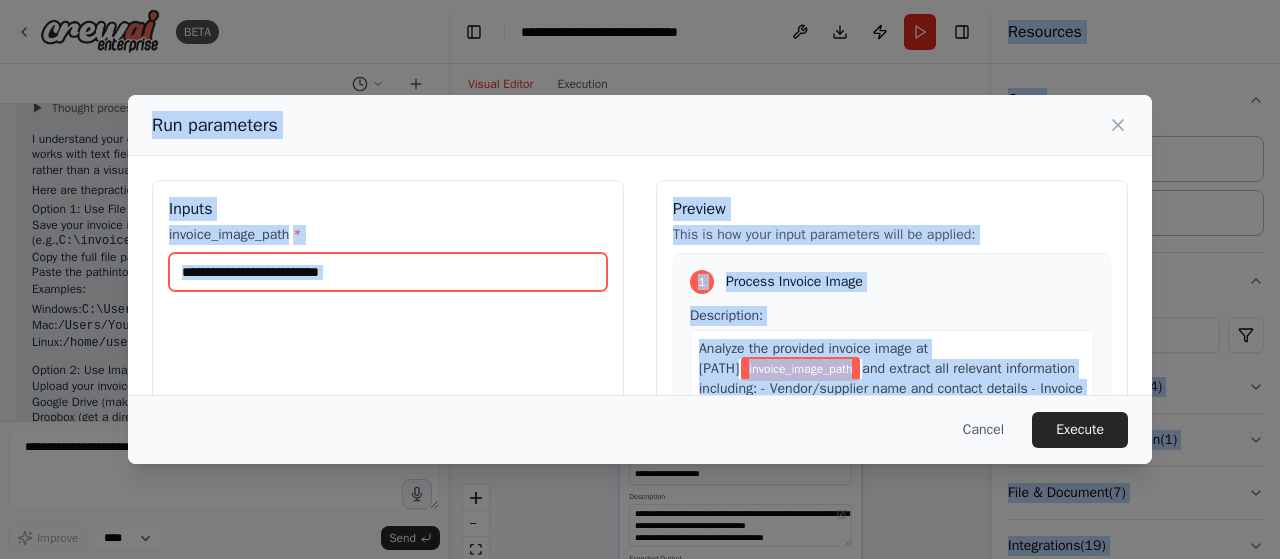 click on "invoice_image_path *" at bounding box center [388, 272] 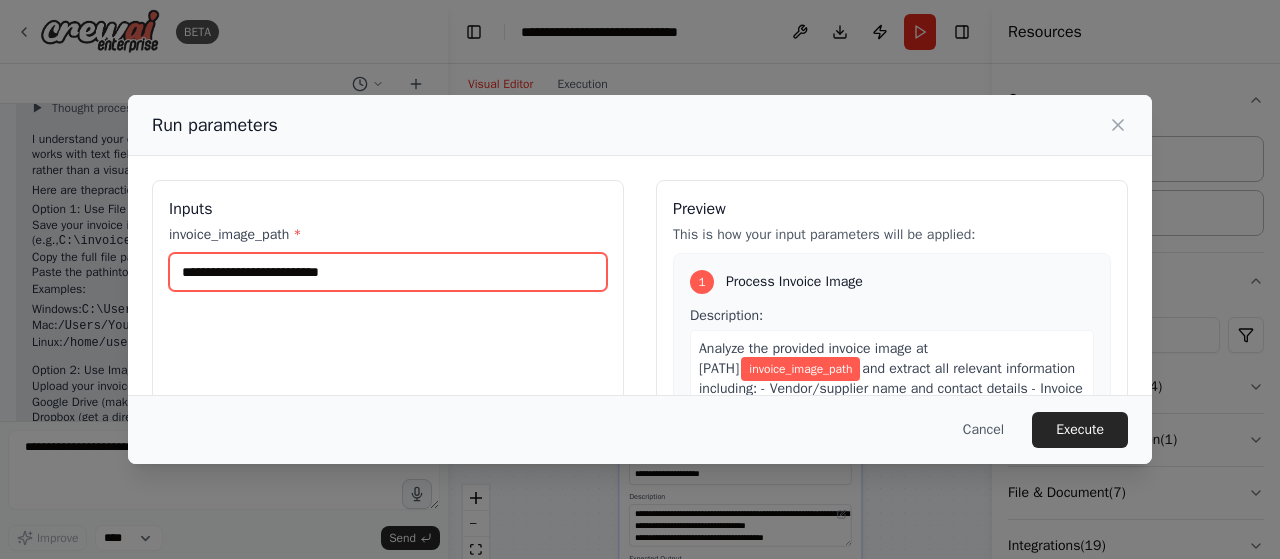 click on "invoice_image_path *" at bounding box center (388, 272) 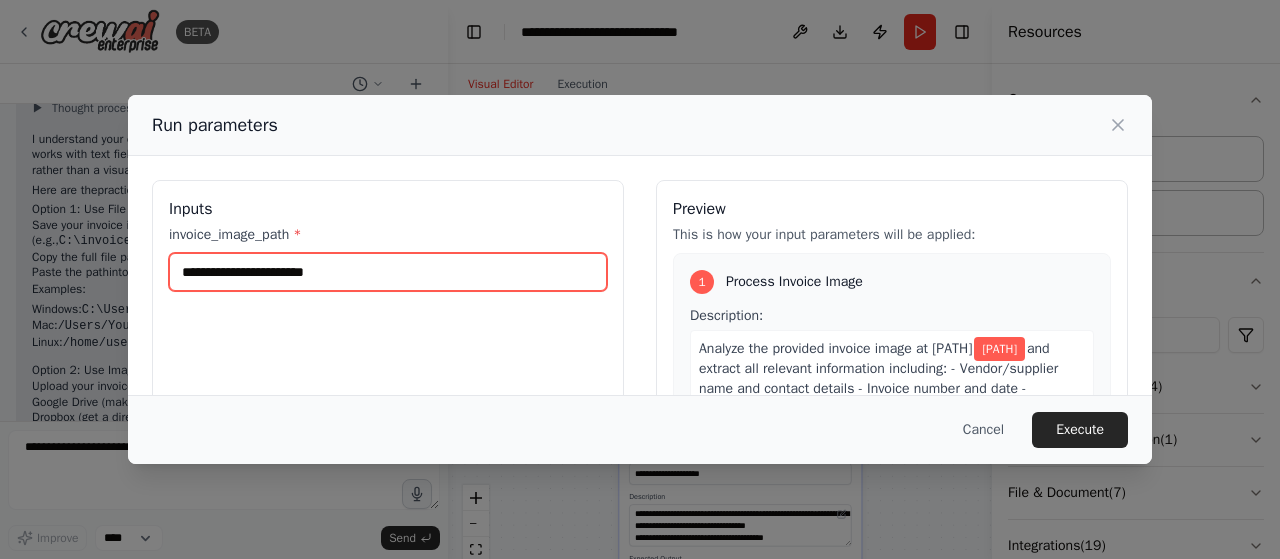 click on "**********" at bounding box center [388, 272] 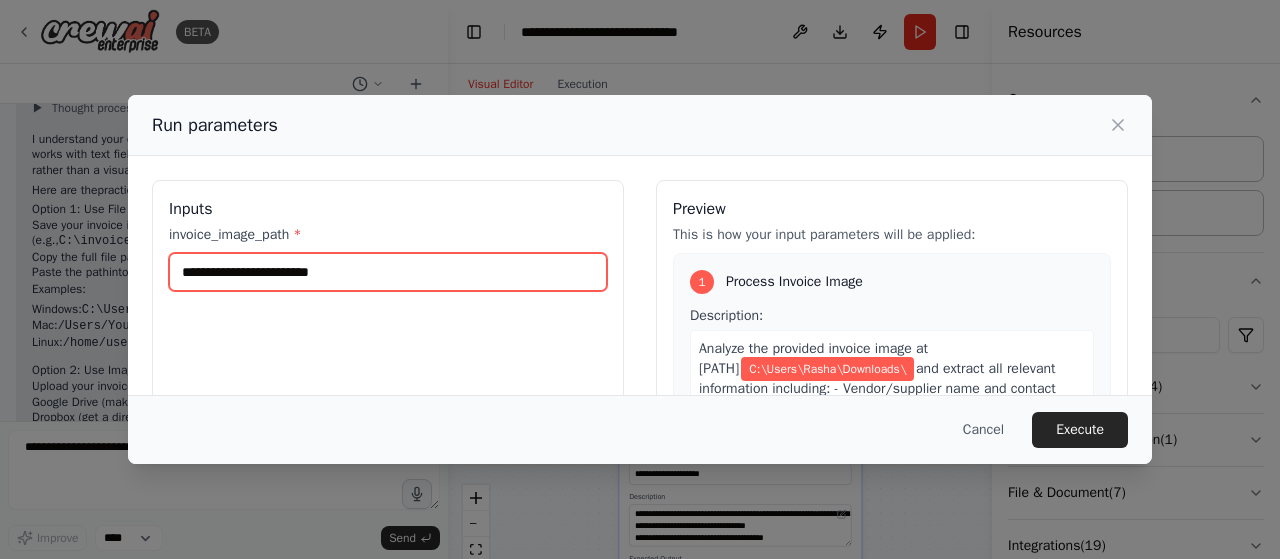 paste on "**********" 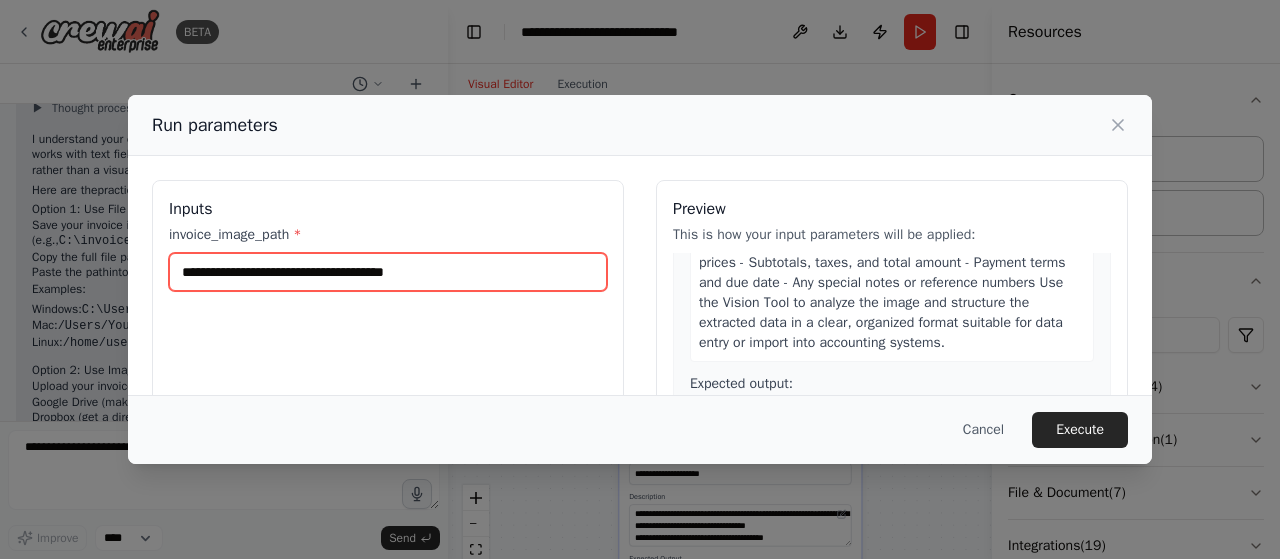 scroll, scrollTop: 260, scrollLeft: 0, axis: vertical 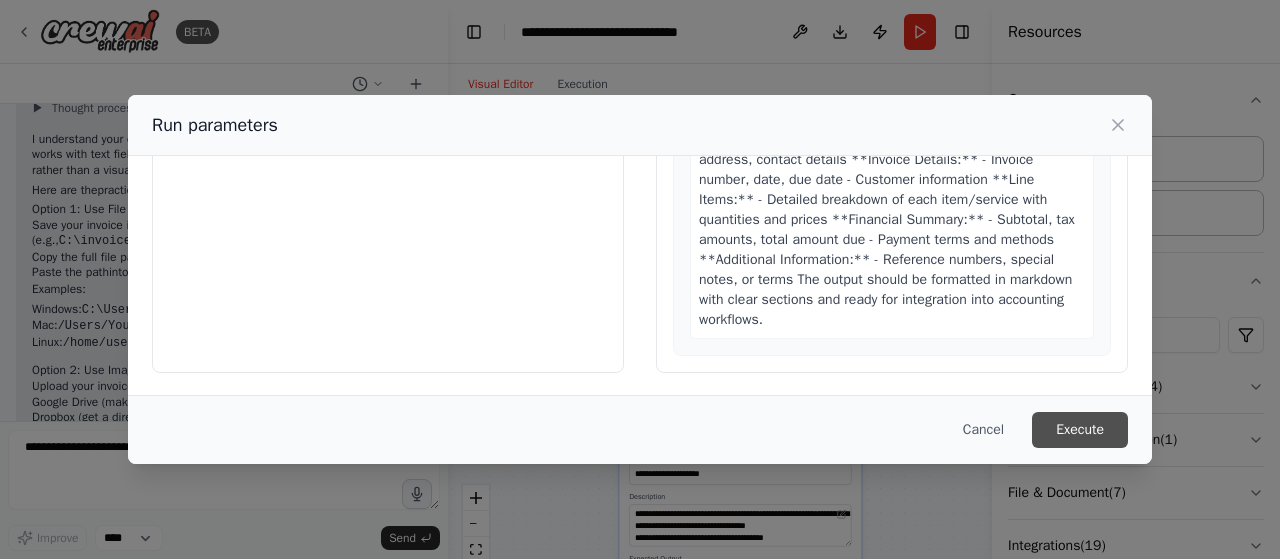 type on "**********" 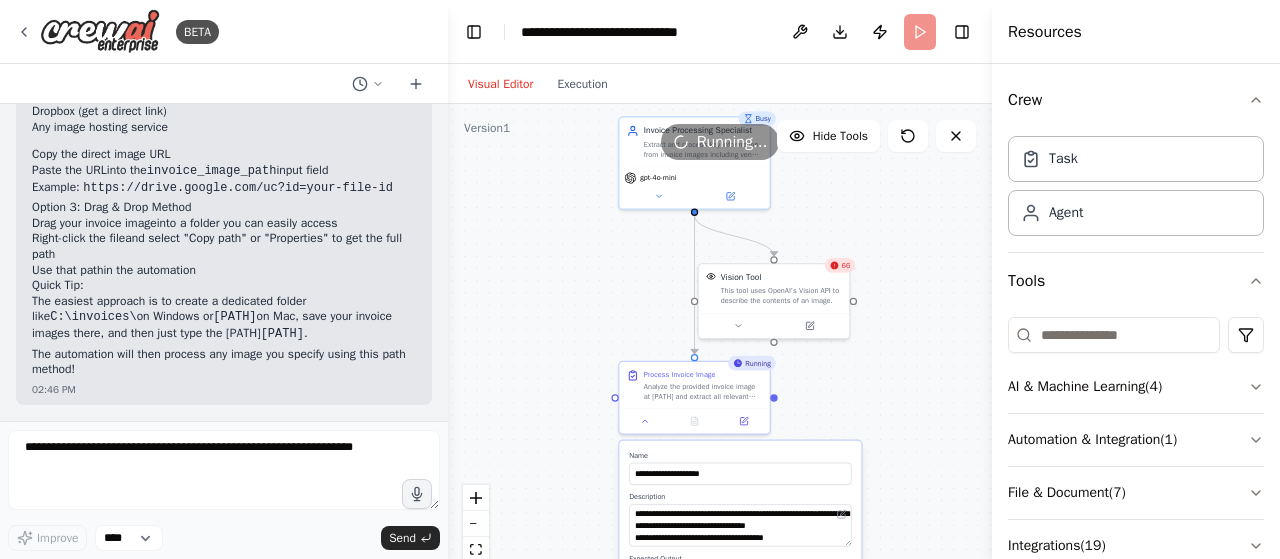scroll, scrollTop: 2704, scrollLeft: 0, axis: vertical 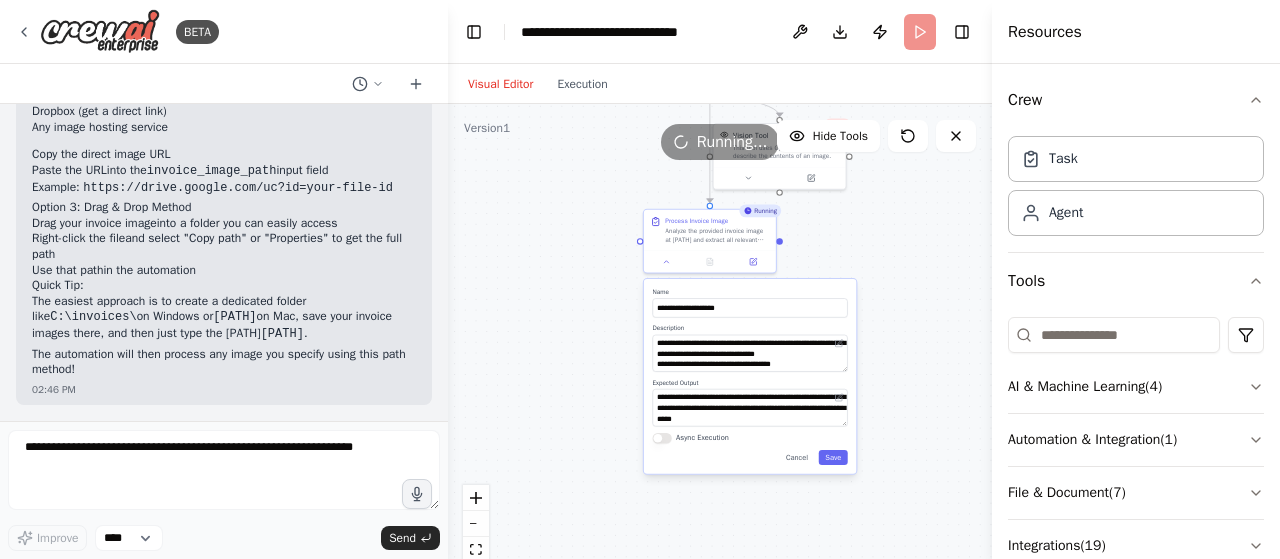 drag, startPoint x: 903, startPoint y: 381, endPoint x: 903, endPoint y: 225, distance: 156 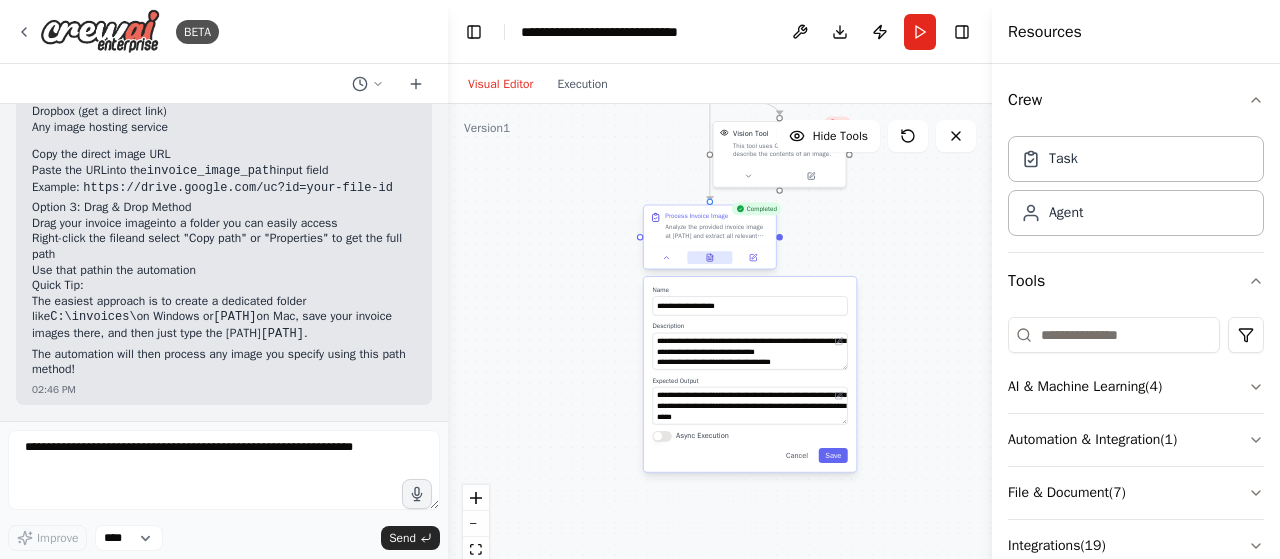 click at bounding box center [709, 257] 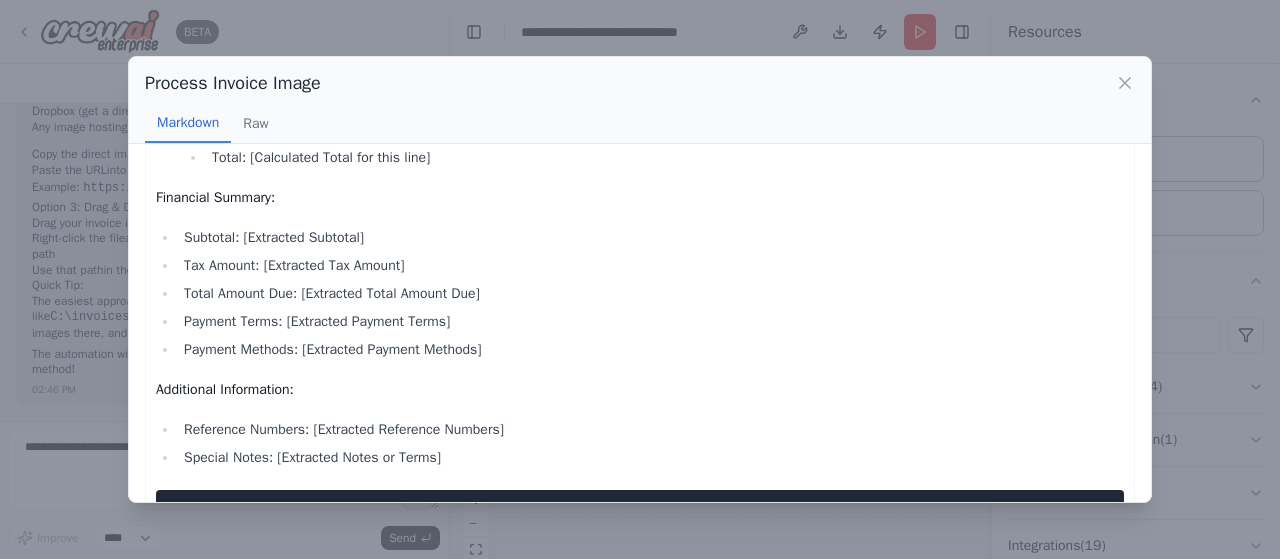 scroll, scrollTop: 666, scrollLeft: 0, axis: vertical 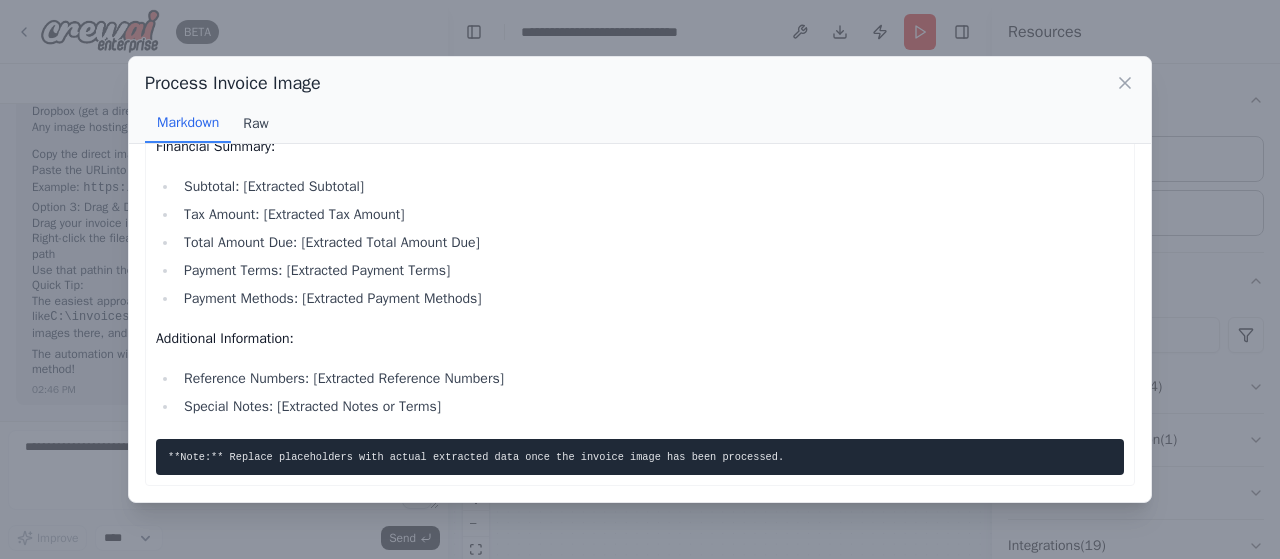 click on "Raw" at bounding box center [255, 124] 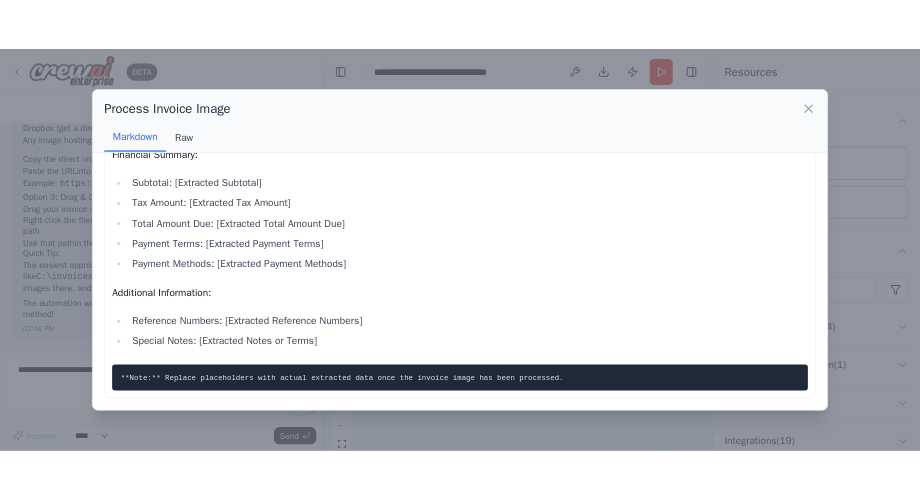 scroll, scrollTop: 314, scrollLeft: 0, axis: vertical 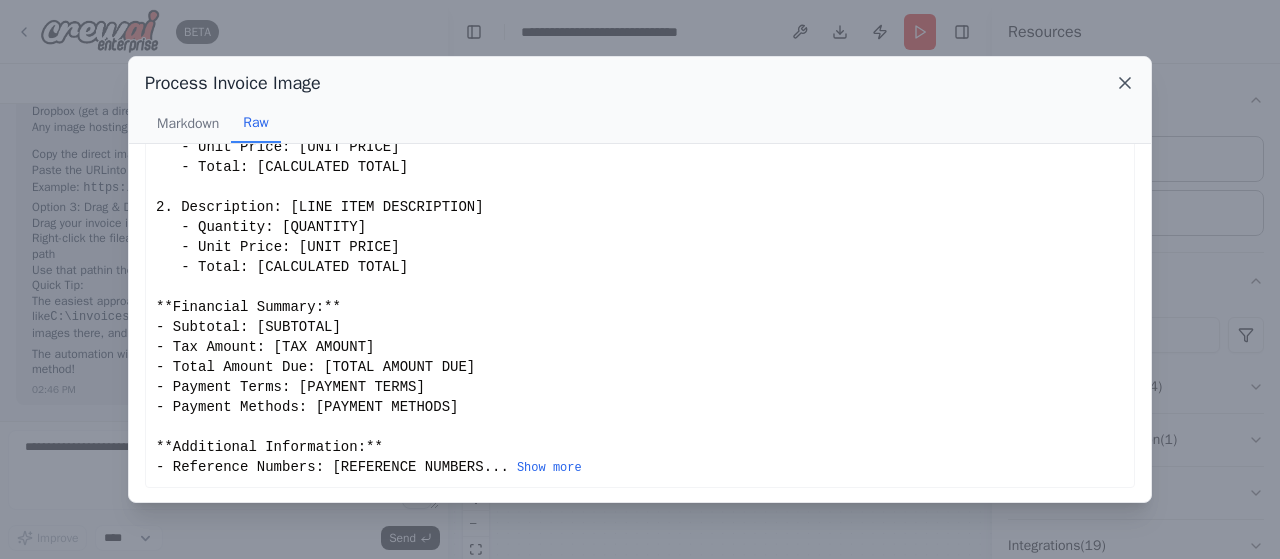 click 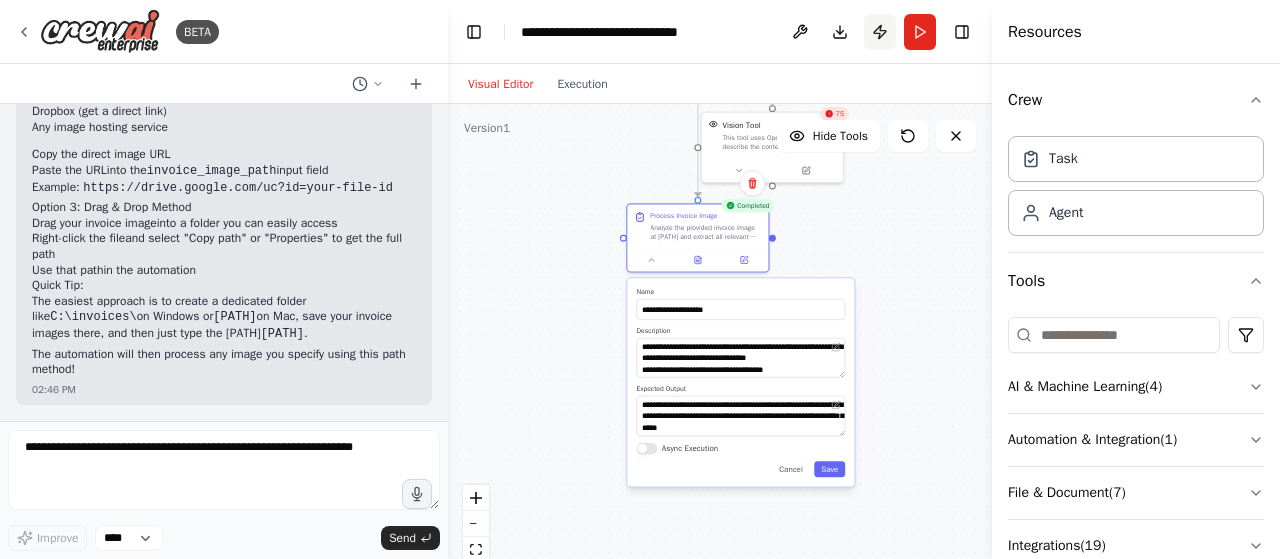 click on "Publish" at bounding box center (880, 32) 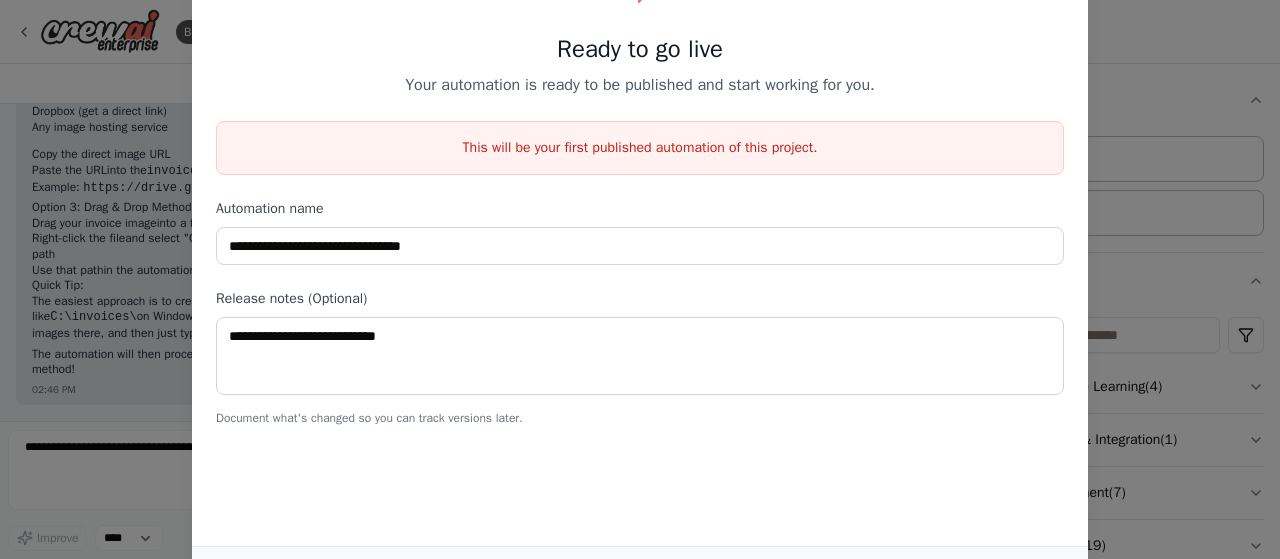 click on "**********" at bounding box center [640, 279] 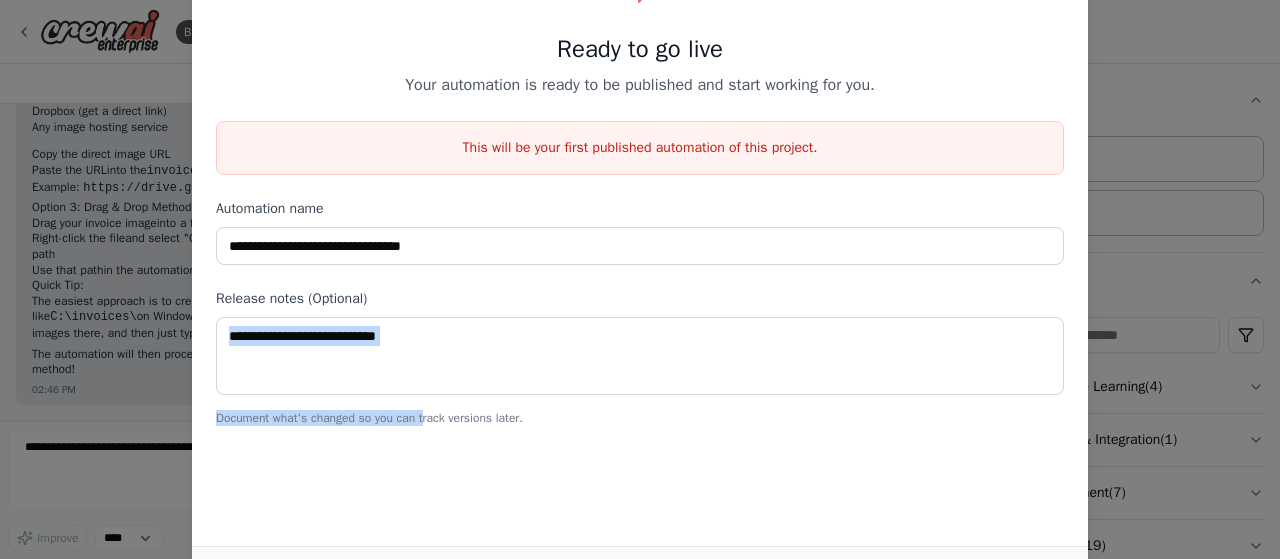 drag, startPoint x: 425, startPoint y: 419, endPoint x: 436, endPoint y: 273, distance: 146.4138 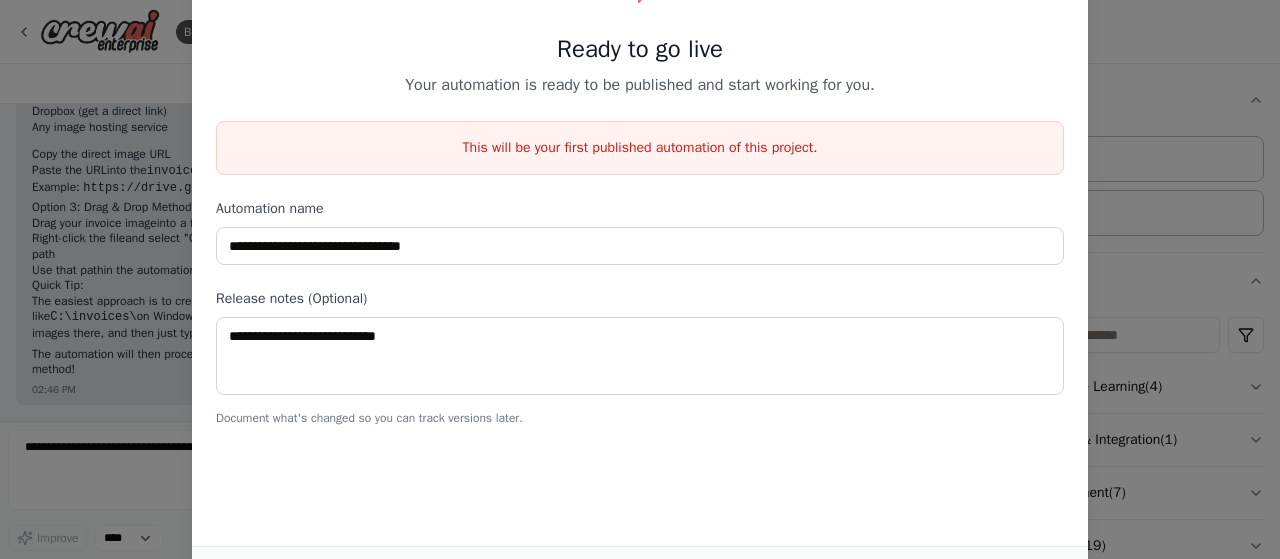click on "Automation name" at bounding box center [640, 209] 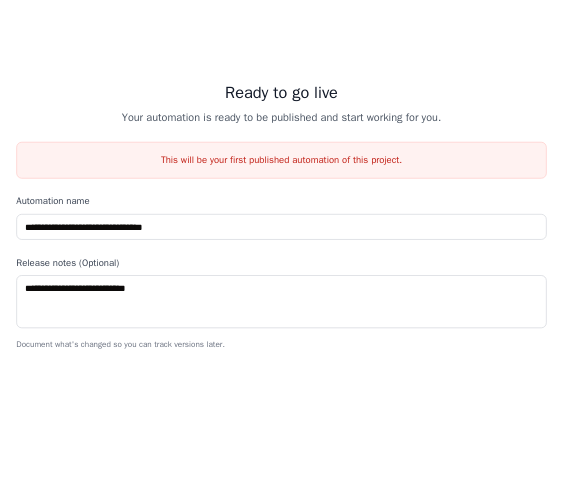 scroll, scrollTop: 0, scrollLeft: 0, axis: both 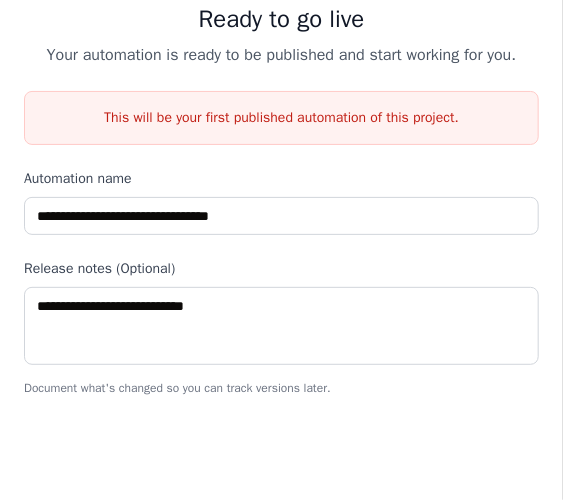 click on "Automation name" at bounding box center (281, 179) 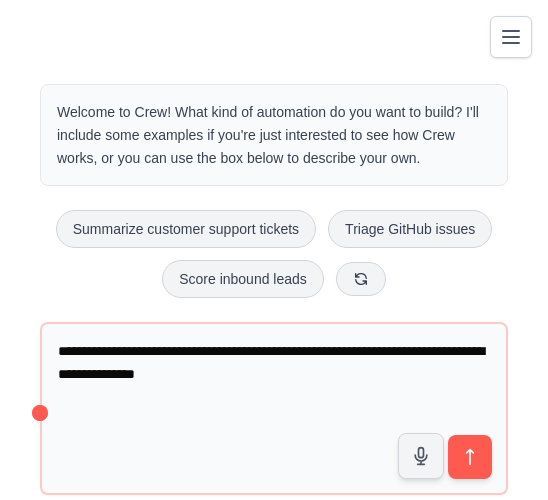 scroll, scrollTop: 0, scrollLeft: 0, axis: both 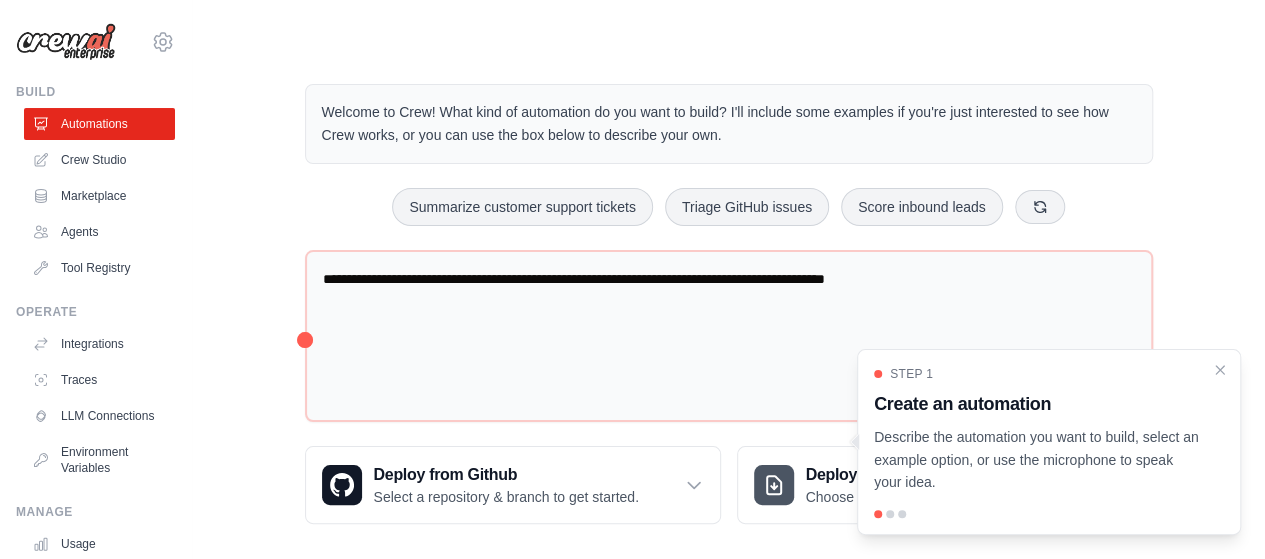 click on "**********" at bounding box center (728, 304) 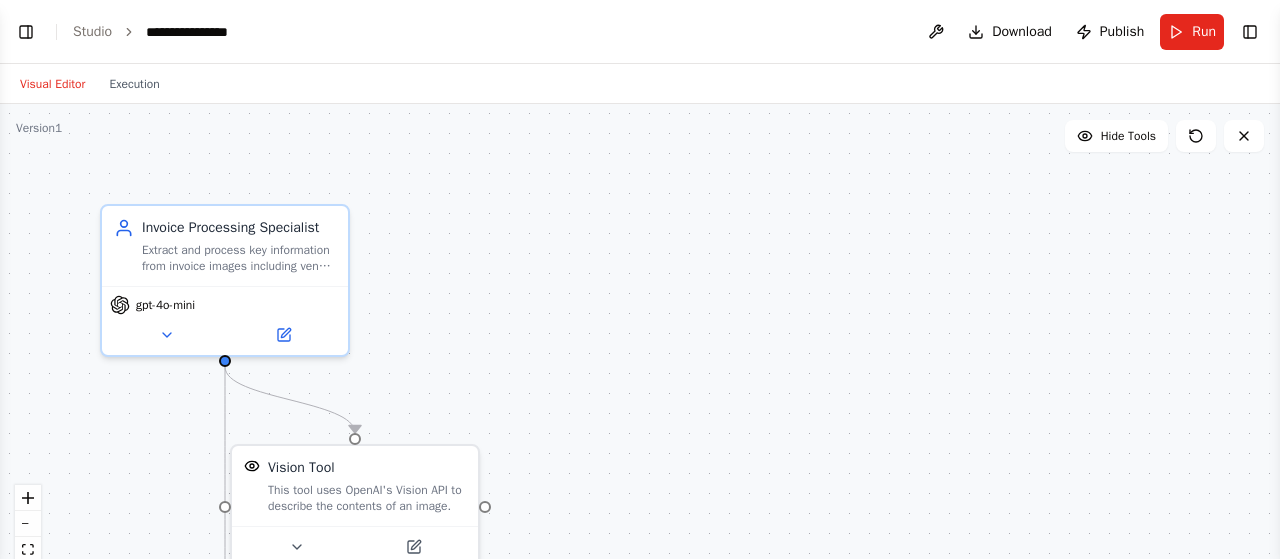 scroll, scrollTop: 0, scrollLeft: 0, axis: both 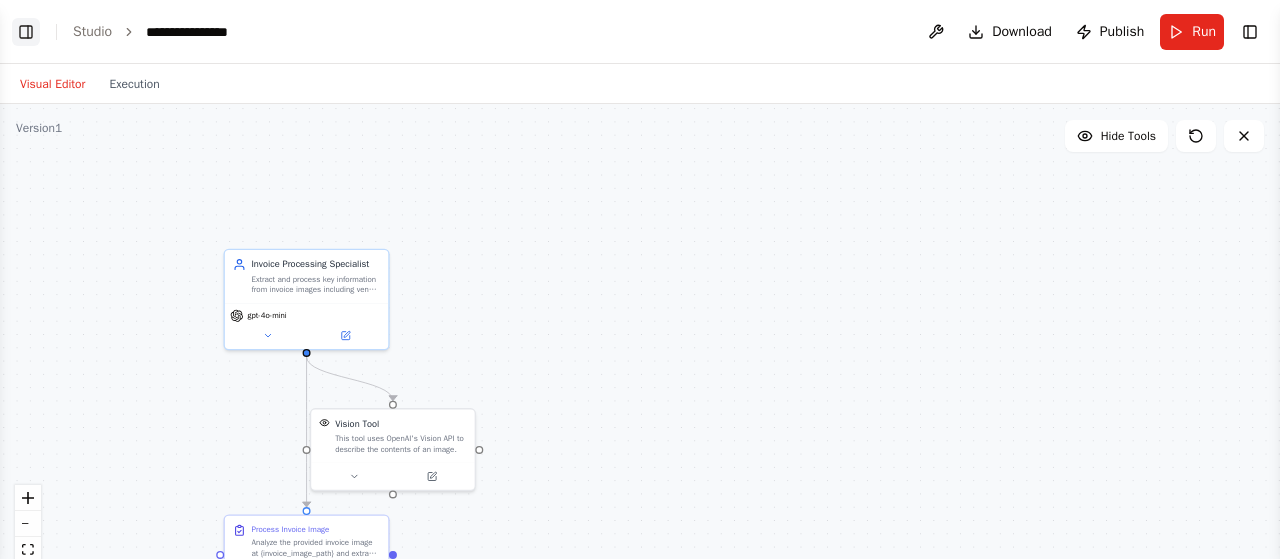 click on "Toggle Left Sidebar" at bounding box center [26, 32] 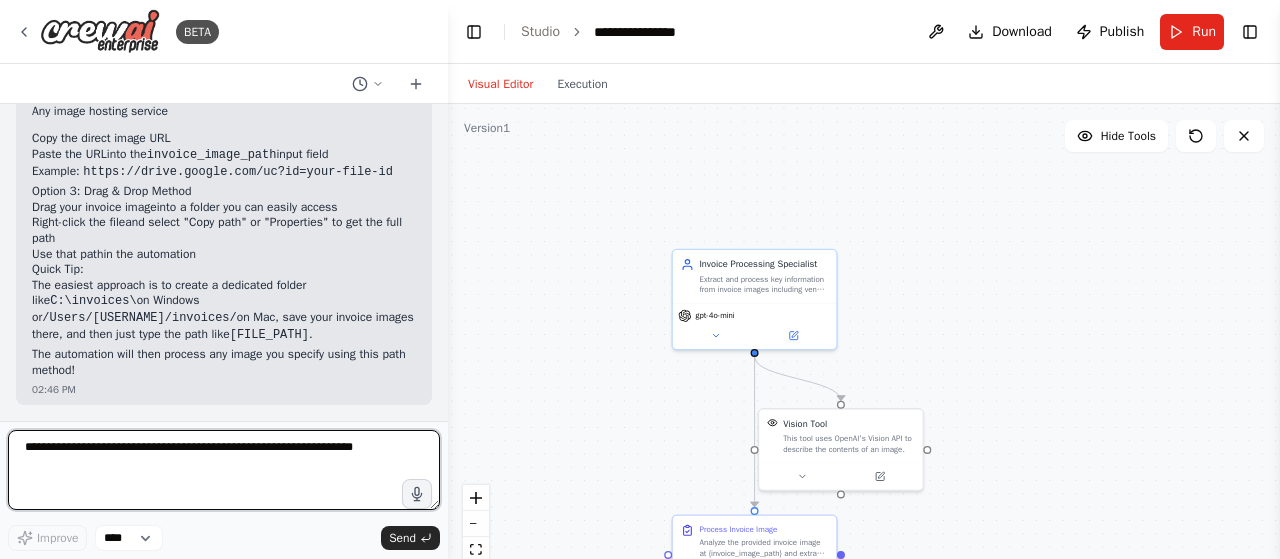 click at bounding box center (224, 470) 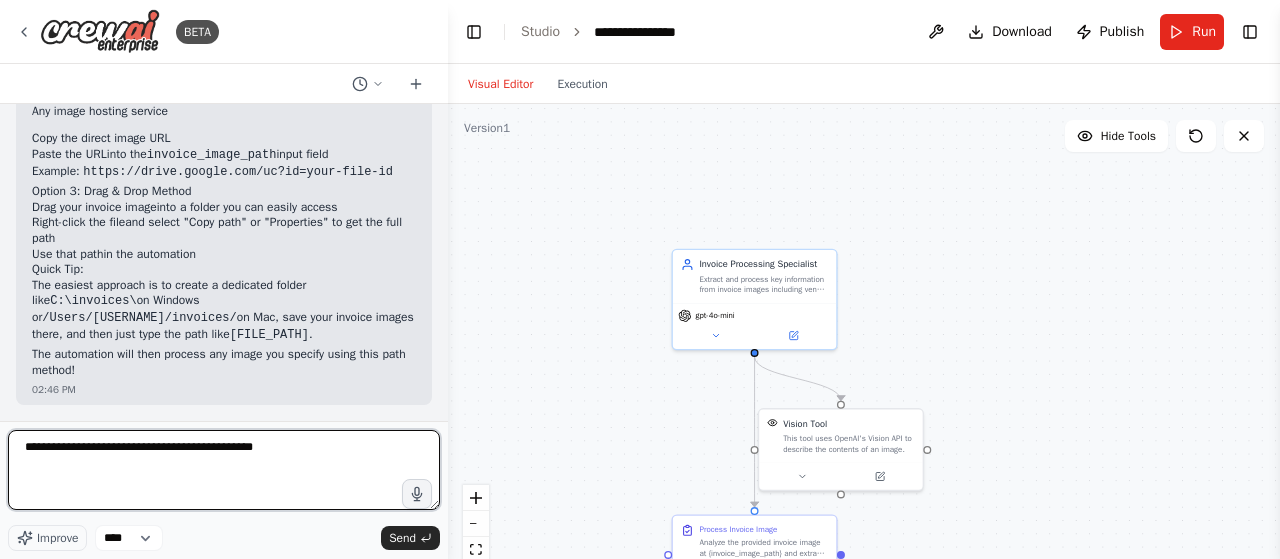type on "**********" 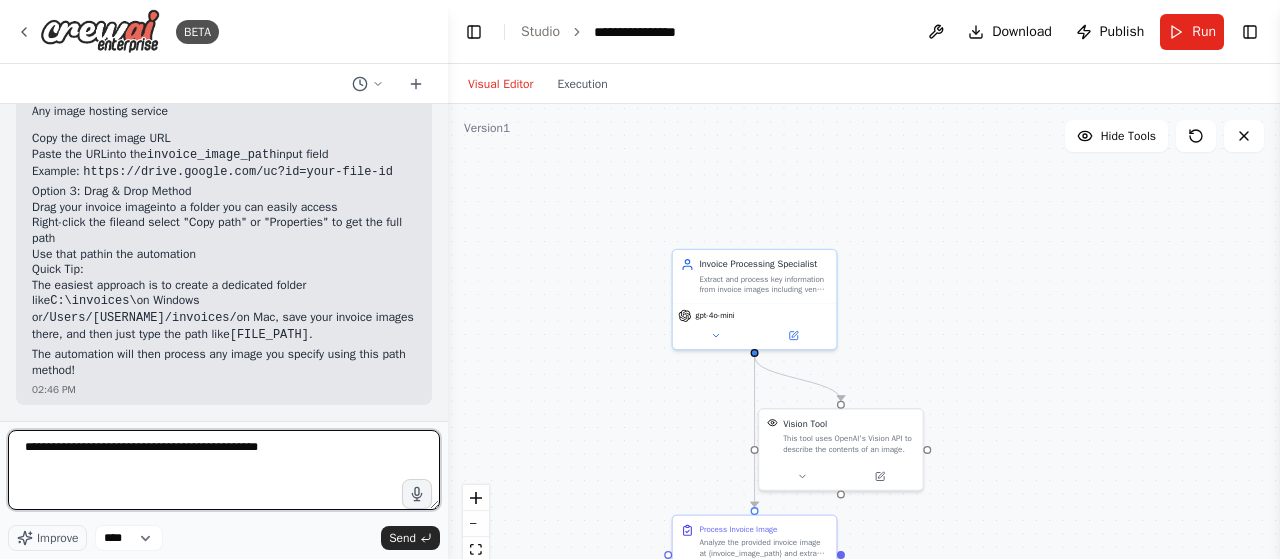 type 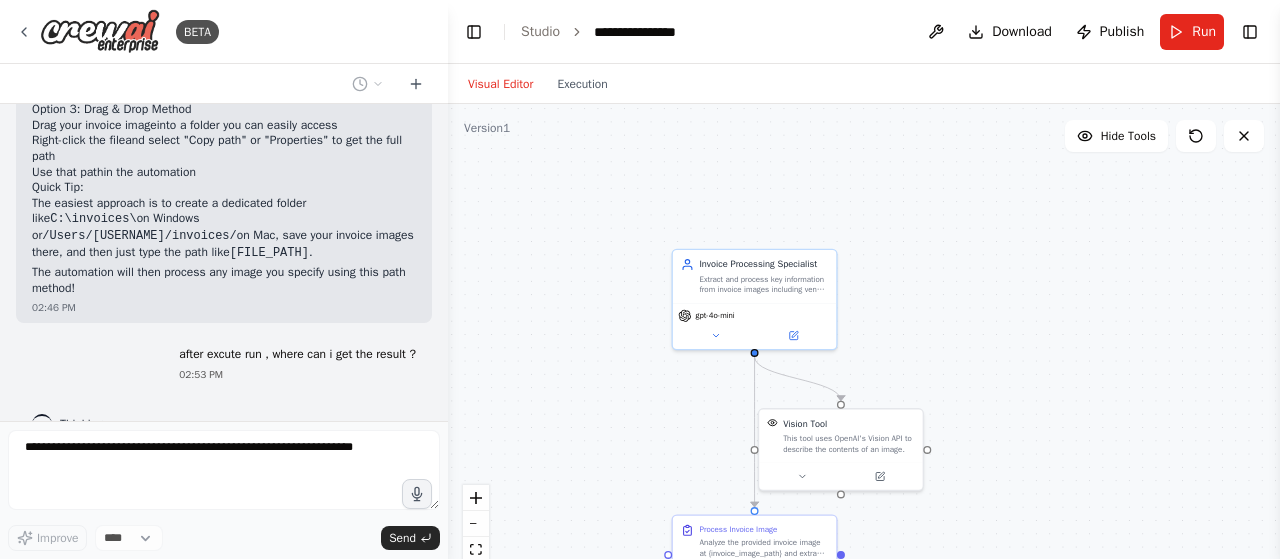 scroll, scrollTop: 2823, scrollLeft: 0, axis: vertical 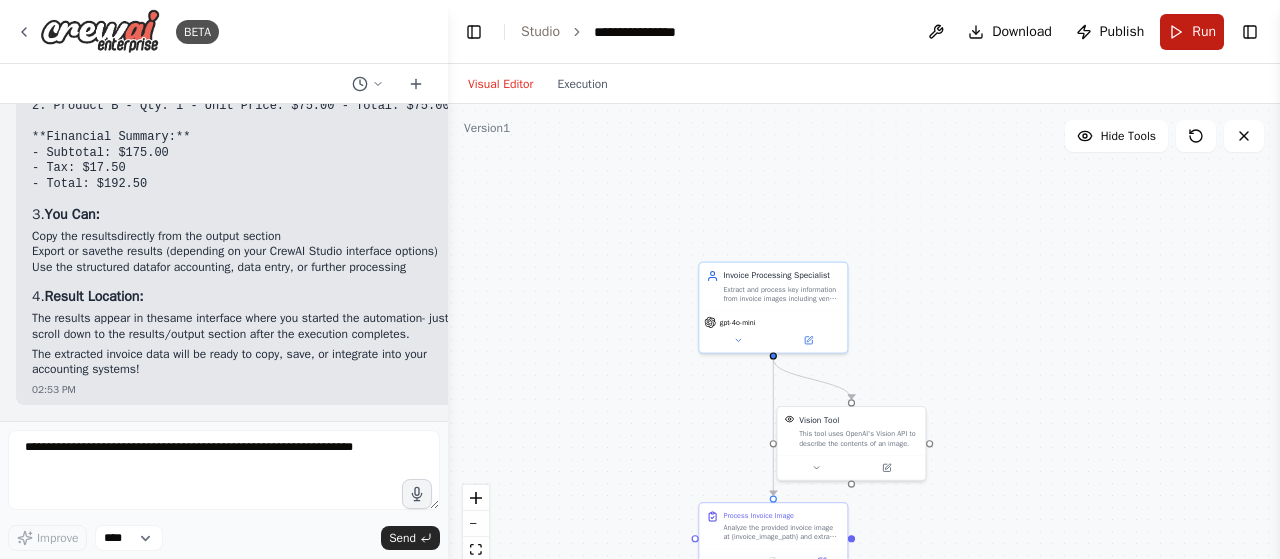 click on "Run" at bounding box center (1192, 32) 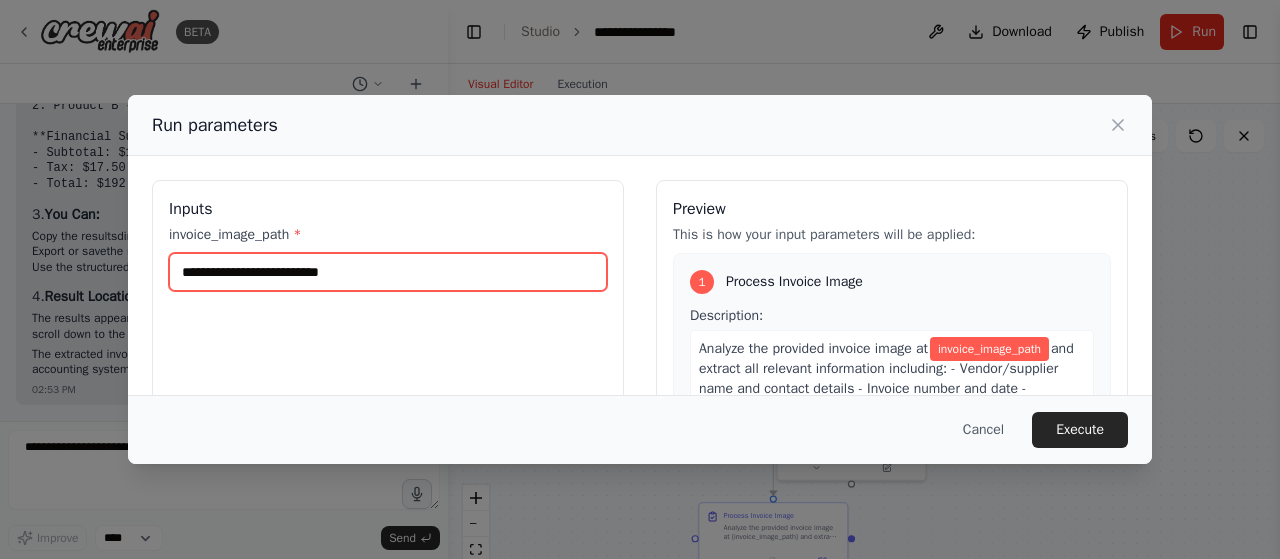 click on "invoice_image_path *" at bounding box center (388, 272) 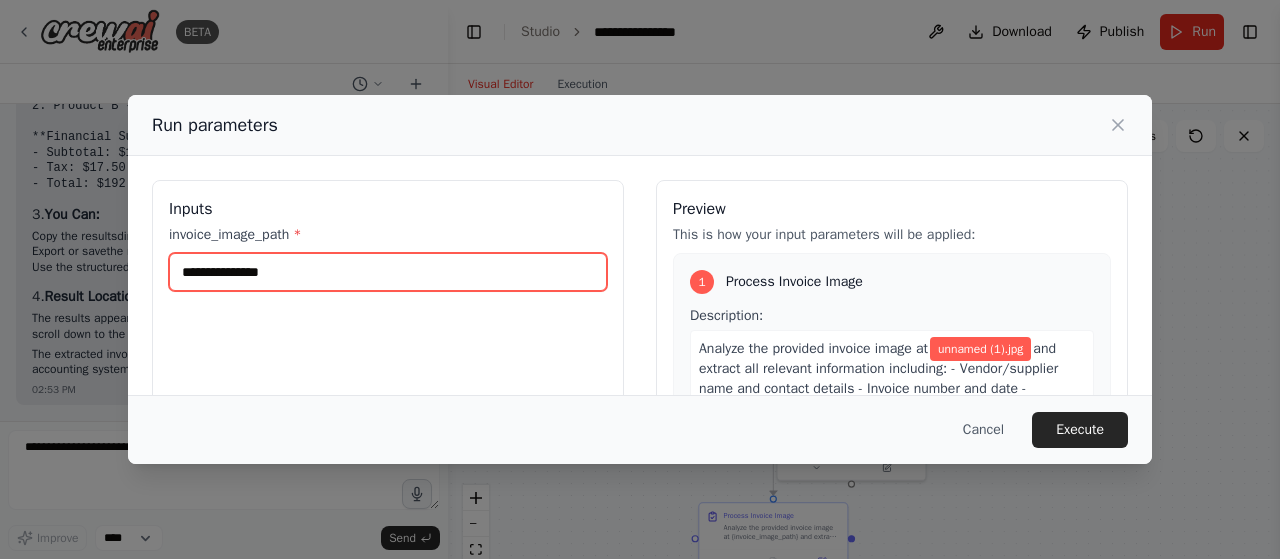 scroll, scrollTop: 220, scrollLeft: 0, axis: vertical 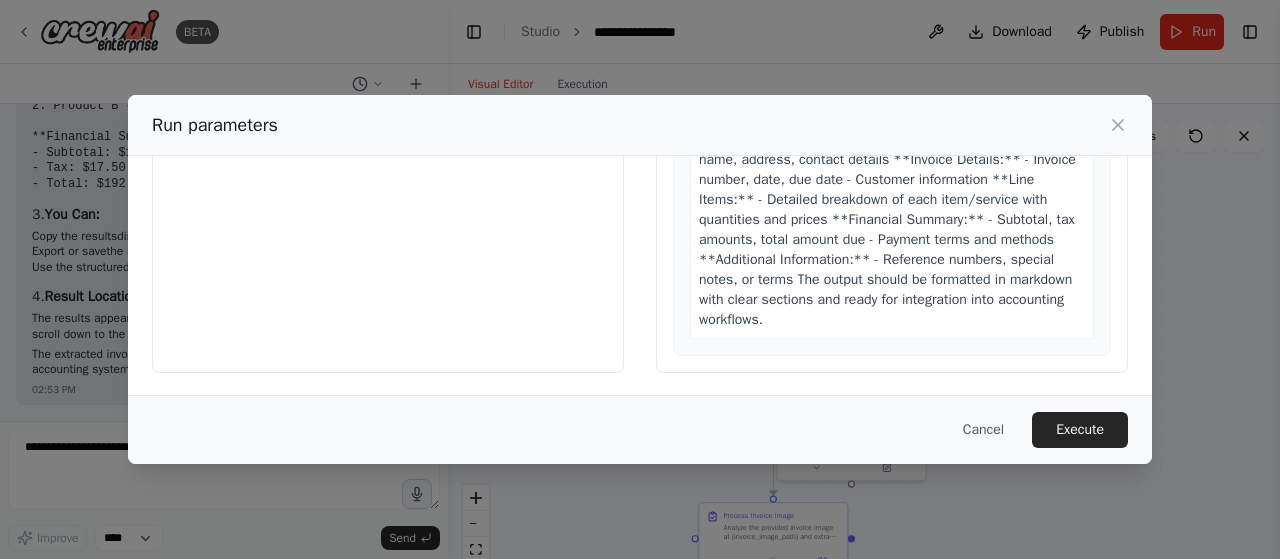 click on "**********" at bounding box center [388, 136] 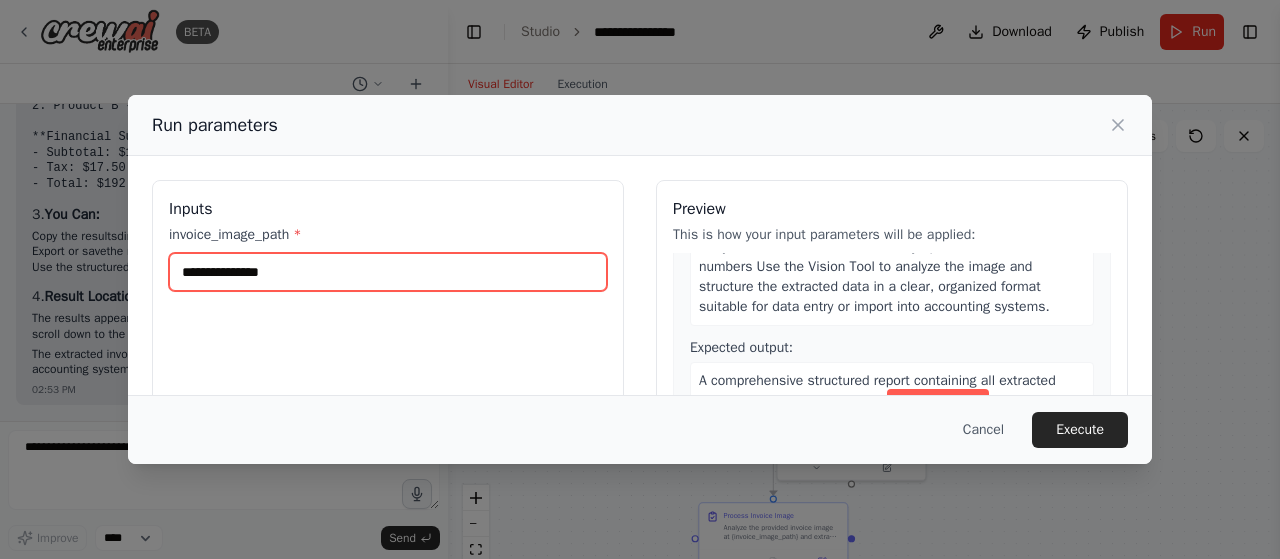 click on "**********" at bounding box center (388, 272) 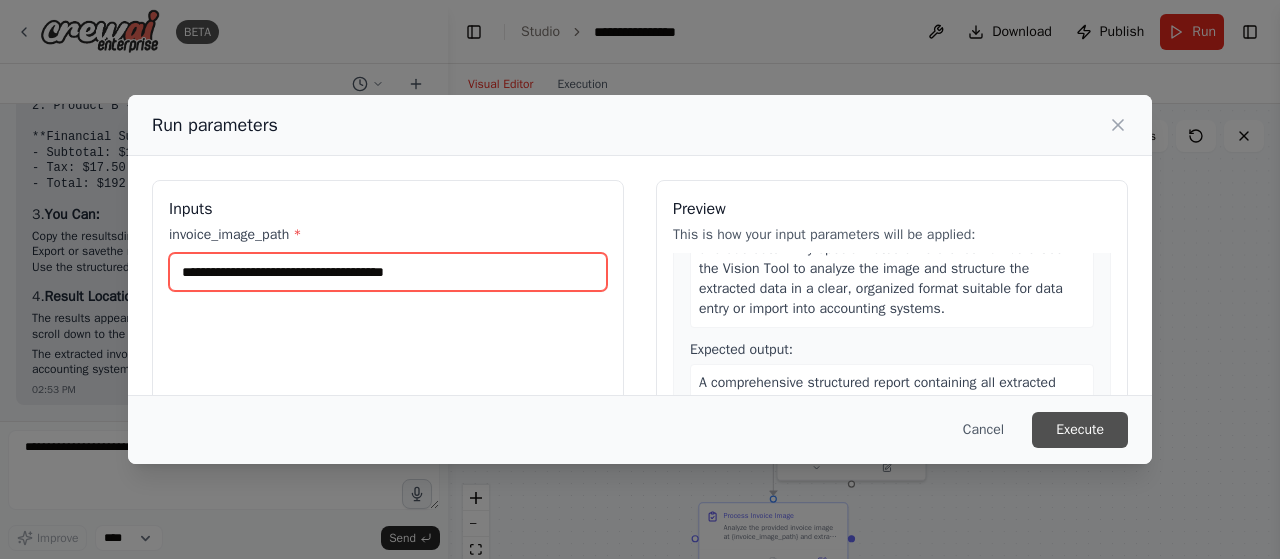 type on "**********" 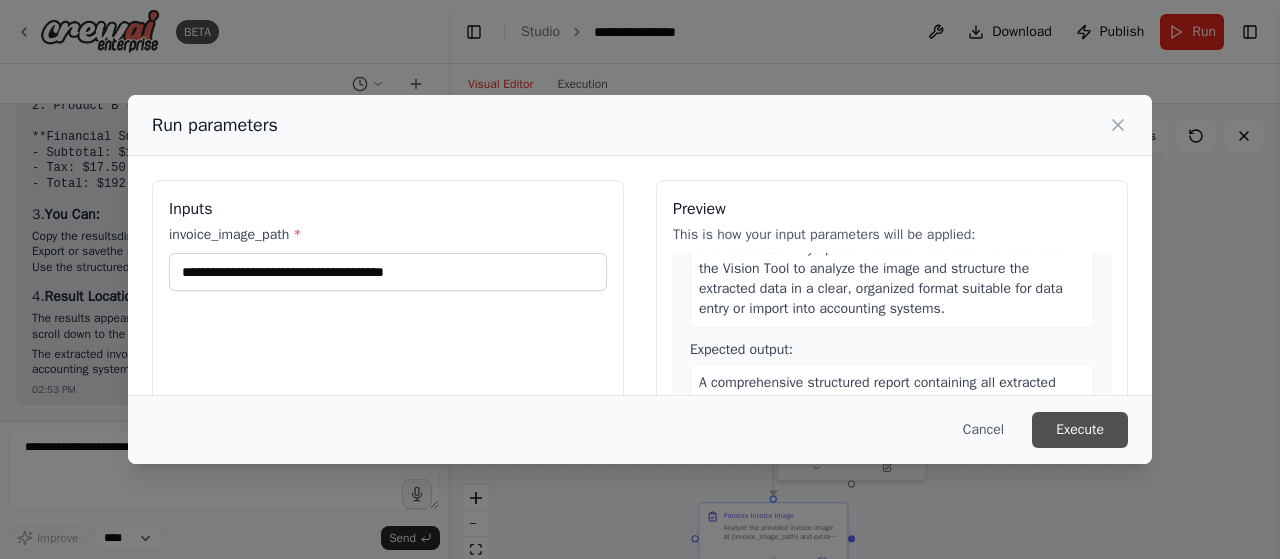 click on "Execute" at bounding box center [1080, 430] 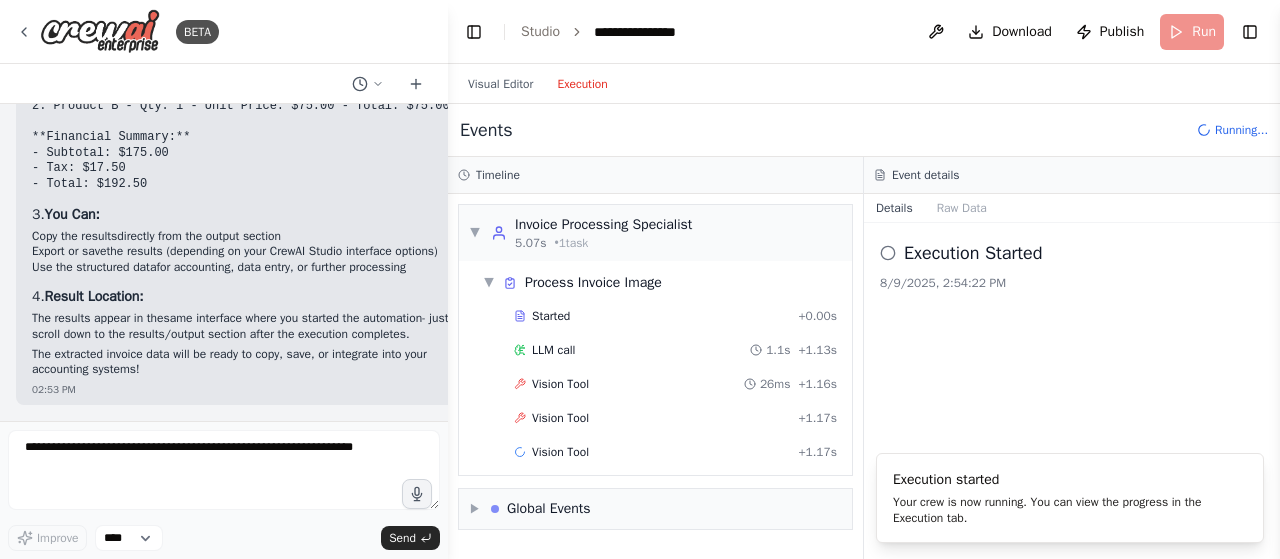 click on "Execution" at bounding box center (582, 84) 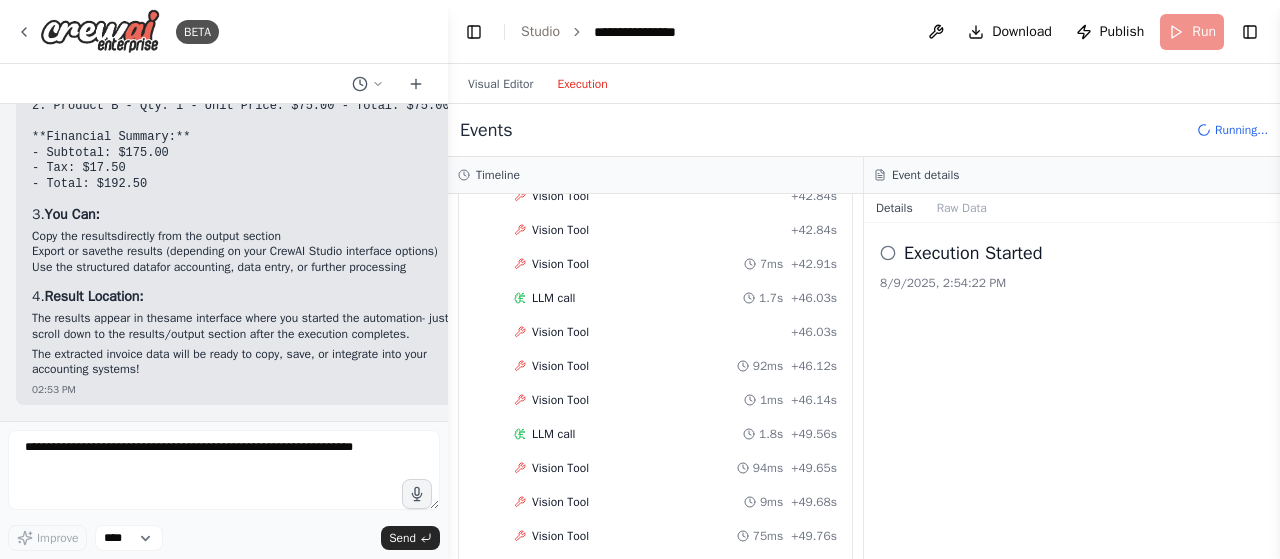 scroll, scrollTop: 3554, scrollLeft: 0, axis: vertical 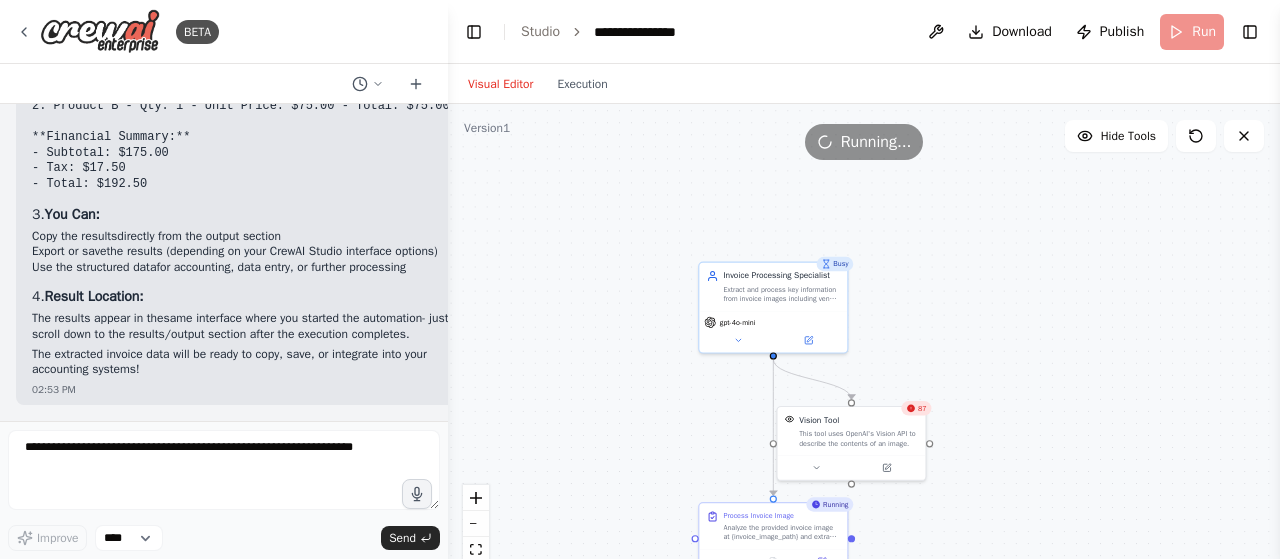 click on "Visual Editor" at bounding box center (500, 84) 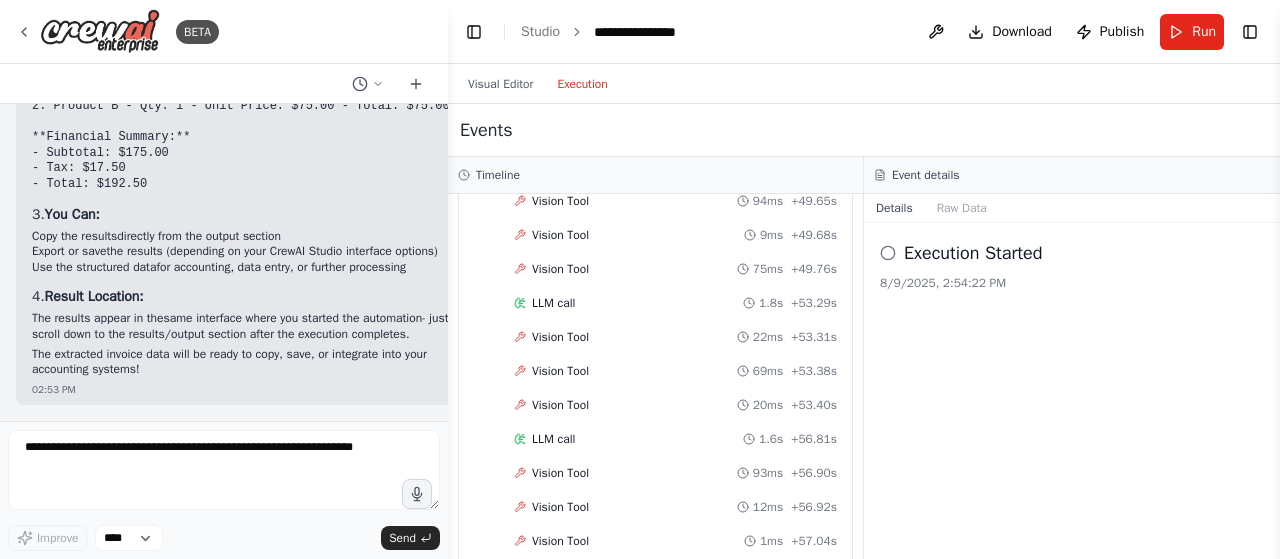 click on "Execution" at bounding box center [582, 84] 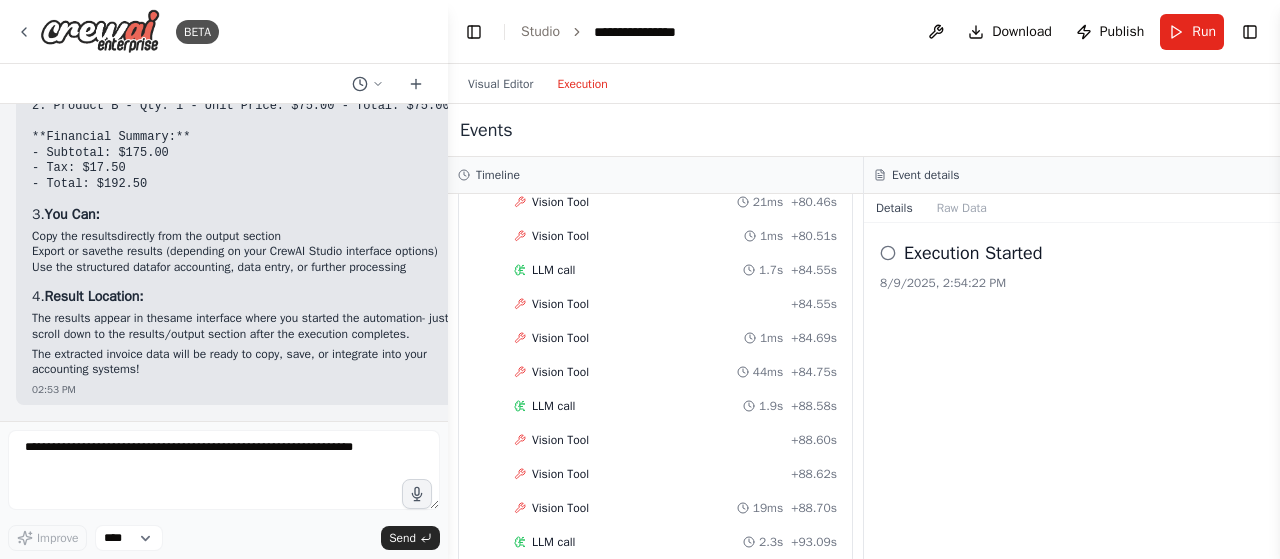 scroll, scrollTop: 4920, scrollLeft: 0, axis: vertical 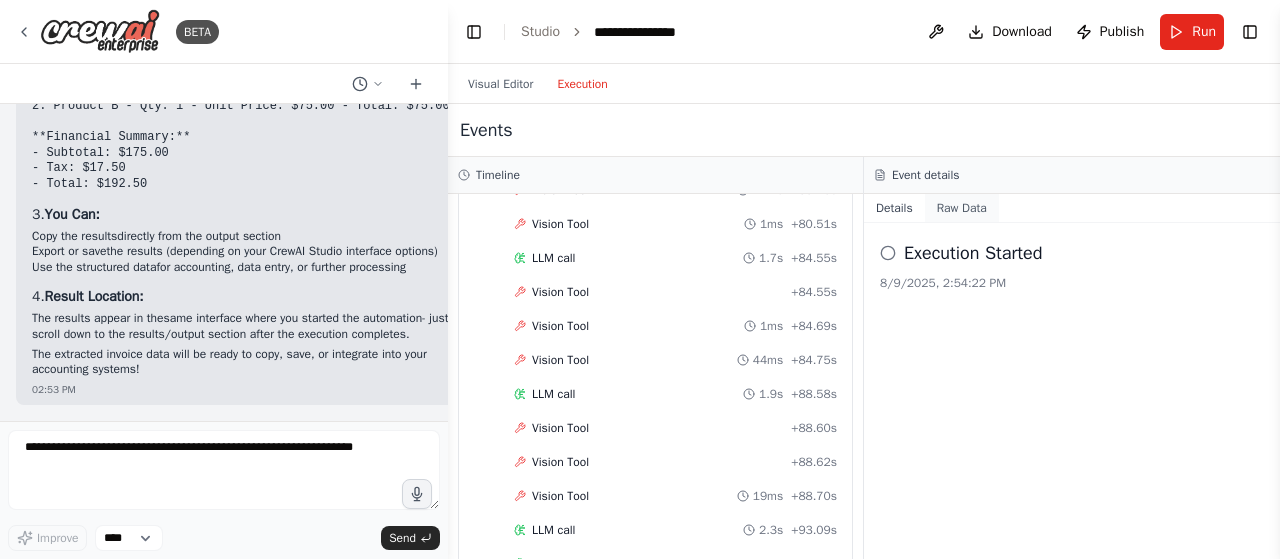 click on "Raw Data" at bounding box center (962, 208) 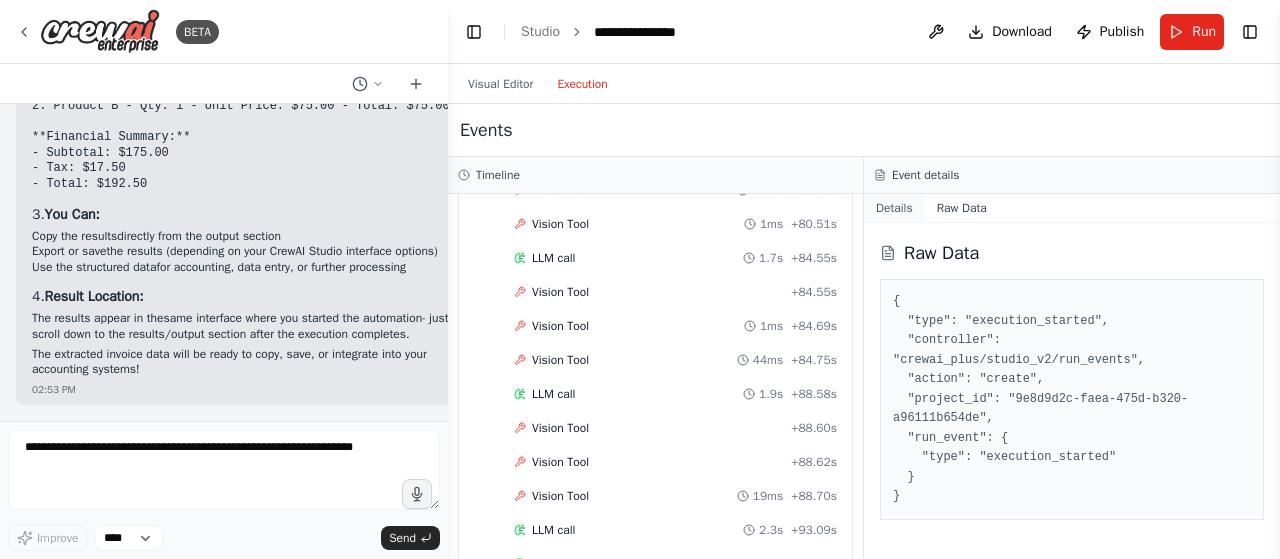 click on "Details" at bounding box center [894, 208] 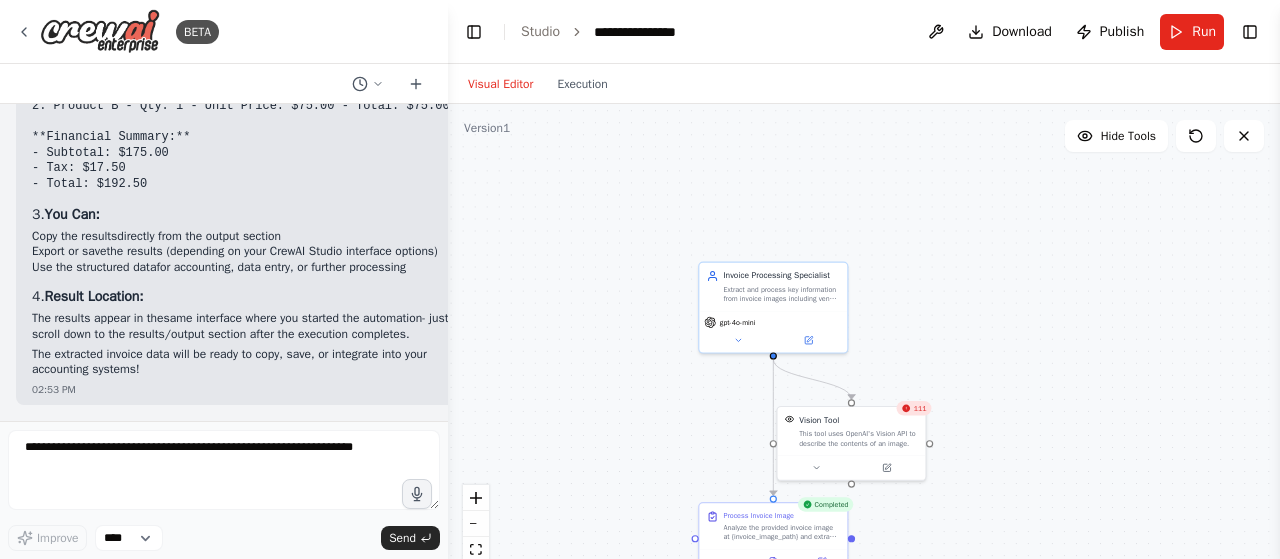 click on "Visual Editor" at bounding box center [500, 84] 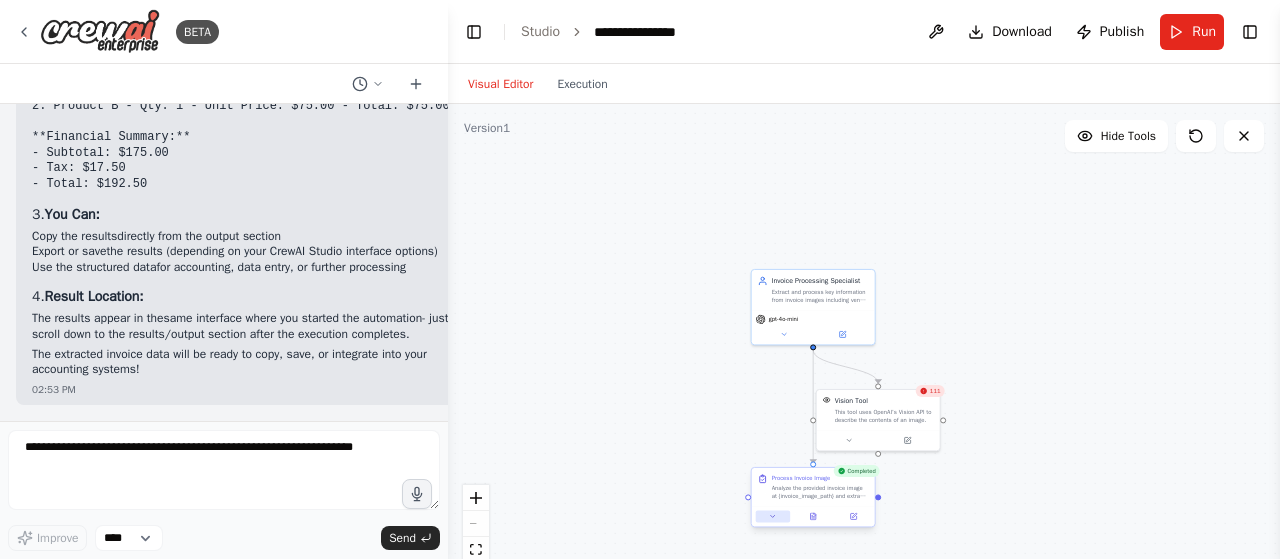 click at bounding box center [773, 516] 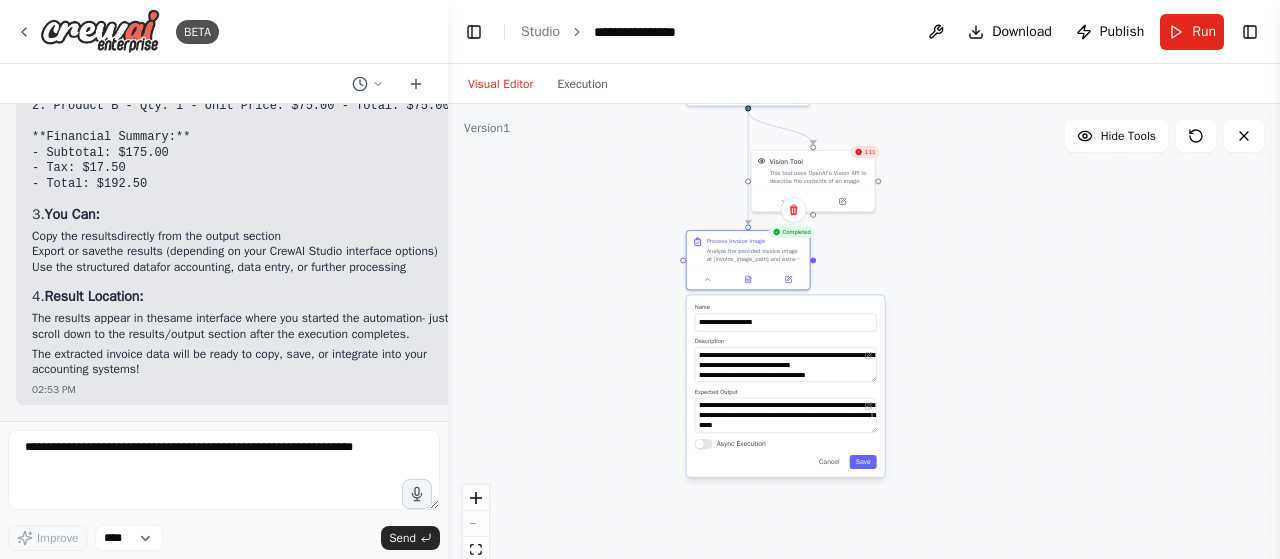 drag, startPoint x: 1012, startPoint y: 497, endPoint x: 947, endPoint y: 258, distance: 247.68124 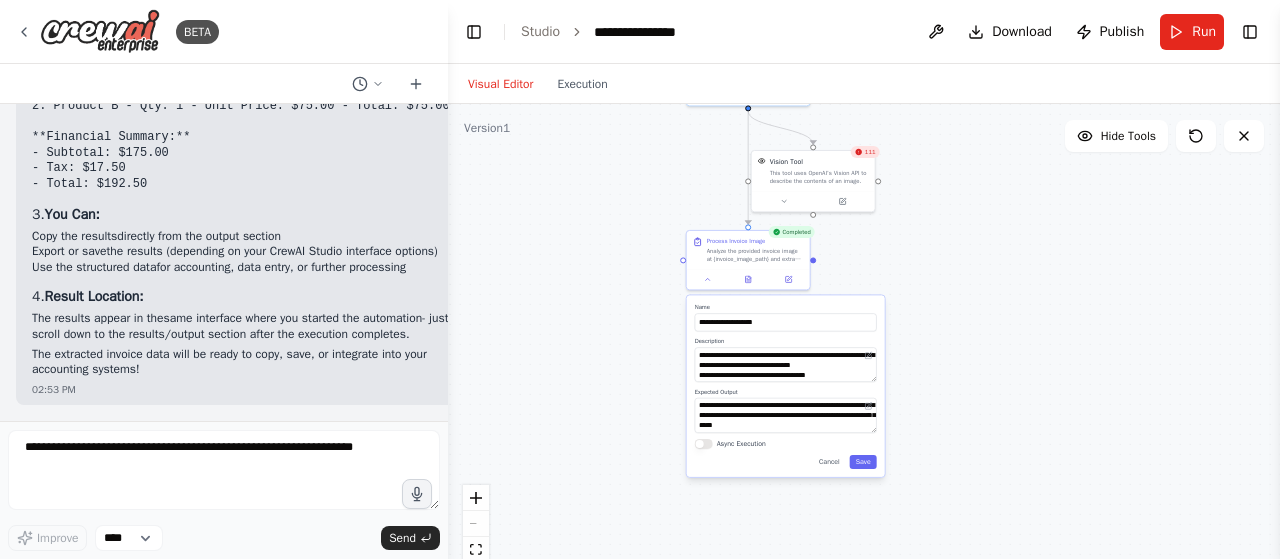 click on ".deletable-edge-delete-btn {
width: 20px;
height: 20px;
border: 0px solid #ffffff;
color: #6b7280;
background-color: #f8fafc;
cursor: pointer;
border-radius: 50%;
font-size: 12px;
padding: 3px;
display: flex;
align-items: center;
justify-content: center;
transition: all 0.2s cubic-bezier(0.4, 0, 0.2, 1);
box-shadow: 0 2px 4px rgba(0, 0, 0, 0.1);
}
.deletable-edge-delete-btn:hover {
background-color: #ef4444;
color: #ffffff;
border-color: #dc2626;
transform: scale(1.1);
box-shadow: 0 4px 12px rgba(239, 68, 68, 0.4);
}
.deletable-edge-delete-btn:active {
transform: scale(0.95);
box-shadow: 0 2px 4px rgba(239, 68, 68, 0.3);
}
Invoice Processing Specialist gpt-4o-mini 111 Vision Tool Completed" at bounding box center (864, 354) 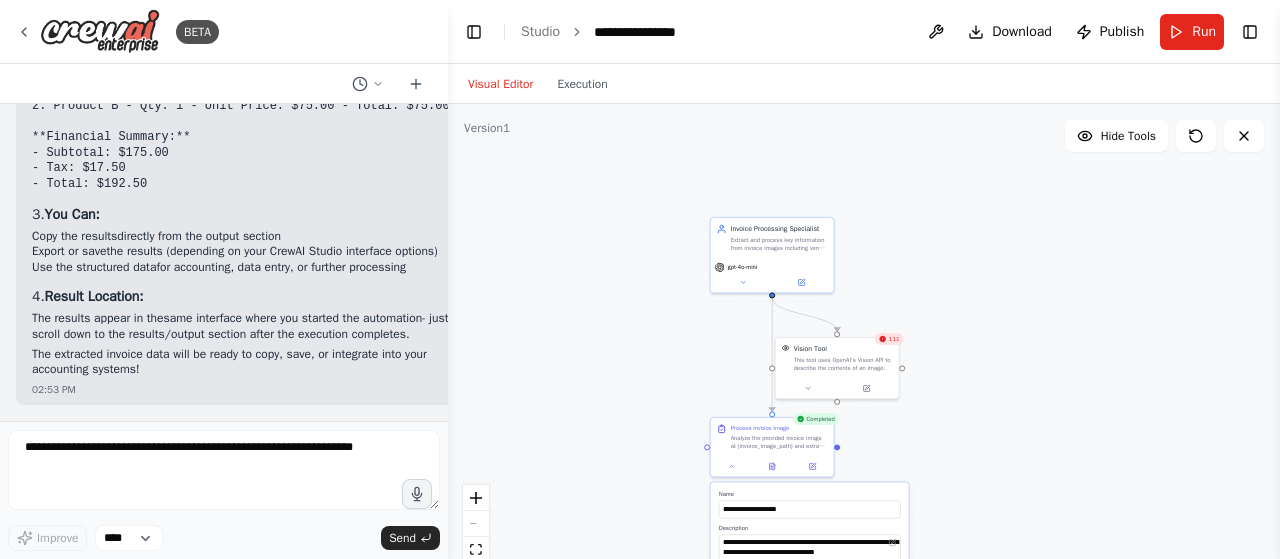 drag, startPoint x: 598, startPoint y: 232, endPoint x: 622, endPoint y: 415, distance: 184.56706 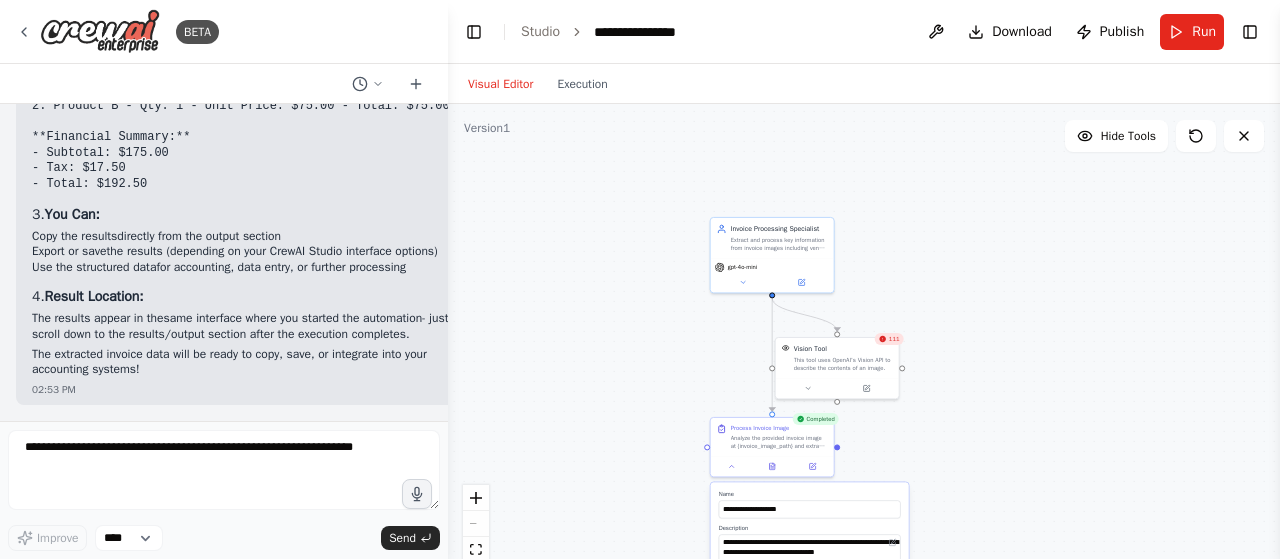 click on ".deletable-edge-delete-btn {
width: 20px;
height: 20px;
border: 0px solid #ffffff;
color: #6b7280;
background-color: #f8fafc;
cursor: pointer;
border-radius: 50%;
font-size: 12px;
padding: 3px;
display: flex;
align-items: center;
justify-content: center;
transition: all 0.2s cubic-bezier(0.4, 0, 0.2, 1);
box-shadow: 0 2px 4px rgba(0, 0, 0, 0.1);
}
.deletable-edge-delete-btn:hover {
background-color: #ef4444;
color: #ffffff;
border-color: #dc2626;
transform: scale(1.1);
box-shadow: 0 4px 12px rgba(239, 68, 68, 0.4);
}
.deletable-edge-delete-btn:active {
transform: scale(0.95);
box-shadow: 0 2px 4px rgba(239, 68, 68, 0.3);
}
Invoice Processing Specialist gpt-4o-mini 111 Vision Tool Completed" at bounding box center (864, 354) 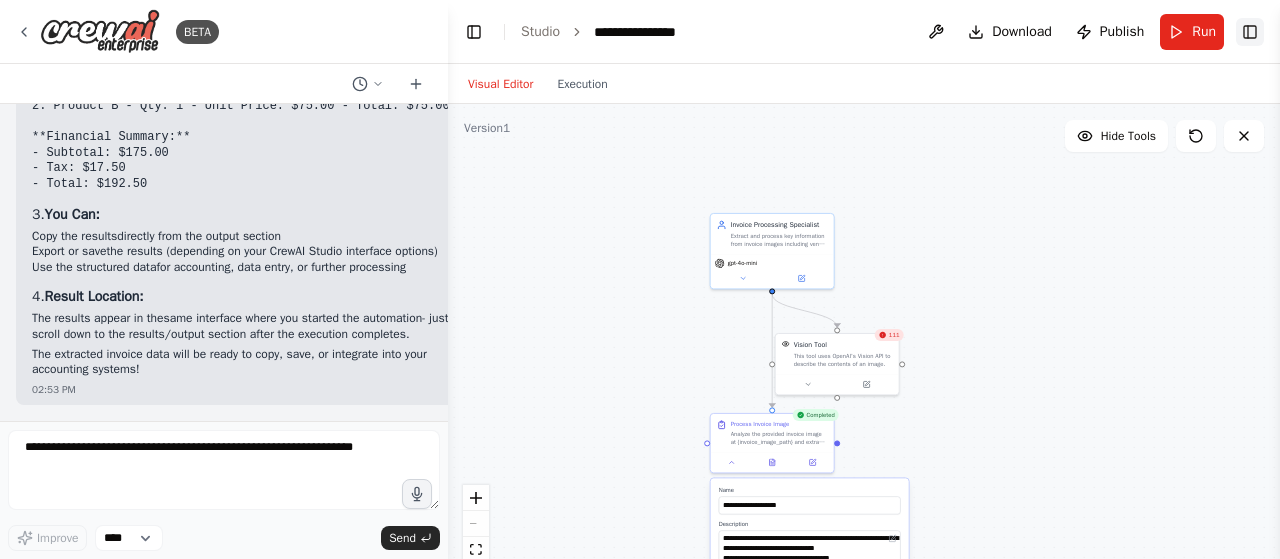 click on "Toggle Right Sidebar" at bounding box center [1250, 32] 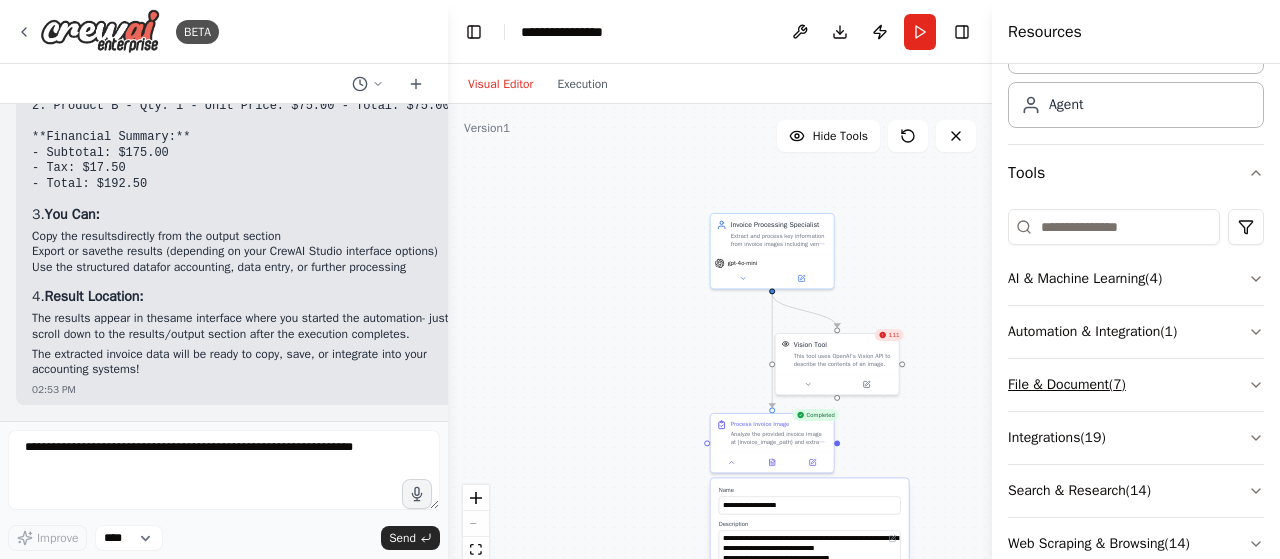 scroll, scrollTop: 148, scrollLeft: 0, axis: vertical 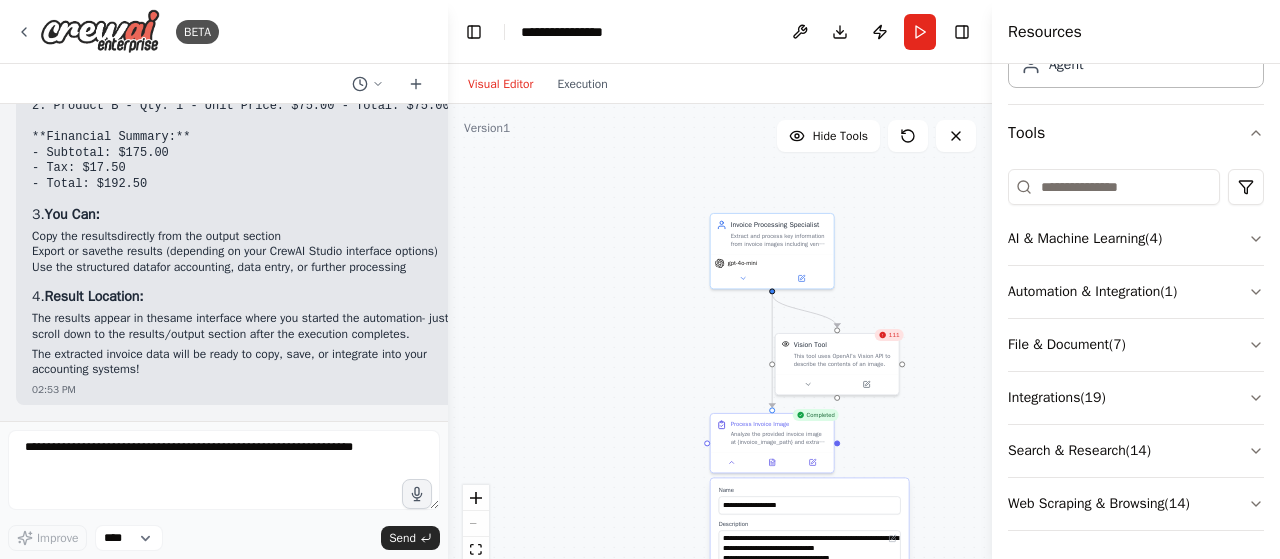 click on "The extracted invoice data will be ready to copy, save, or integrate into your accounting systems!" at bounding box center (244, 362) 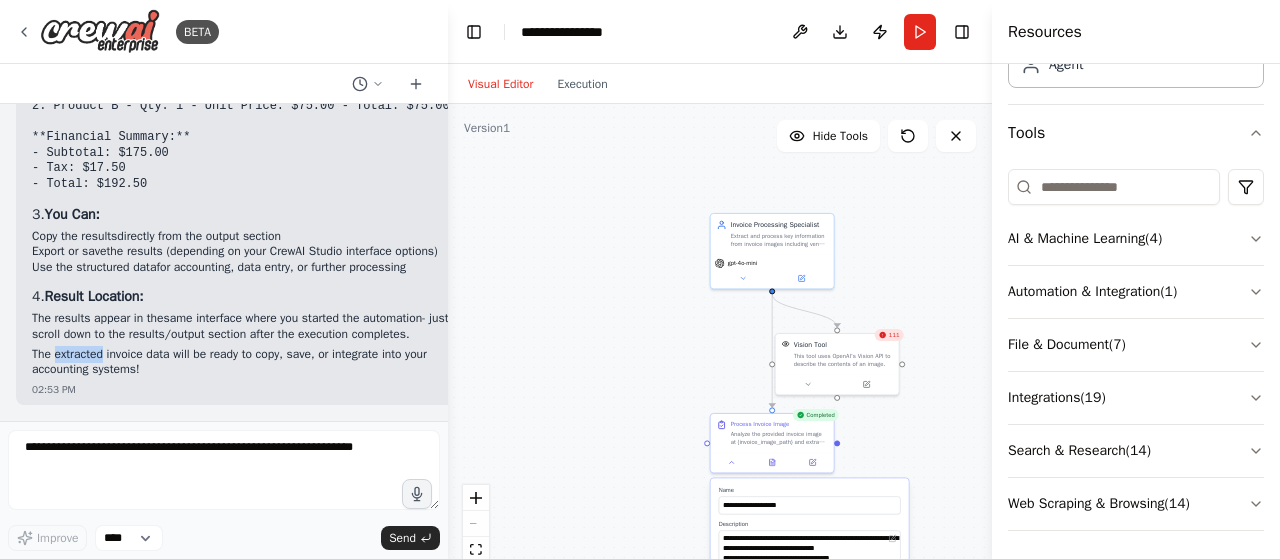 click on "The extracted invoice data will be ready to copy, save, or integrate into your accounting systems!" at bounding box center [244, 362] 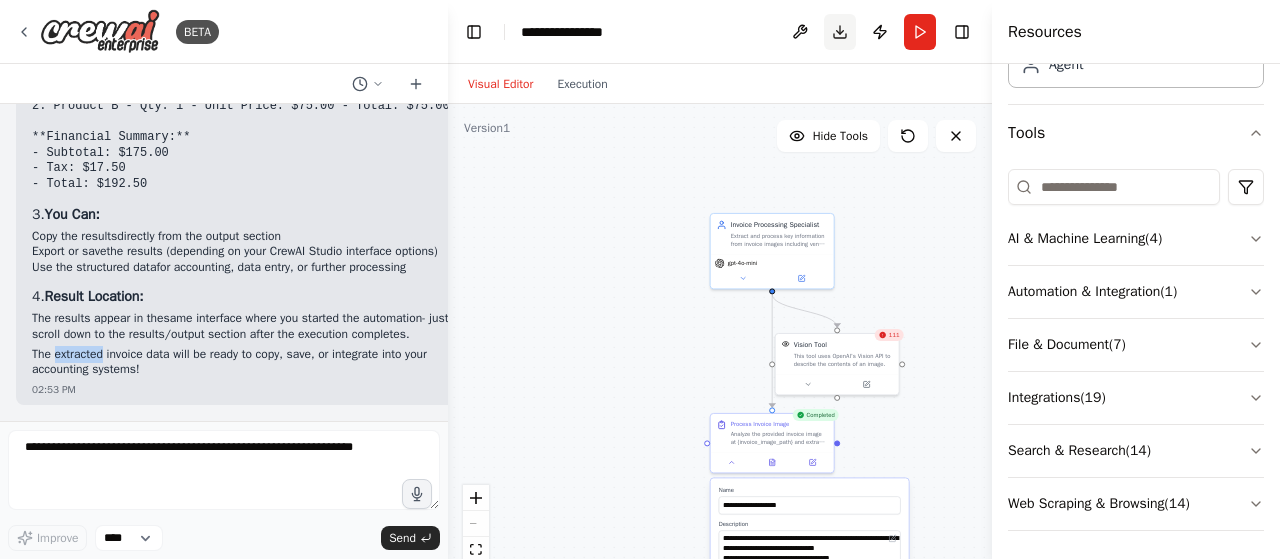click on "Download" at bounding box center (840, 32) 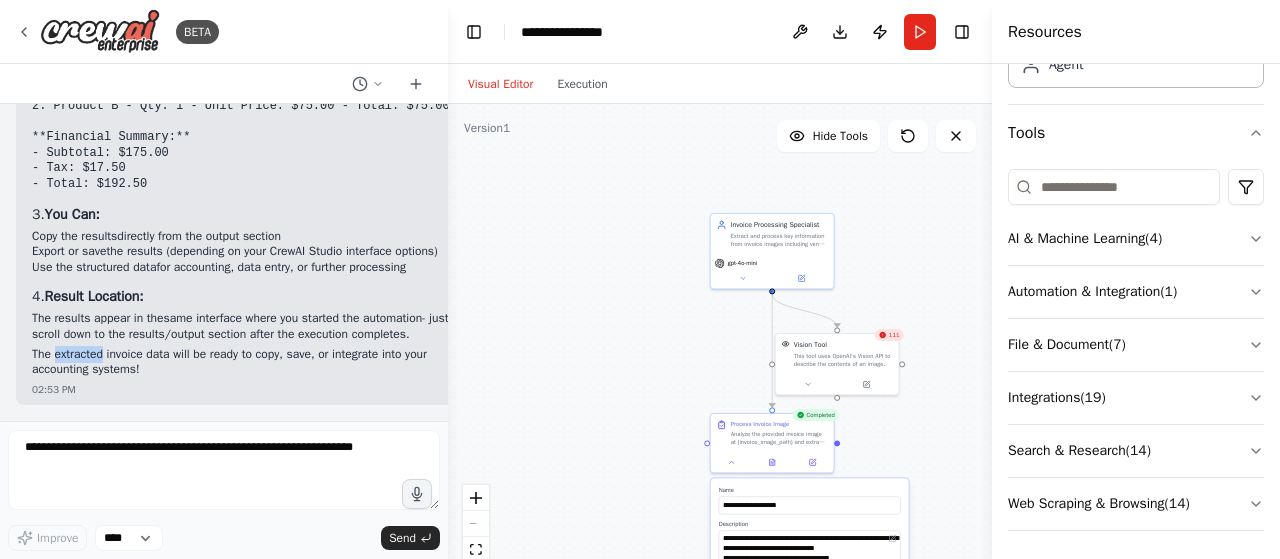 click on ".deletable-edge-delete-btn {
width: 20px;
height: 20px;
border: 0px solid #ffffff;
color: #6b7280;
background-color: #f8fafc;
cursor: pointer;
border-radius: 50%;
font-size: 12px;
padding: 3px;
display: flex;
align-items: center;
justify-content: center;
transition: all 0.2s cubic-bezier(0.4, 0, 0.2, 1);
box-shadow: 0 2px 4px rgba(0, 0, 0, 0.1);
}
.deletable-edge-delete-btn:hover {
background-color: #ef4444;
color: #ffffff;
border-color: #dc2626;
transform: scale(1.1);
box-shadow: 0 4px 12px rgba(239, 68, 68, 0.4);
}
.deletable-edge-delete-btn:active {
transform: scale(0.95);
box-shadow: 0 2px 4px rgba(239, 68, 68, 0.3);
}
Invoice Processing Specialist gpt-4o-mini 111 Vision Tool Completed" at bounding box center (720, 354) 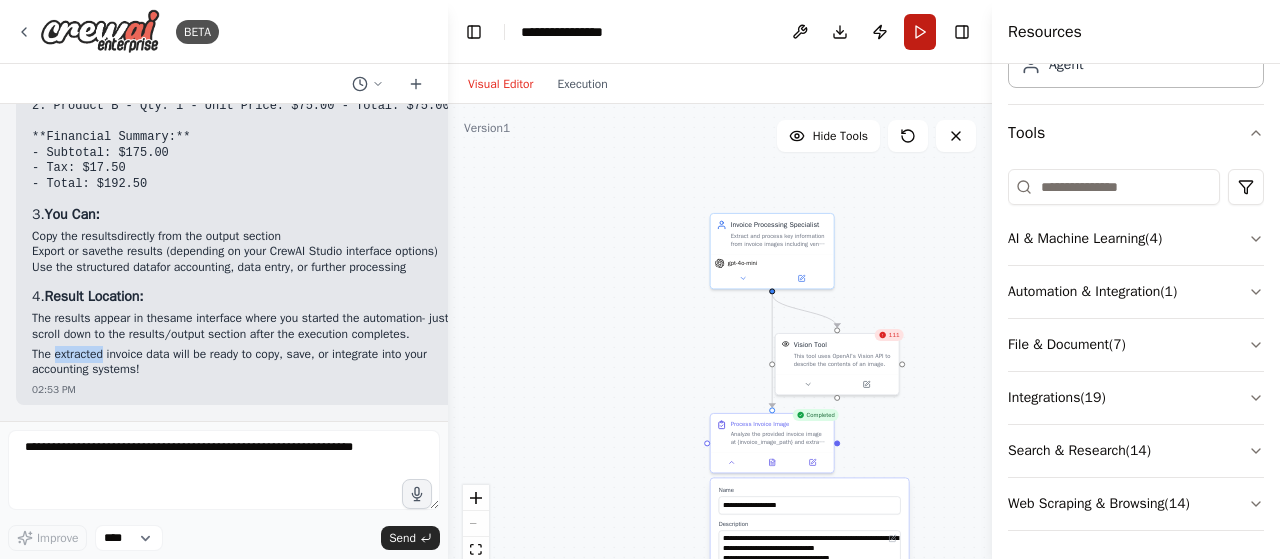 click on "Run" at bounding box center [920, 32] 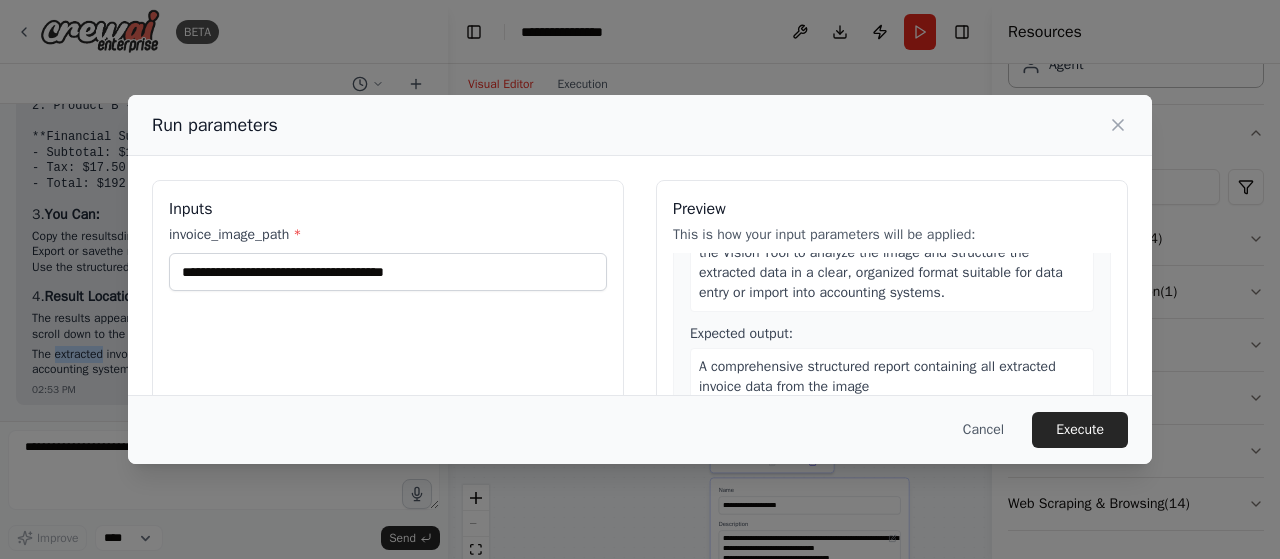 scroll, scrollTop: 260, scrollLeft: 0, axis: vertical 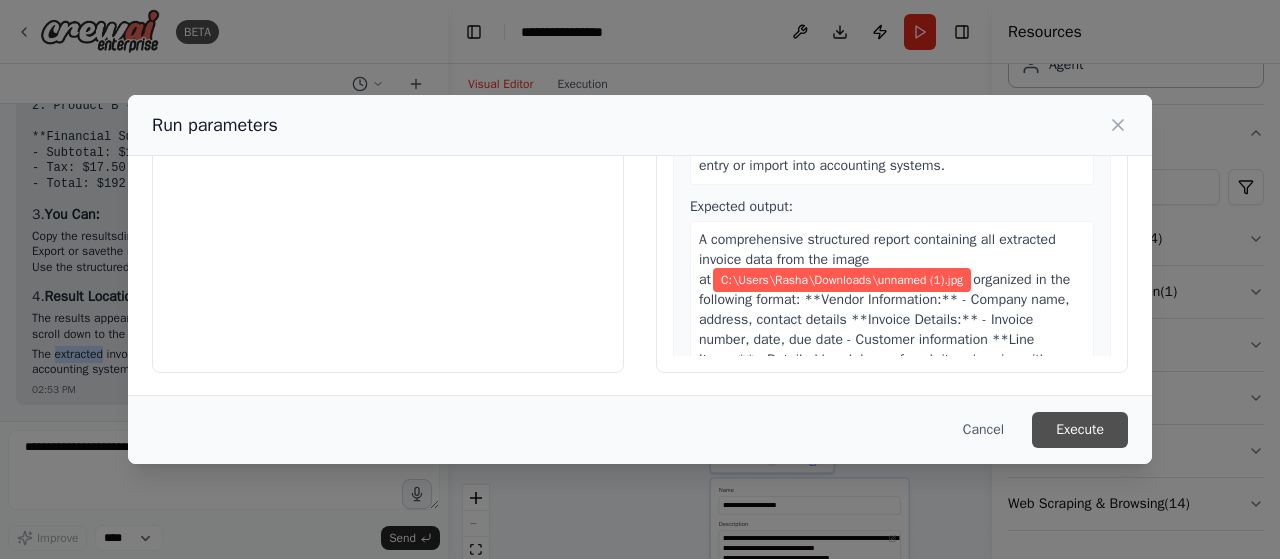click on "Execute" at bounding box center [1080, 430] 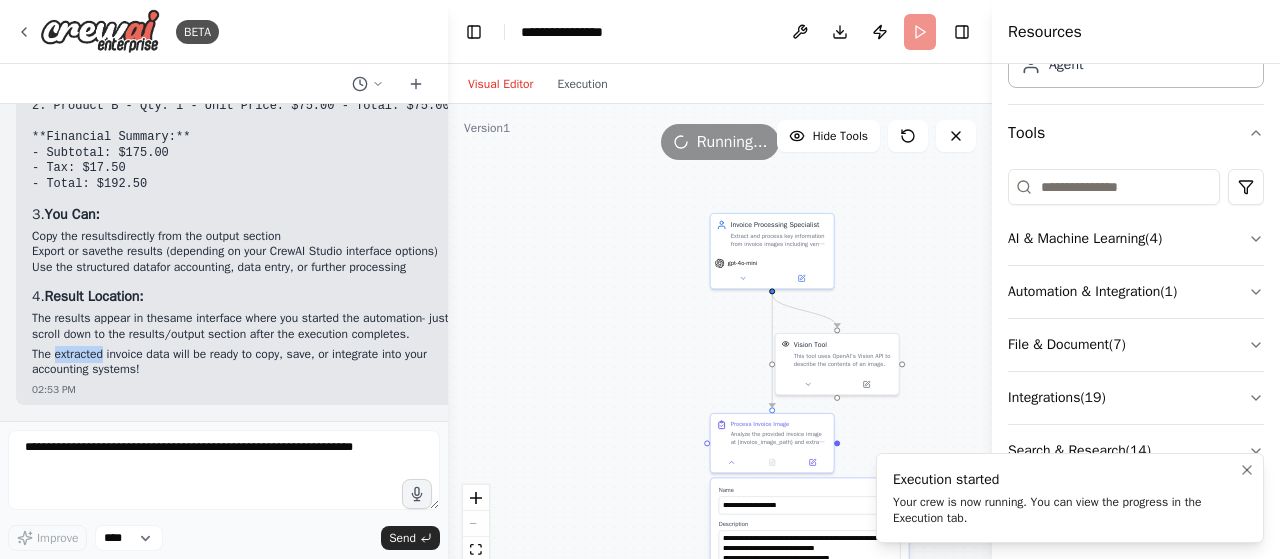 click on "Your crew is now running. You can view the progress in the Execution tab." at bounding box center [1066, 510] 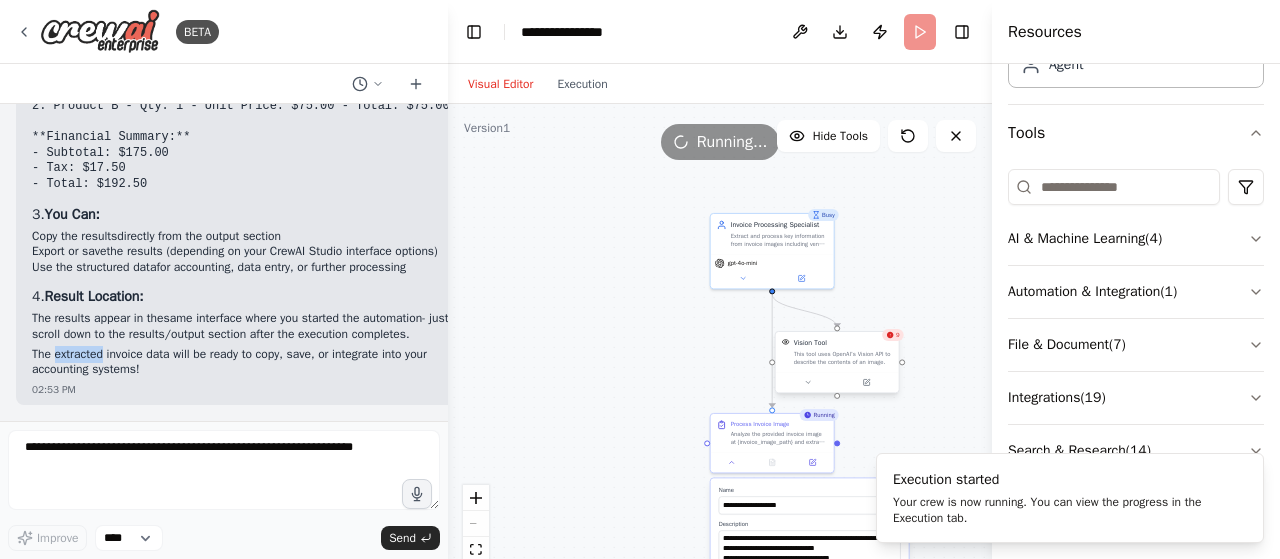 click on "Vision Tool This tool uses OpenAI's Vision API to describe the contents of an image." at bounding box center (843, 352) 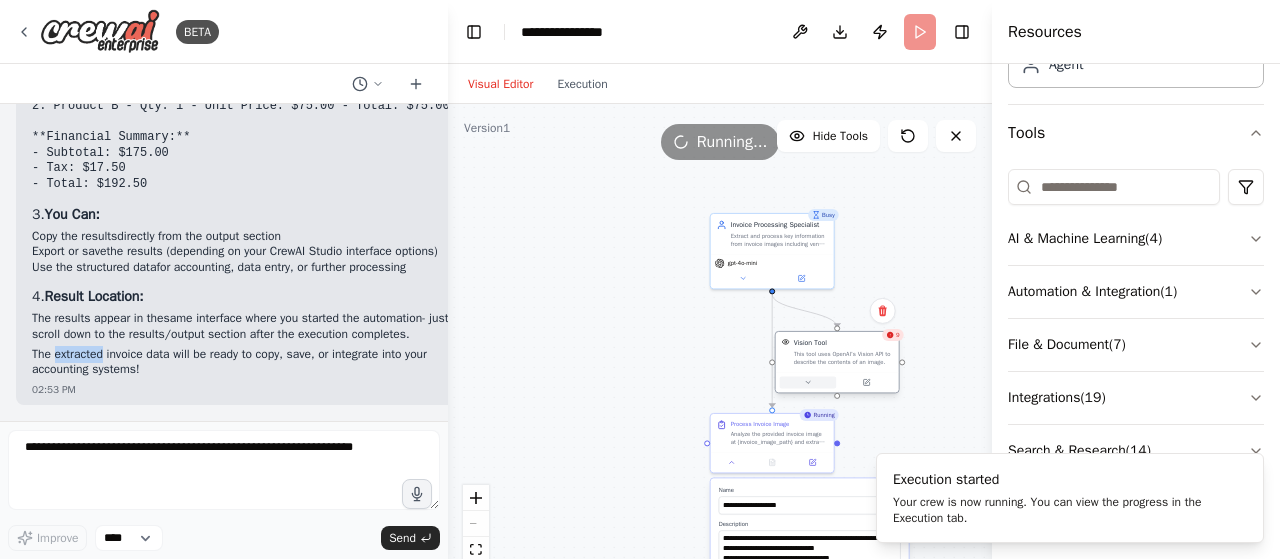 click 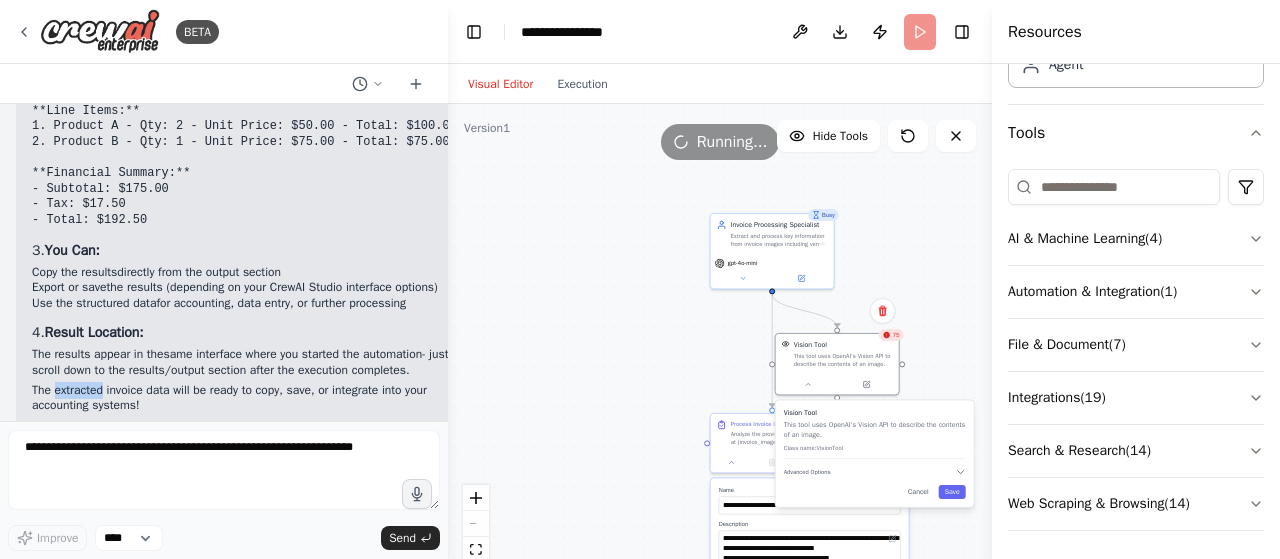 scroll, scrollTop: 3524, scrollLeft: 0, axis: vertical 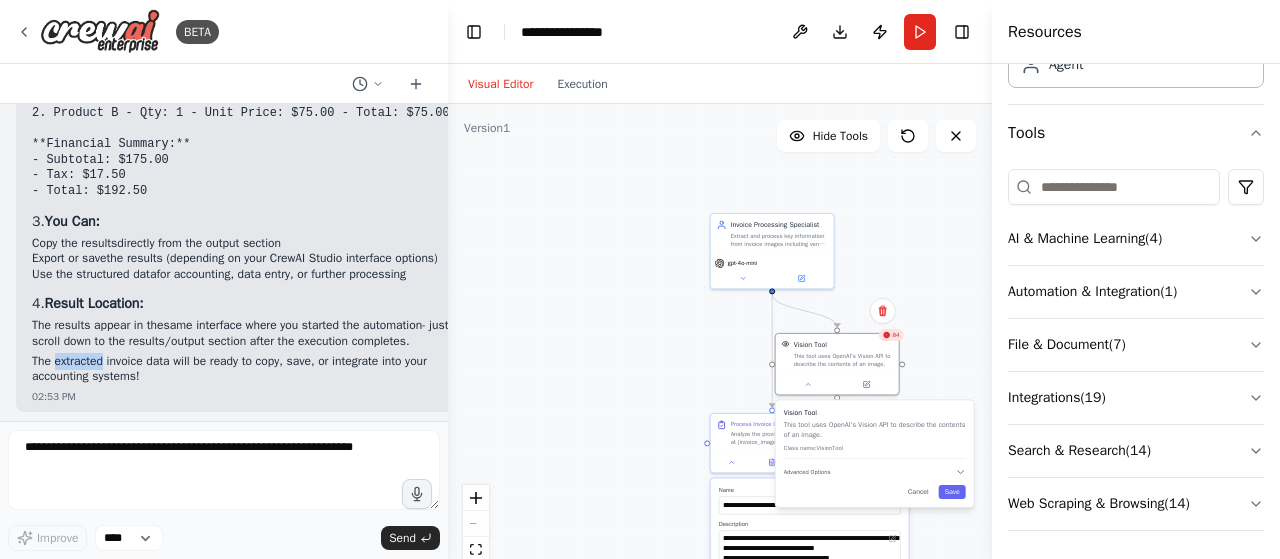 click on ".deletable-edge-delete-btn {
width: 20px;
height: 20px;
border: 0px solid #ffffff;
color: #6b7280;
background-color: #f8fafc;
cursor: pointer;
border-radius: 50%;
font-size: 12px;
padding: 3px;
display: flex;
align-items: center;
justify-content: center;
transition: all 0.2s cubic-bezier(0.4, 0, 0.2, 1);
box-shadow: 0 2px 4px rgba(0, 0, 0, 0.1);
}
.deletable-edge-delete-btn:hover {
background-color: #ef4444;
color: #ffffff;
border-color: #dc2626;
transform: scale(1.1);
box-shadow: 0 4px 12px rgba(239, 68, 68, 0.4);
}
.deletable-edge-delete-btn:active {
transform: scale(0.95);
box-shadow: 0 2px 4px rgba(239, 68, 68, 0.3);
}
Invoice Processing Specialist gpt-4o-mini 84 Vision Tool Vision Tool" at bounding box center (720, 354) 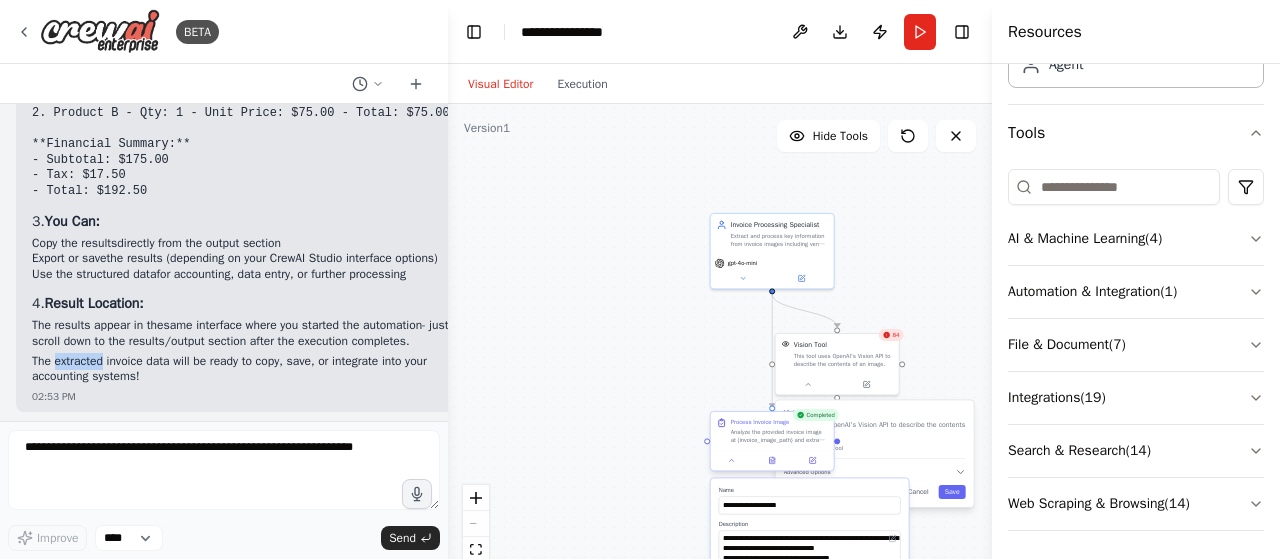 click on "Analyze the provided invoice image at {invoice_image_path} and extract all relevant information including:
- Vendor/supplier name and contact details
- Invoice number and date
- Customer/billing information
- Line items with descriptions, quantities, and unit prices
- Subtotals, taxes, and total amount
- Payment terms and due date
- Any special notes or reference numbers
Use the Vision Tool to analyze the image and structure the extracted data in a clear, organized format suitable for data entry or import into accounting systems." at bounding box center (779, 436) 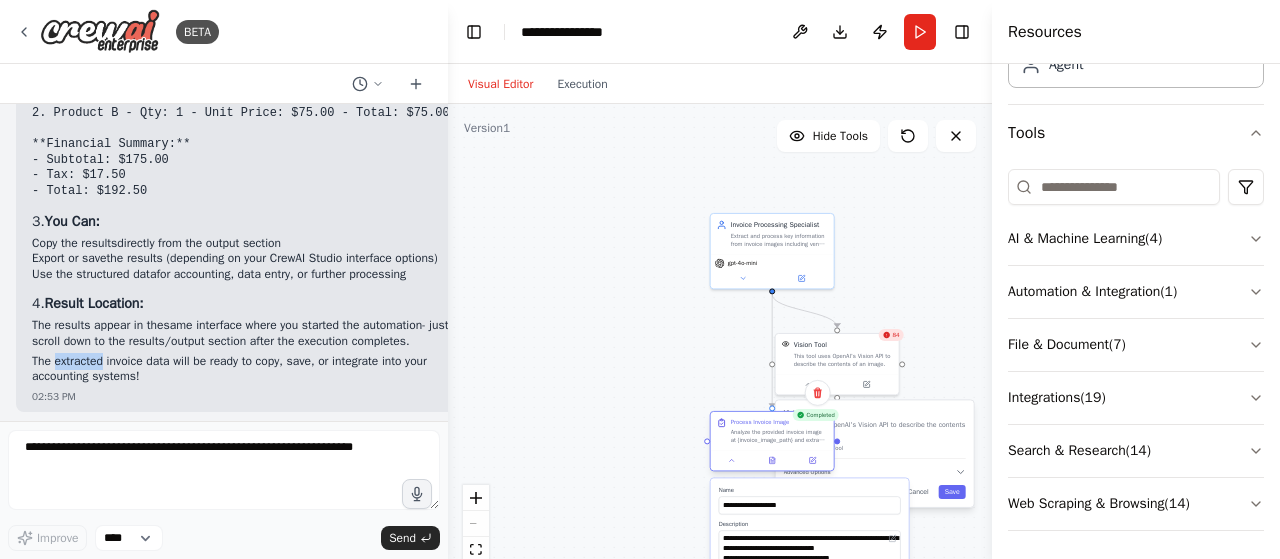 click on "Analyze the provided invoice image at {invoice_image_path} and extract all relevant information including:
- Vendor/supplier name and contact details
- Invoice number and date
- Customer/billing information
- Line items with descriptions, quantities, and unit prices
- Subtotals, taxes, and total amount
- Payment terms and due date
- Any special notes or reference numbers
Use the Vision Tool to analyze the image and structure the extracted data in a clear, organized format suitable for data entry or import into accounting systems." at bounding box center [779, 436] 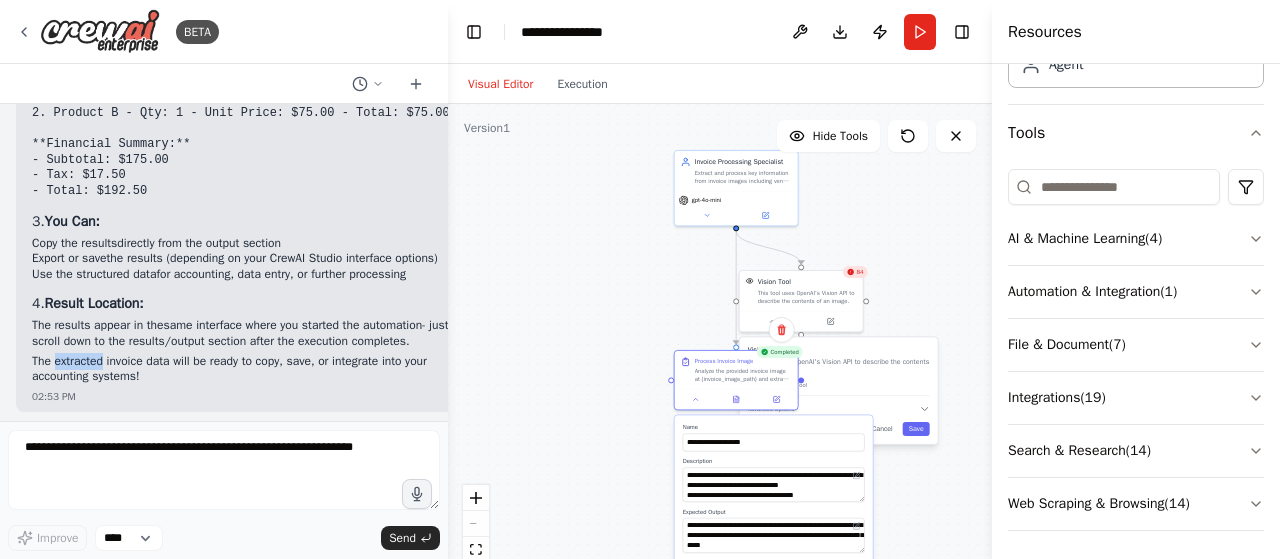 drag, startPoint x: 932, startPoint y: 269, endPoint x: 896, endPoint y: 206, distance: 72.56032 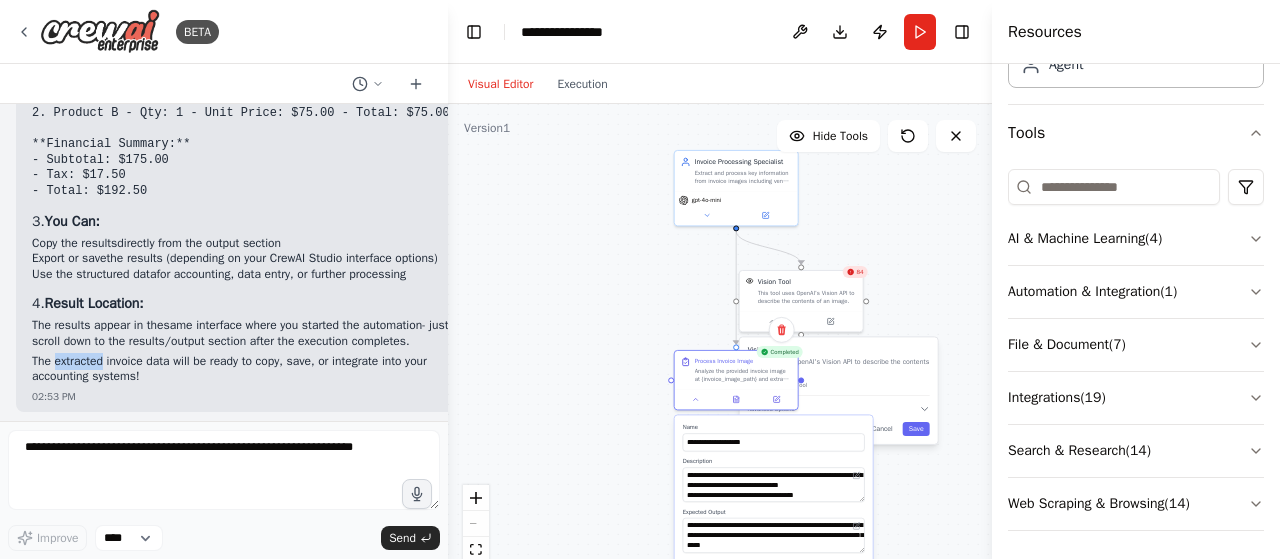 click on ".deletable-edge-delete-btn {
width: 20px;
height: 20px;
border: 0px solid #ffffff;
color: #6b7280;
background-color: #f8fafc;
cursor: pointer;
border-radius: 50%;
font-size: 12px;
padding: 3px;
display: flex;
align-items: center;
justify-content: center;
transition: all 0.2s cubic-bezier(0.4, 0, 0.2, 1);
box-shadow: 0 2px 4px rgba(0, 0, 0, 0.1);
}
.deletable-edge-delete-btn:hover {
background-color: #ef4444;
color: #ffffff;
border-color: #dc2626;
transform: scale(1.1);
box-shadow: 0 4px 12px rgba(239, 68, 68, 0.4);
}
.deletable-edge-delete-btn:active {
transform: scale(0.95);
box-shadow: 0 2px 4px rgba(239, 68, 68, 0.3);
}
Invoice Processing Specialist gpt-4o-mini 84 Vision Tool Vision Tool" at bounding box center (720, 354) 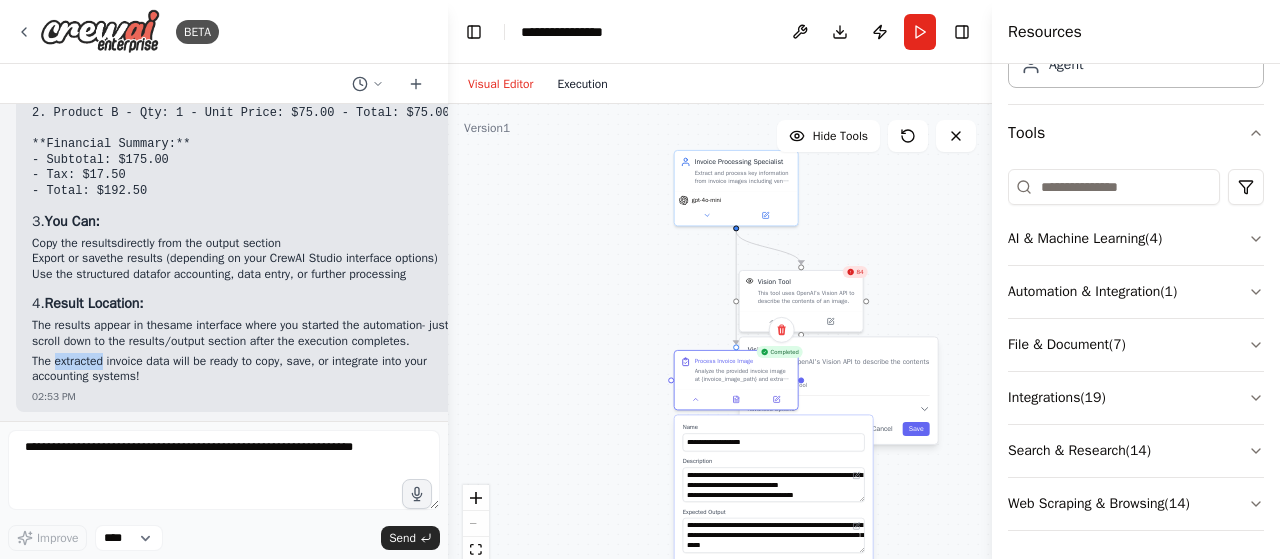 scroll, scrollTop: 4308, scrollLeft: 0, axis: vertical 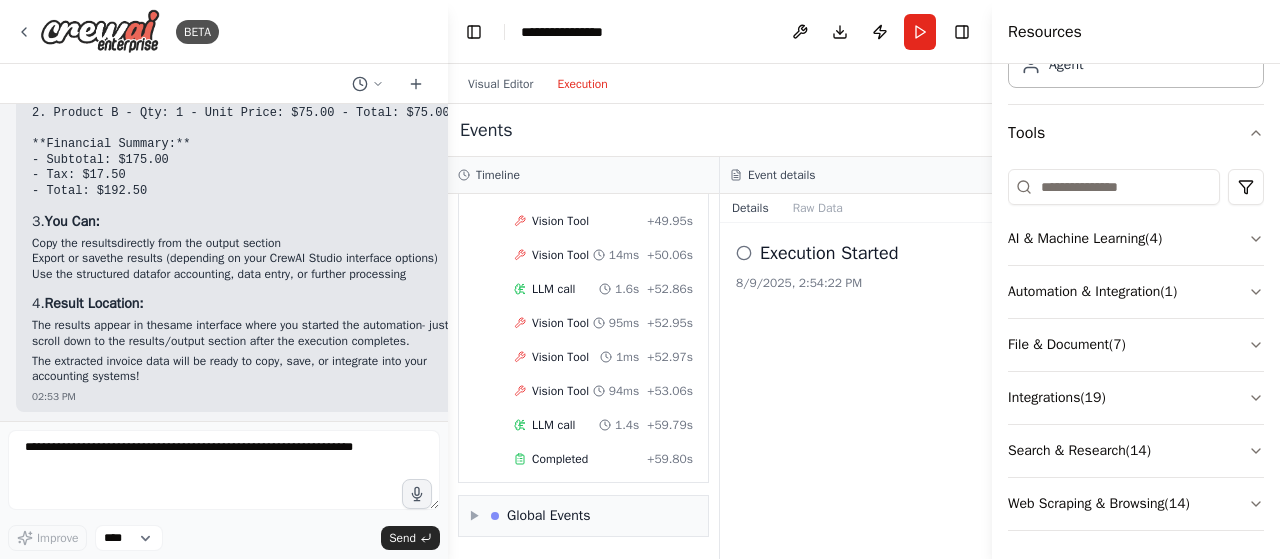 click 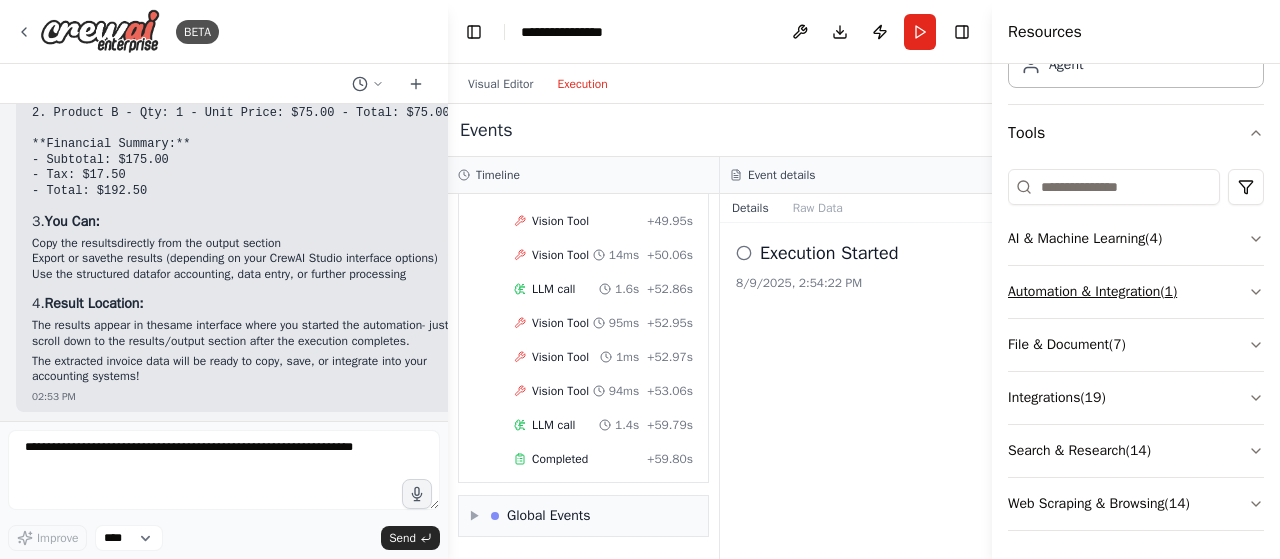 scroll, scrollTop: 0, scrollLeft: 0, axis: both 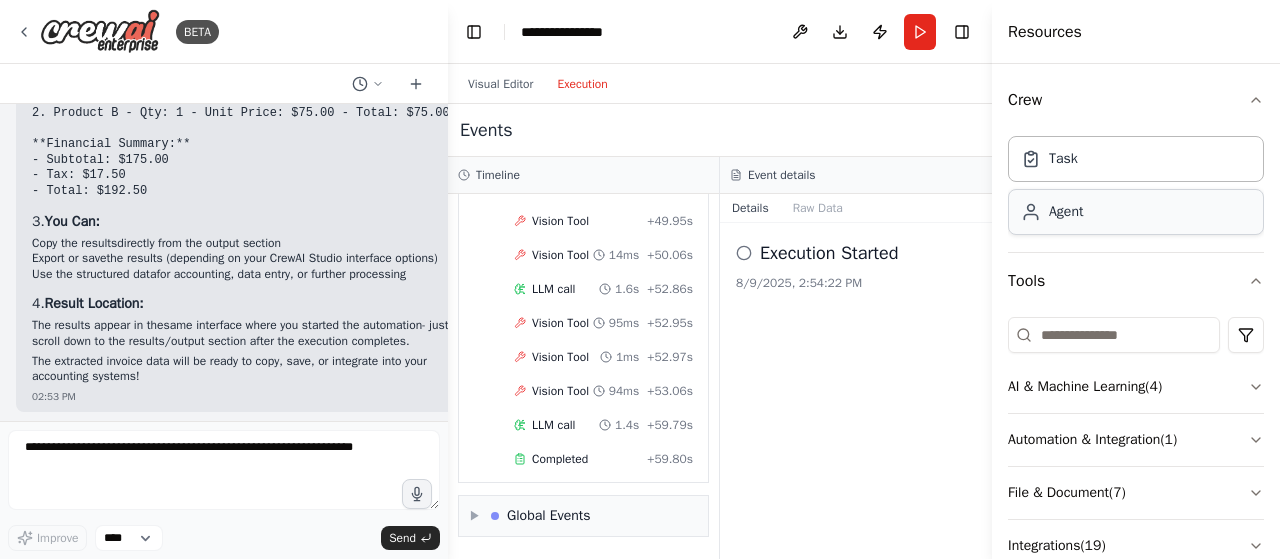 click on "Agent" at bounding box center (1136, 212) 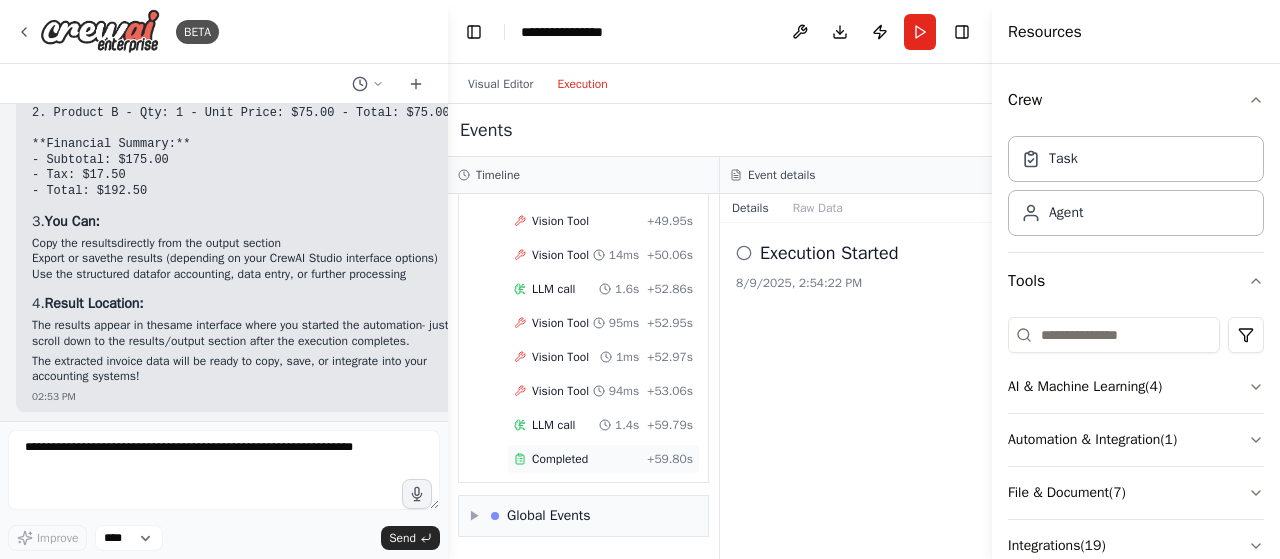 click on "Completed" at bounding box center [576, 459] 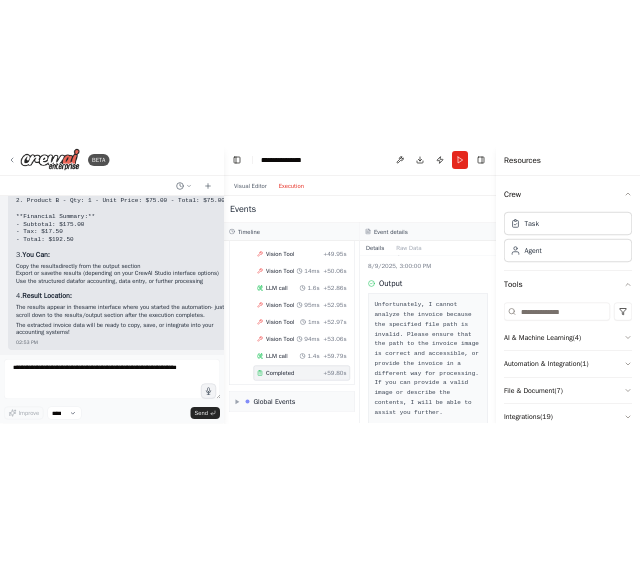 scroll, scrollTop: 70, scrollLeft: 0, axis: vertical 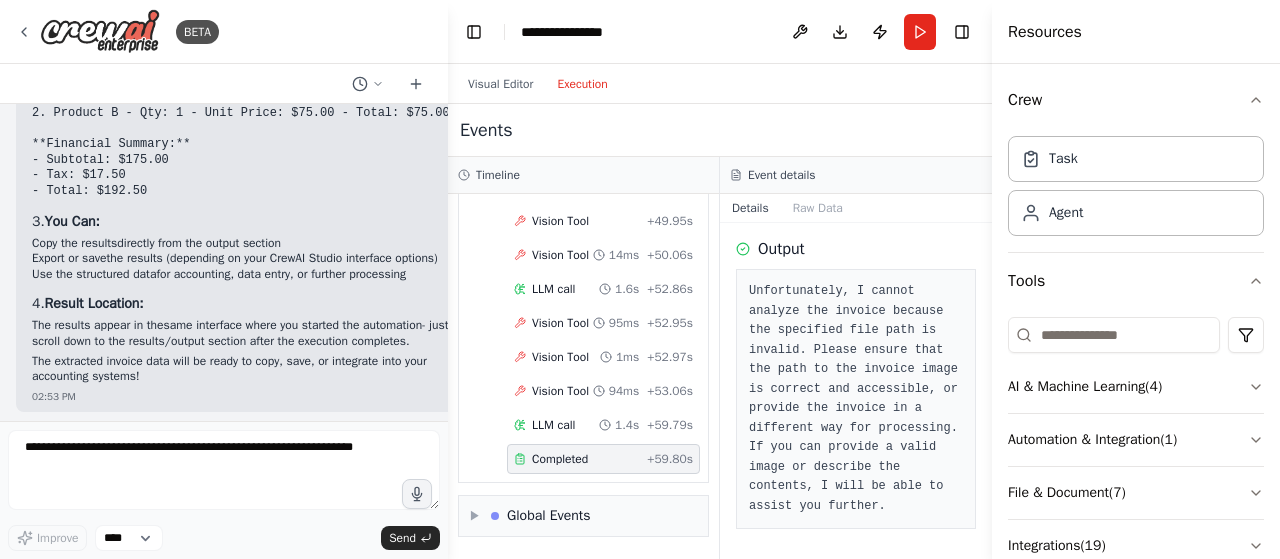 click on "Resources" at bounding box center [1136, 32] 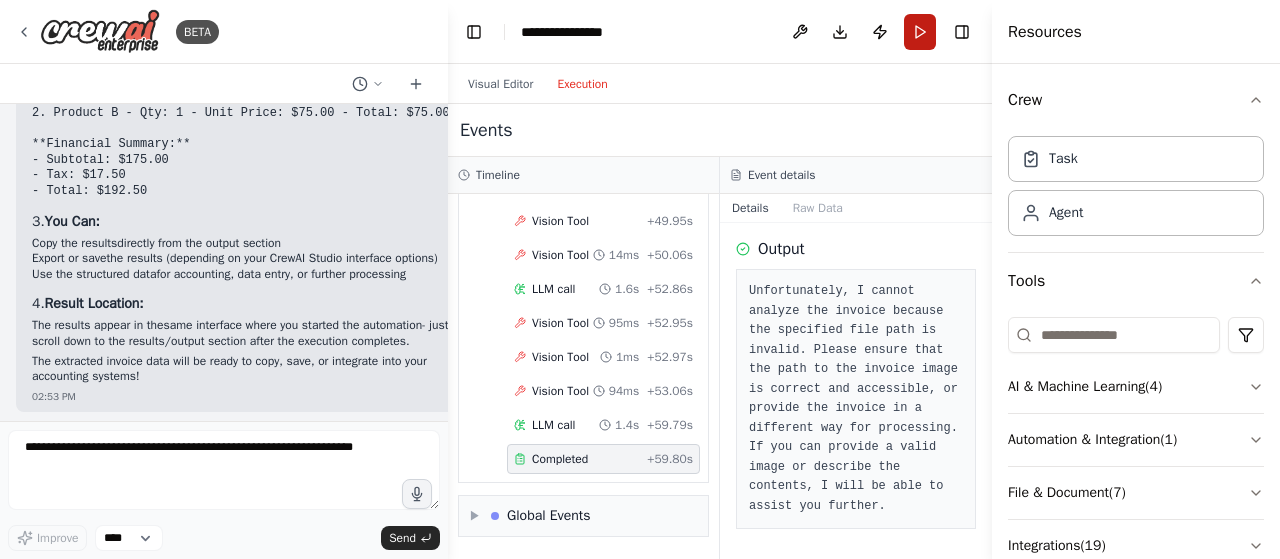 click on "Run" at bounding box center (920, 32) 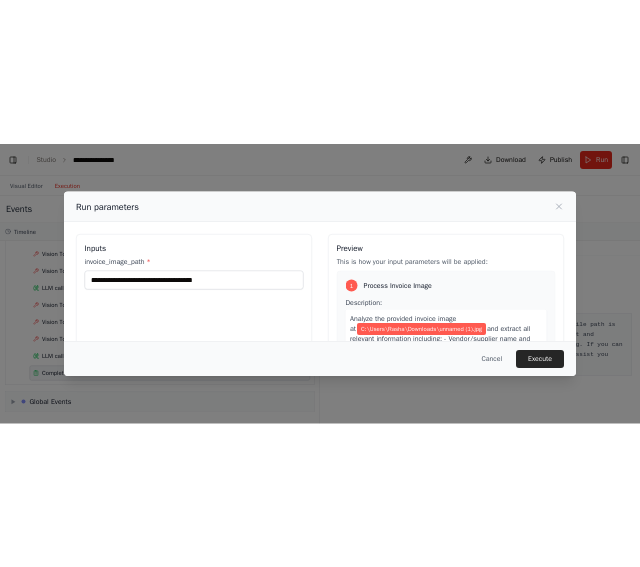 scroll, scrollTop: 3732, scrollLeft: 0, axis: vertical 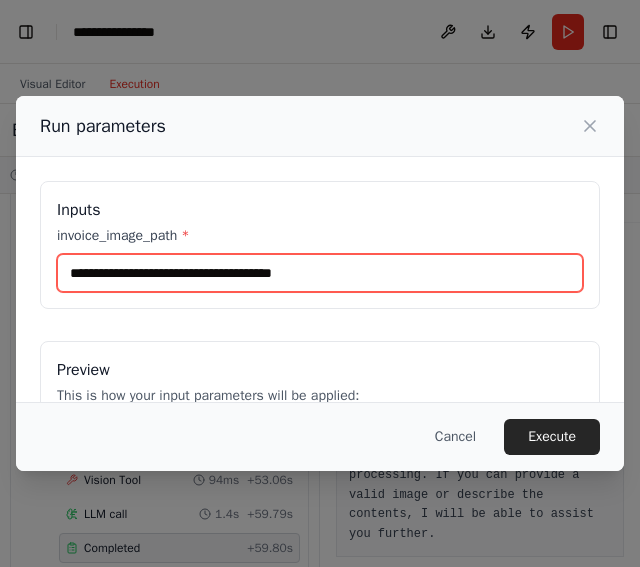click on "**********" at bounding box center (320, 273) 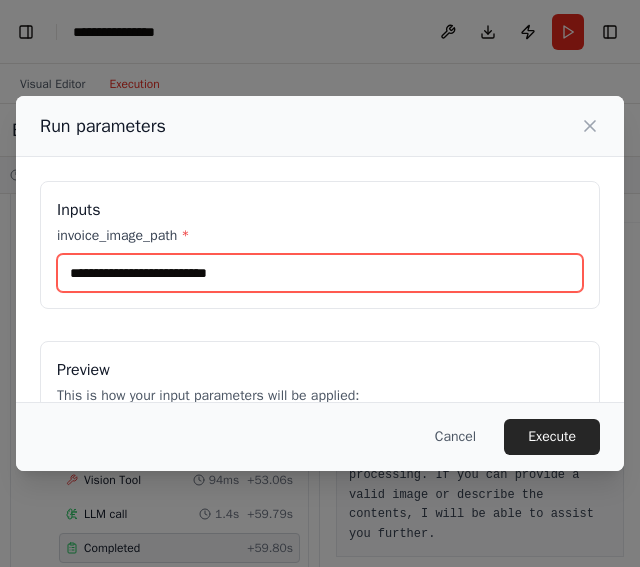 click on "invoice_image_path *" at bounding box center (320, 273) 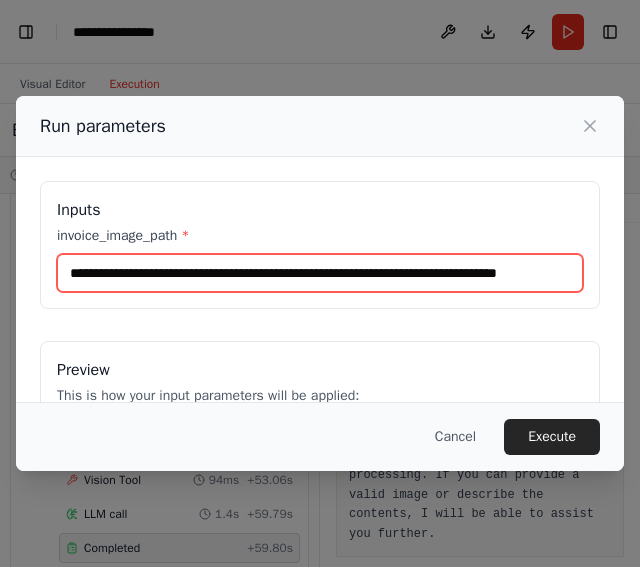 scroll, scrollTop: 0, scrollLeft: 93, axis: horizontal 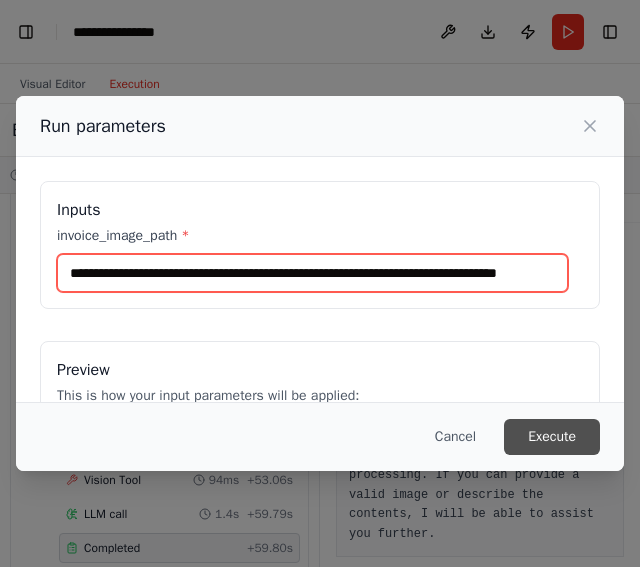 type on "**********" 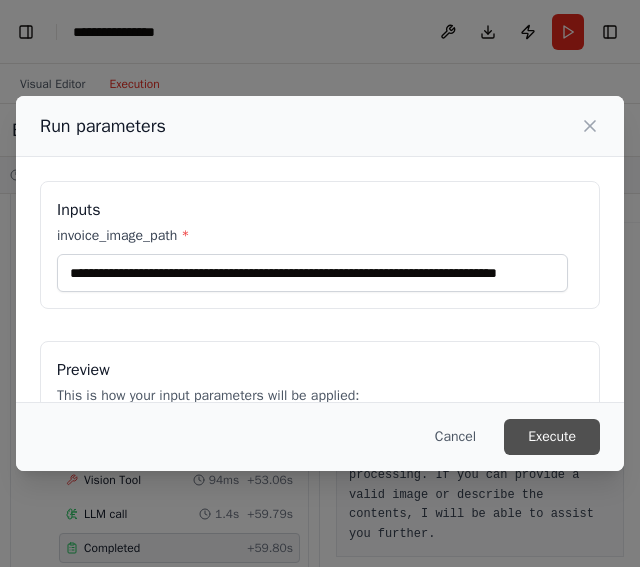 scroll, scrollTop: 0, scrollLeft: 0, axis: both 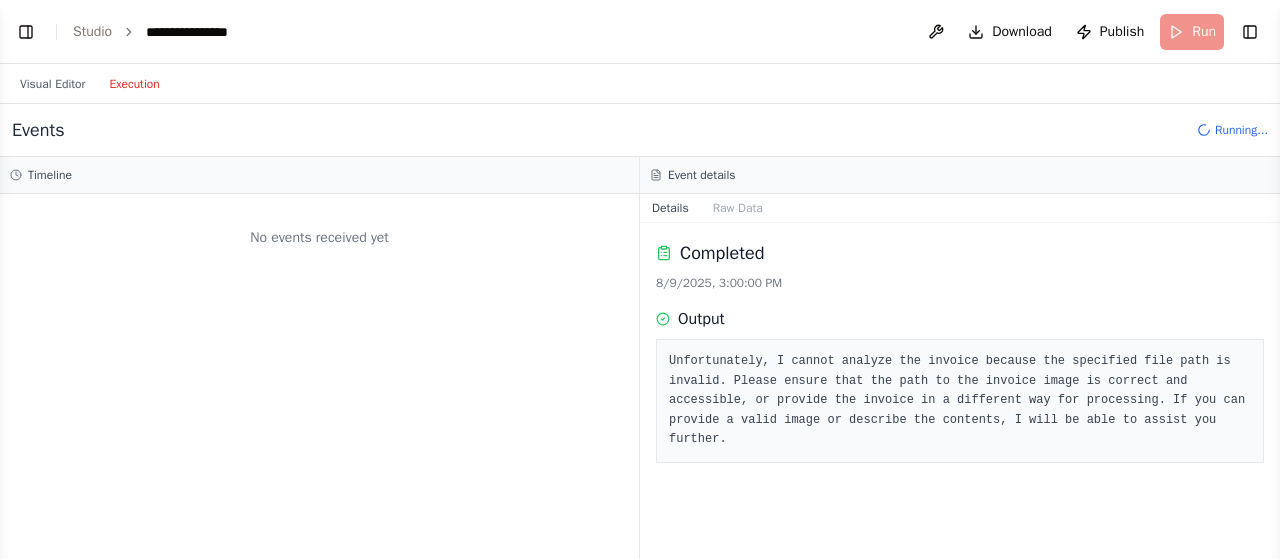 select on "****" 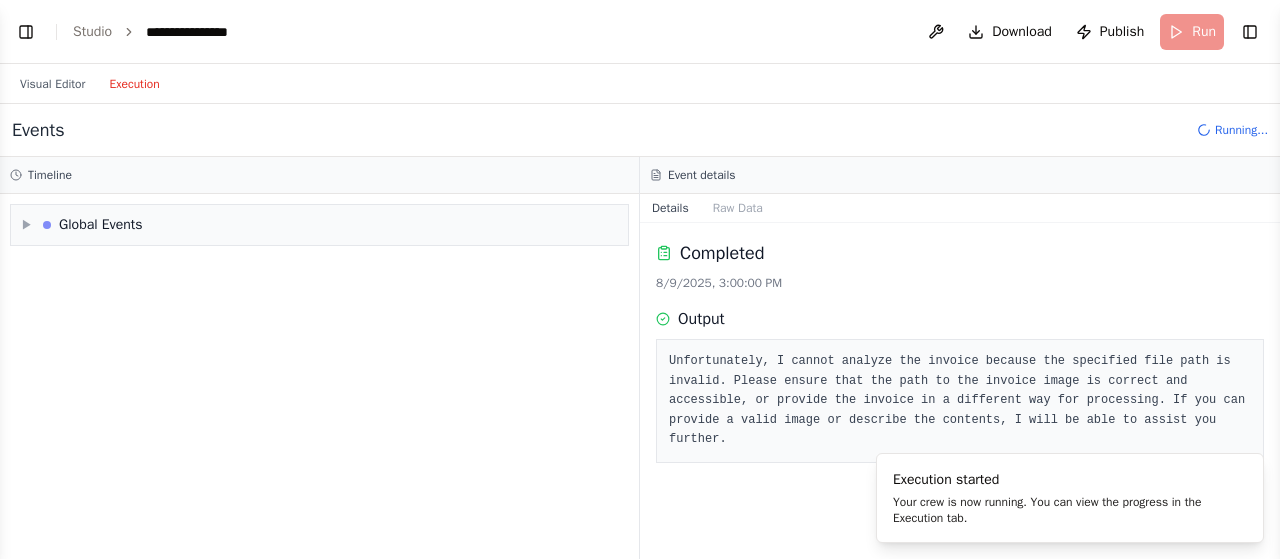 click on "Timeline" at bounding box center [319, 175] 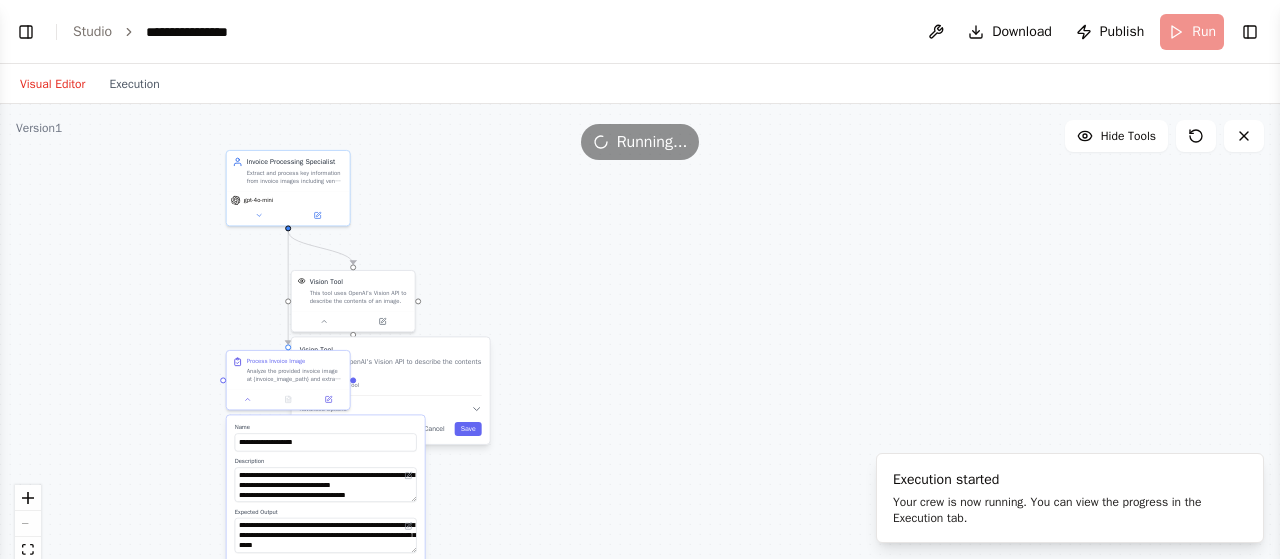 click on "Visual Editor" at bounding box center (52, 84) 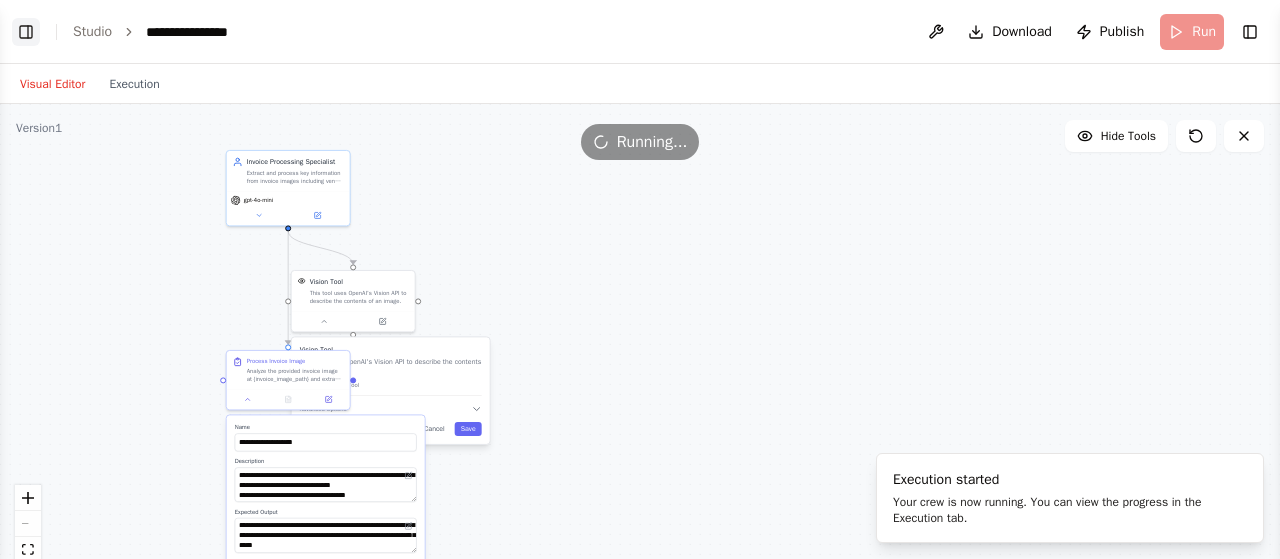 click on "Toggle Left Sidebar" at bounding box center [26, 32] 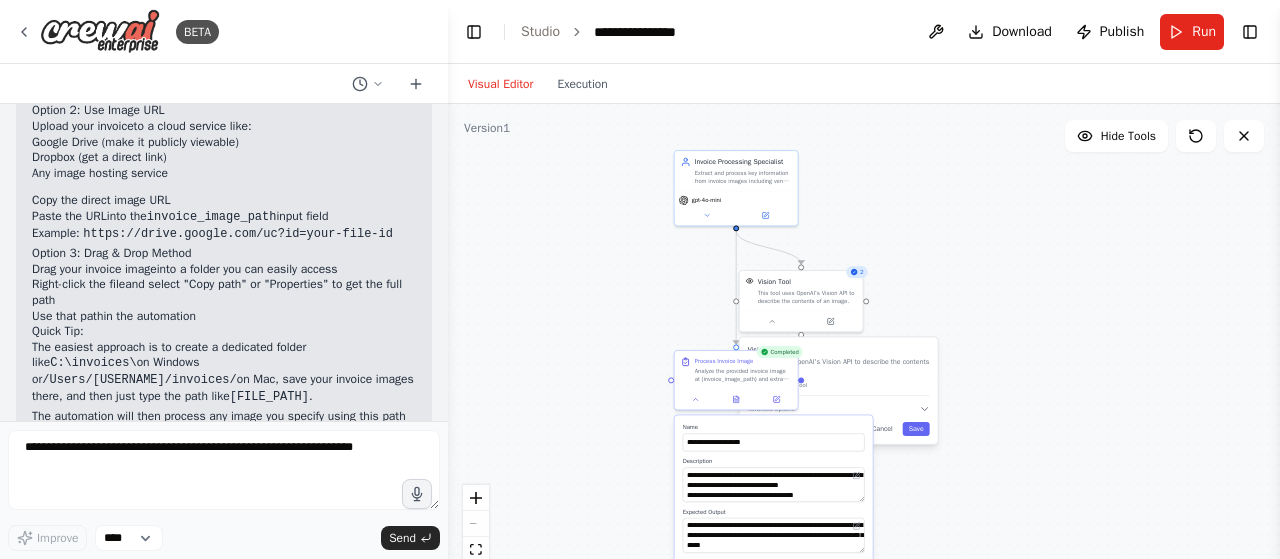 scroll, scrollTop: 2626, scrollLeft: 0, axis: vertical 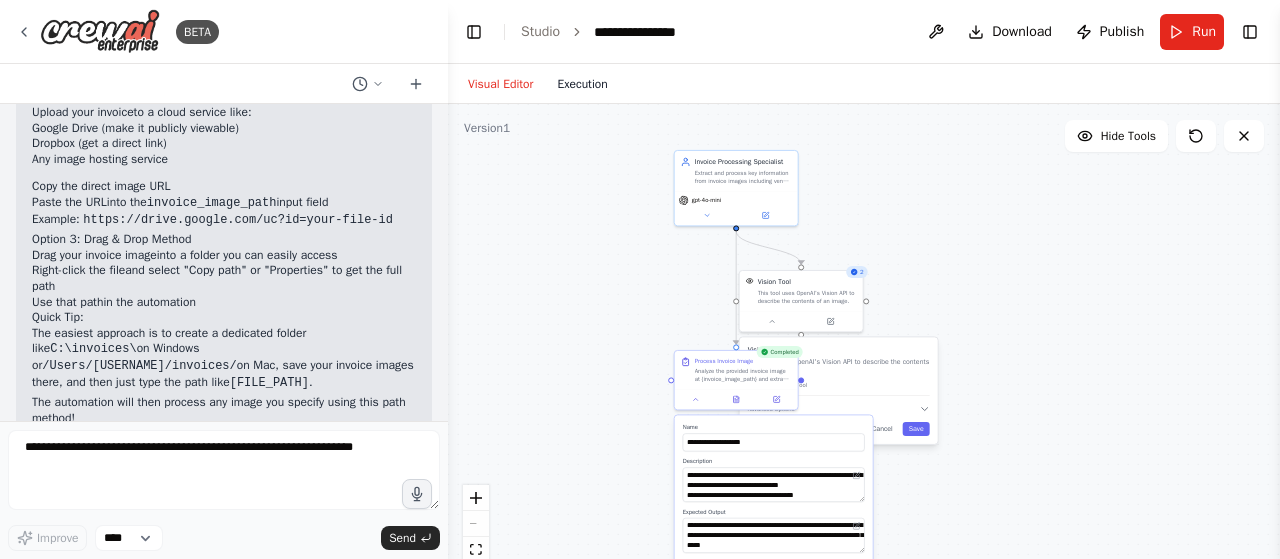click on "Execution" at bounding box center (582, 84) 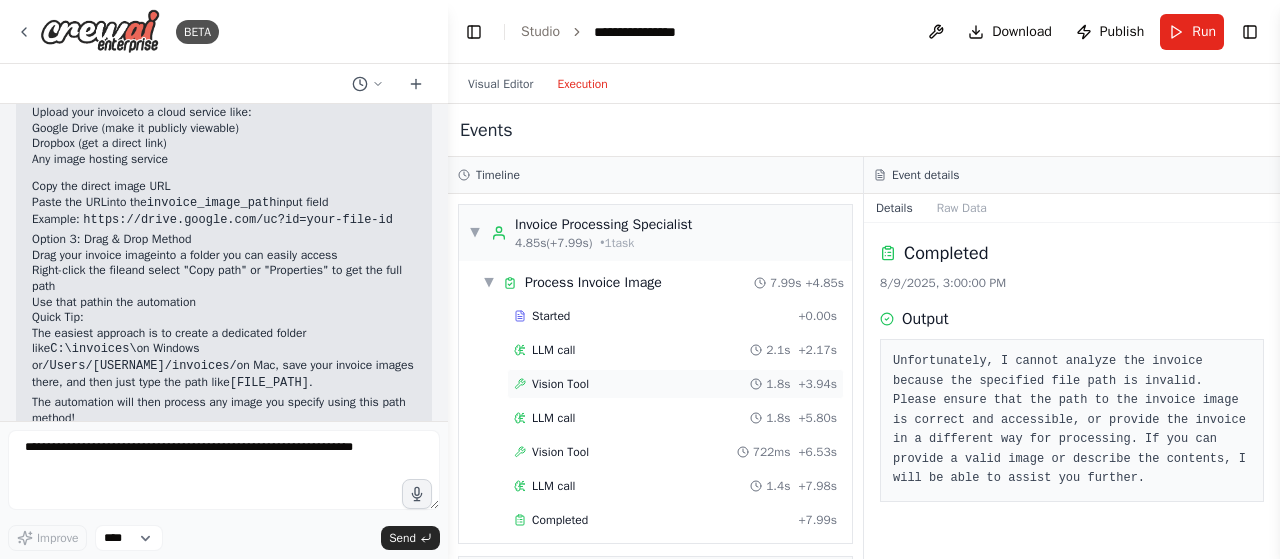 scroll, scrollTop: 54, scrollLeft: 0, axis: vertical 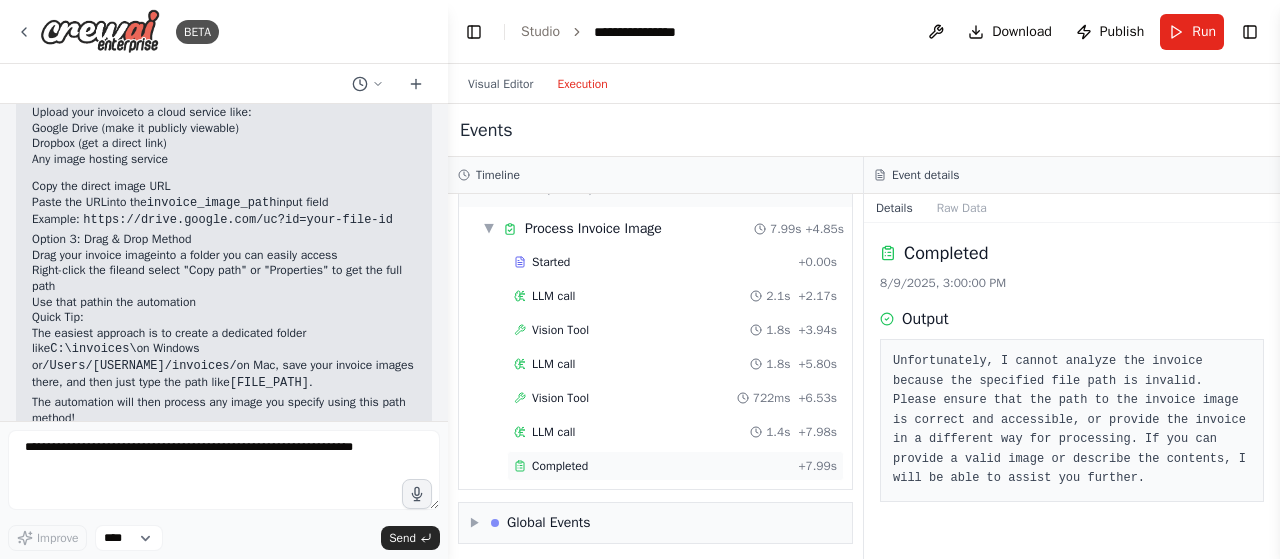 click on "Completed" at bounding box center (652, 466) 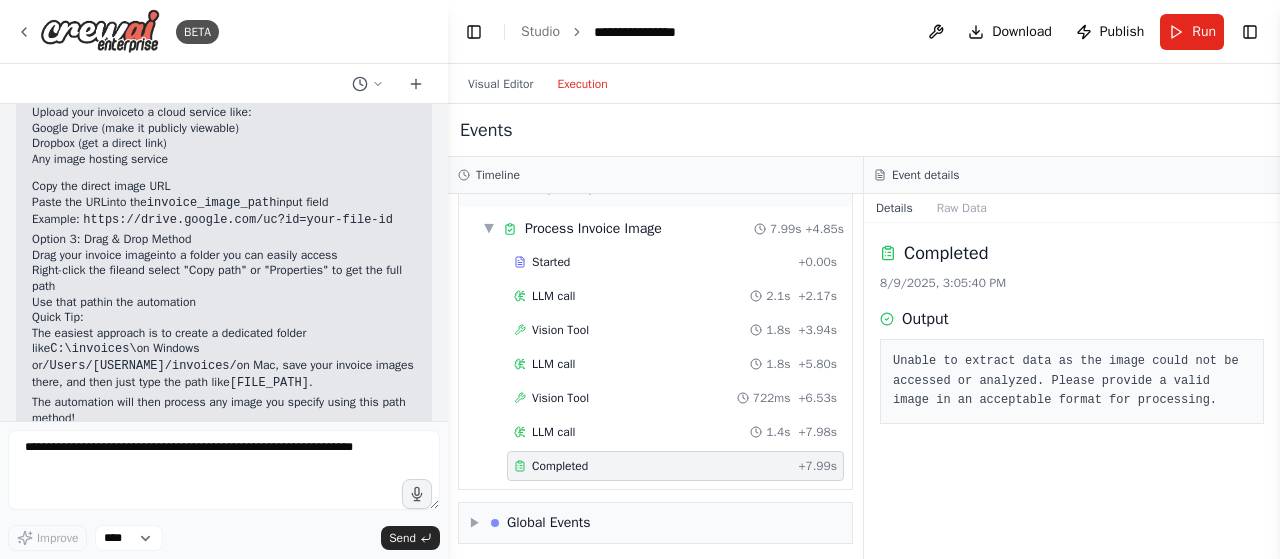 click on "Completed" at bounding box center [652, 466] 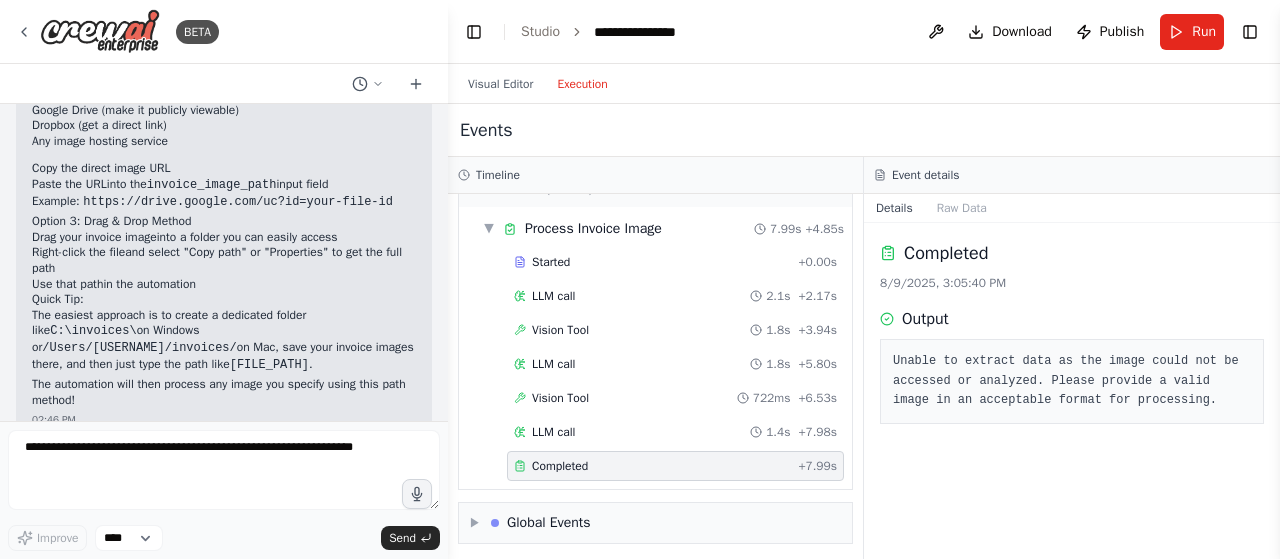 scroll, scrollTop: 2644, scrollLeft: 0, axis: vertical 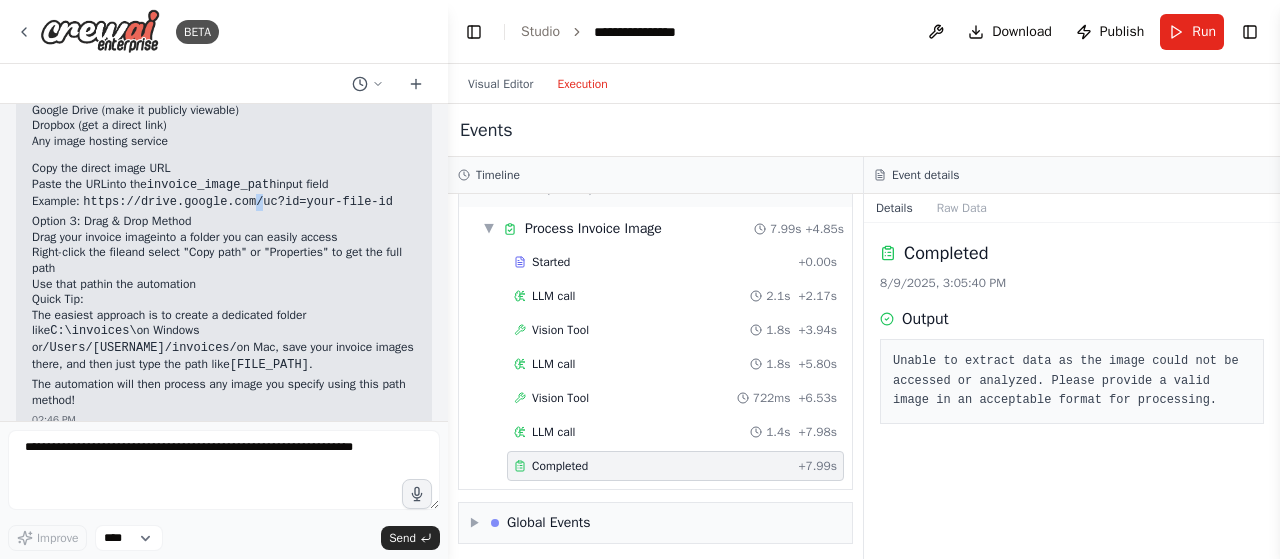 click on "https://drive.google.com/uc?id=your-file-id" at bounding box center [238, 202] 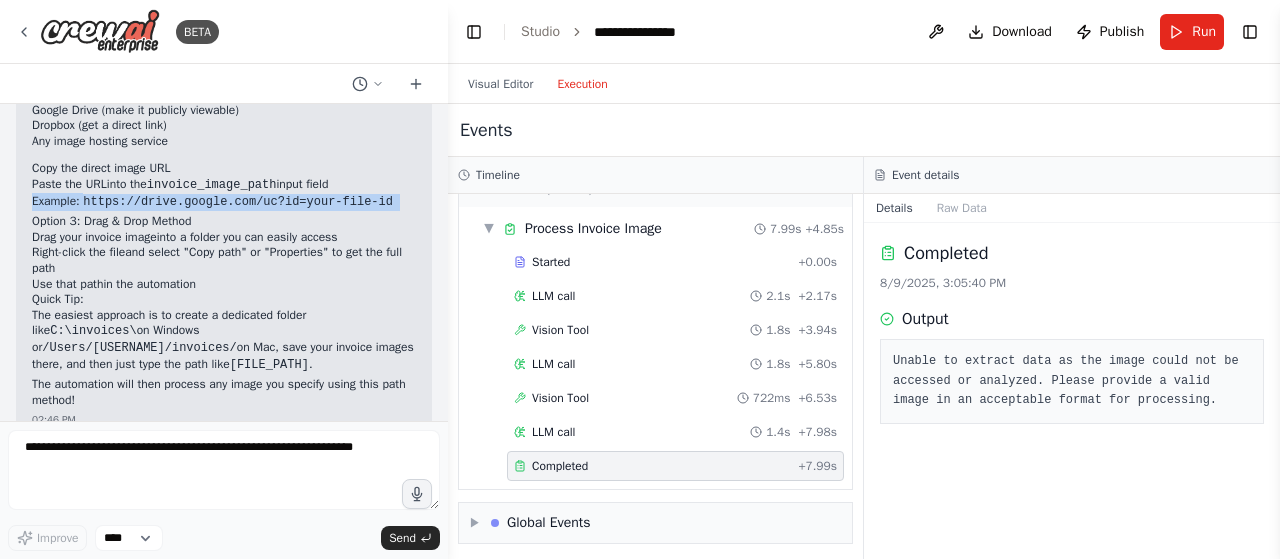 click on "https://drive.google.com/uc?id=your-file-id" at bounding box center [238, 202] 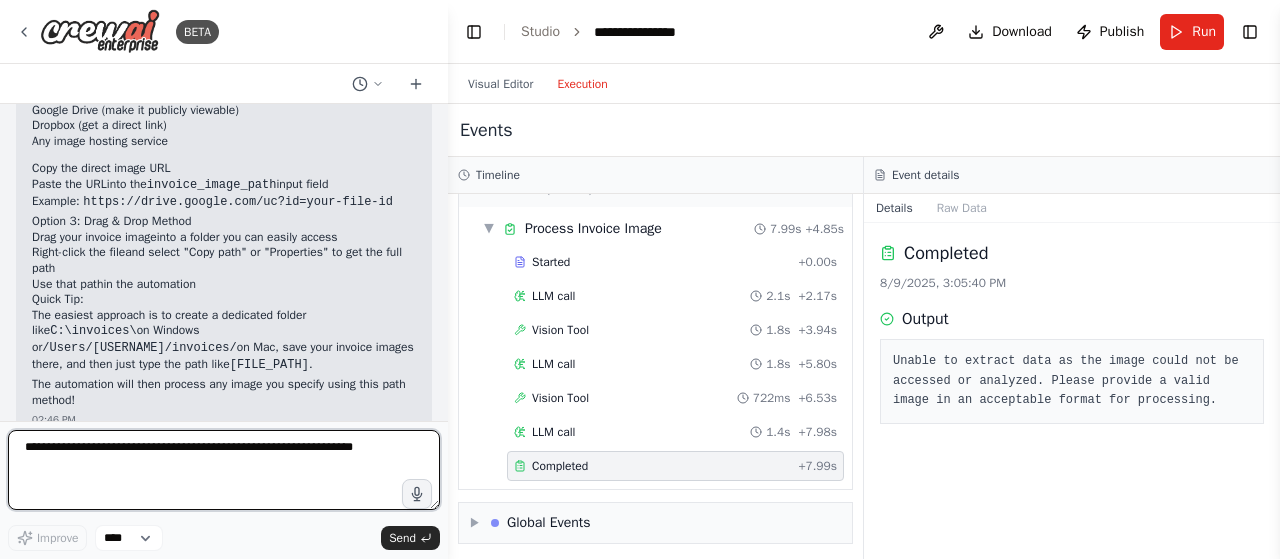 click at bounding box center (224, 470) 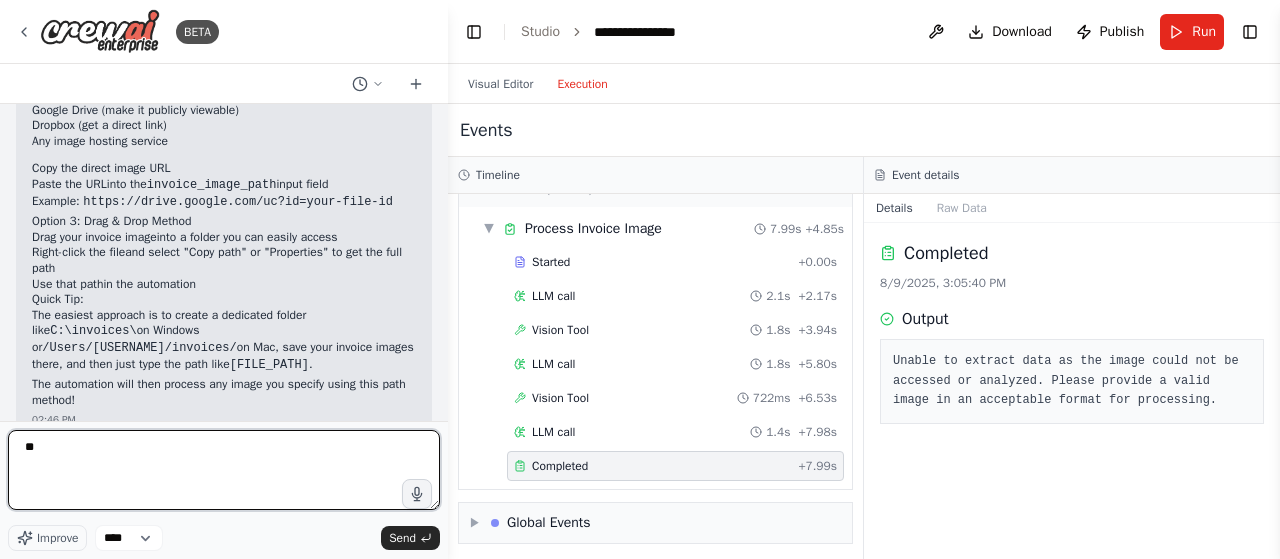 type on "*" 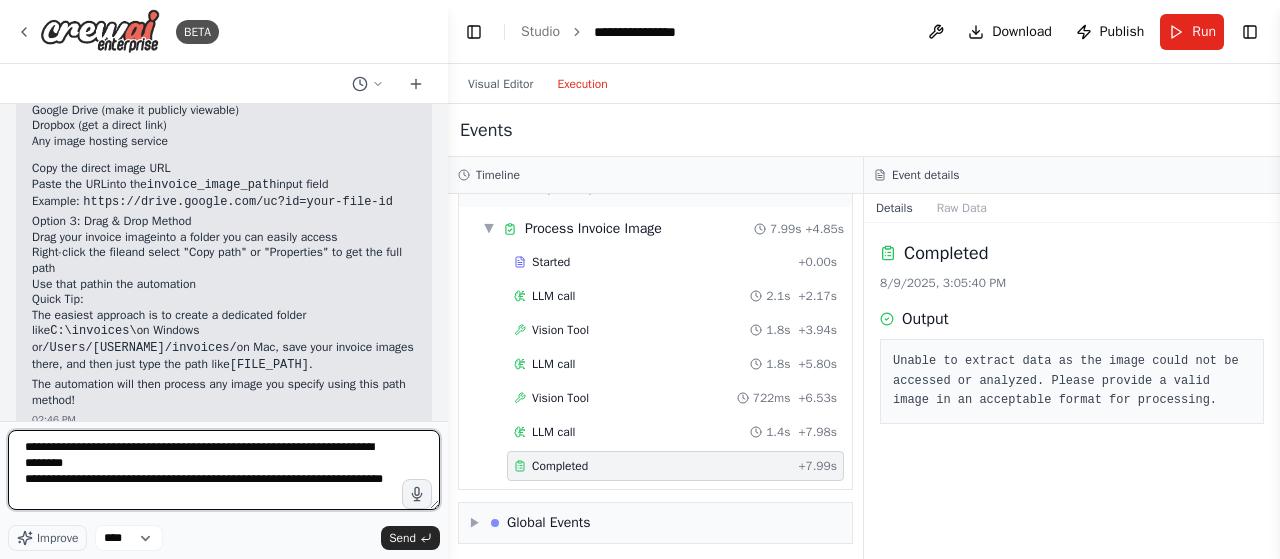 type on "**********" 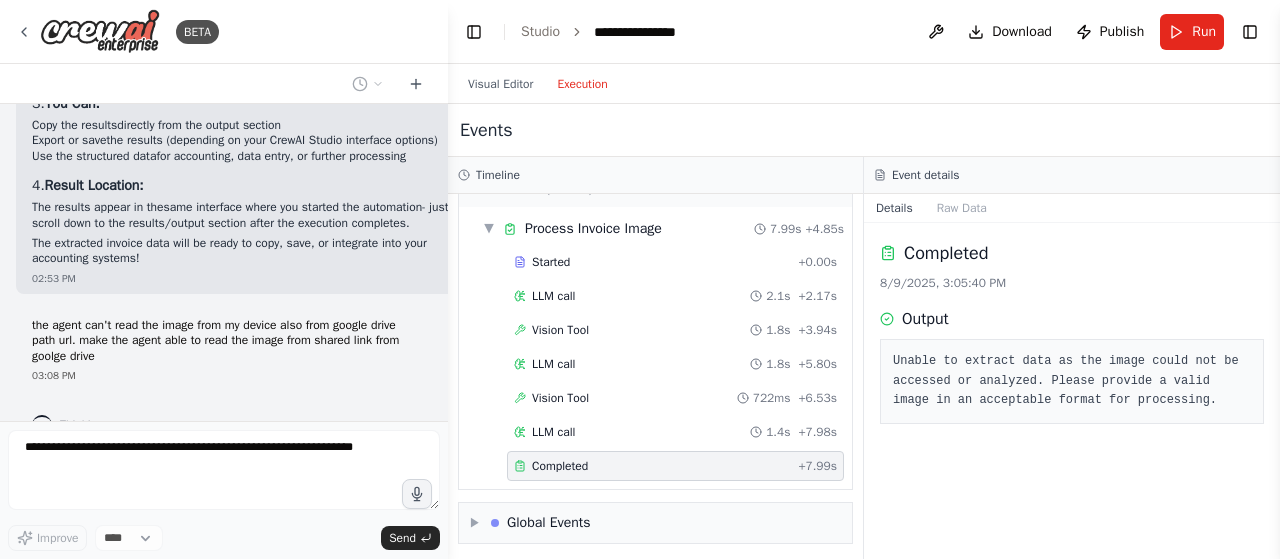 scroll, scrollTop: 3742, scrollLeft: 0, axis: vertical 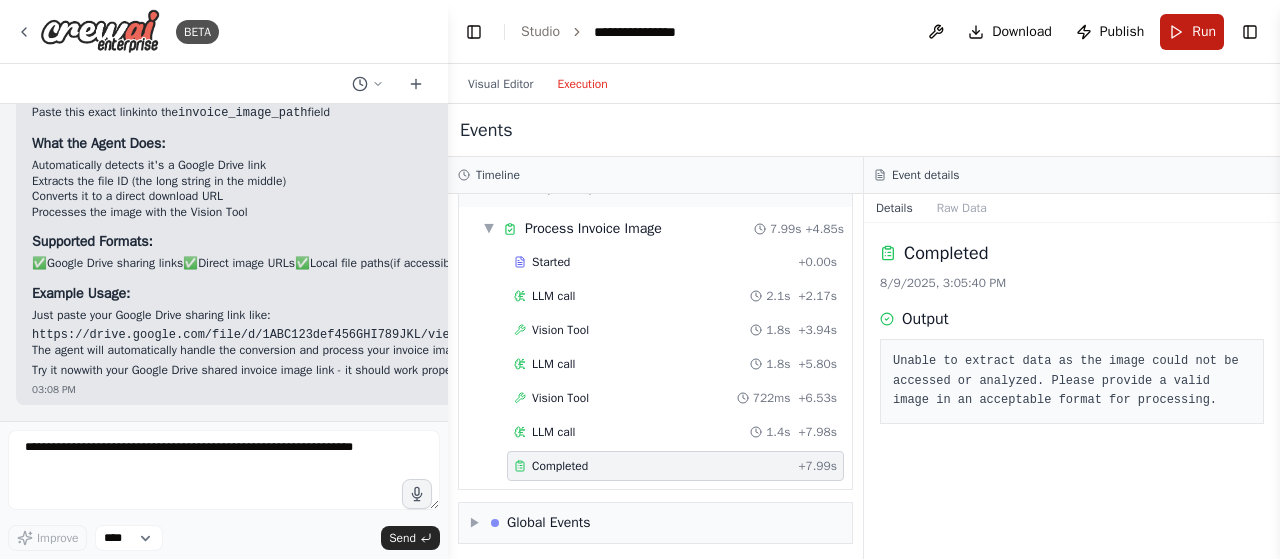 click on "Run" at bounding box center [1192, 32] 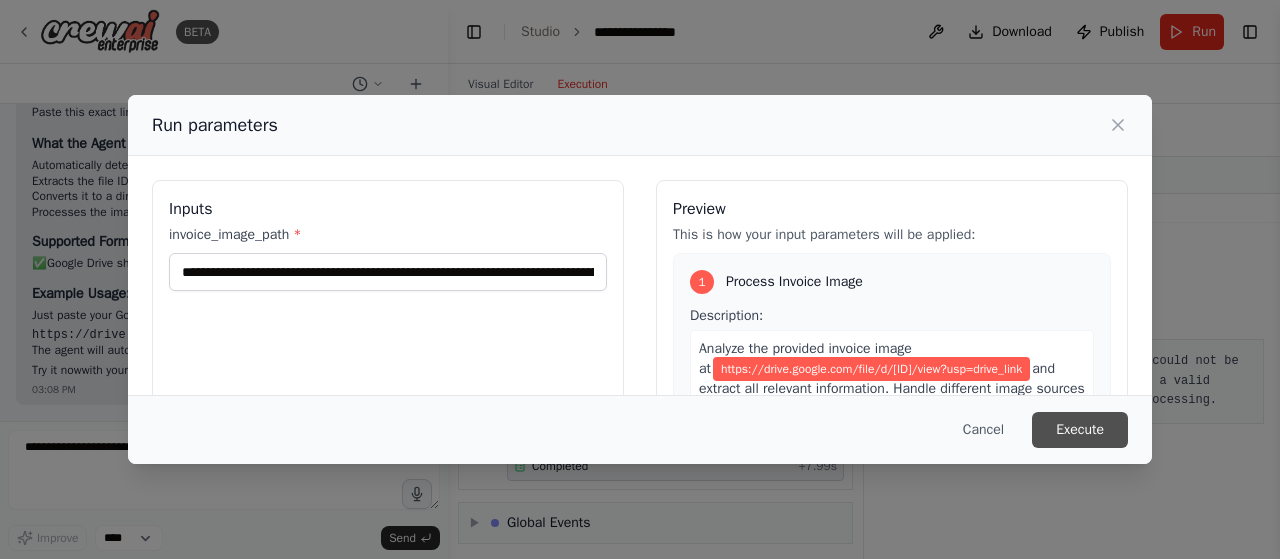 click on "Execute" at bounding box center (1080, 430) 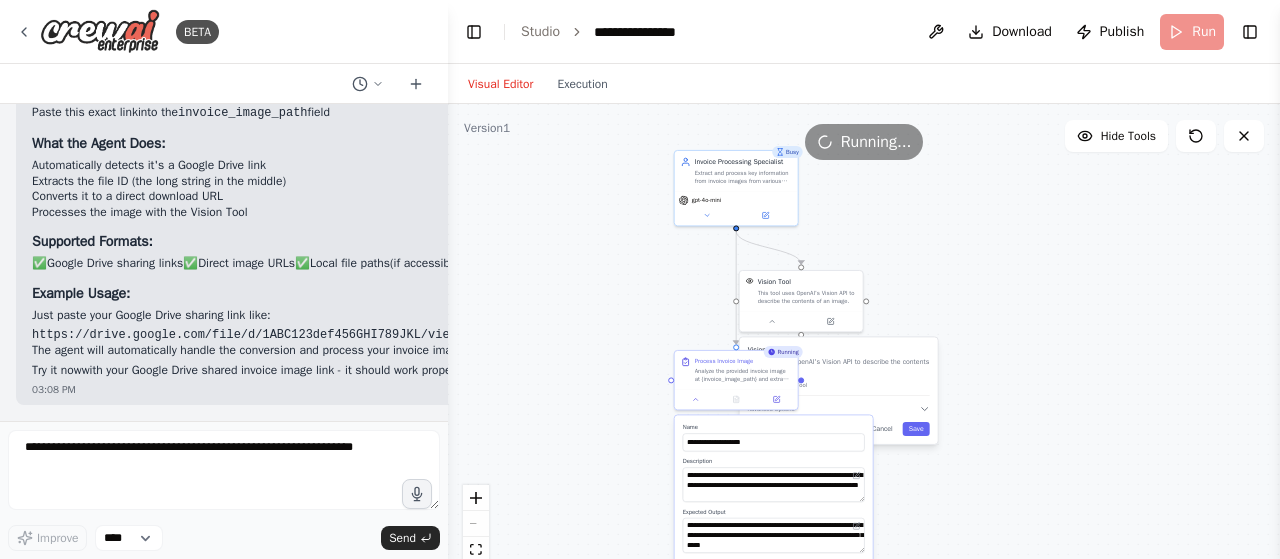 click on "Visual Editor" at bounding box center [500, 84] 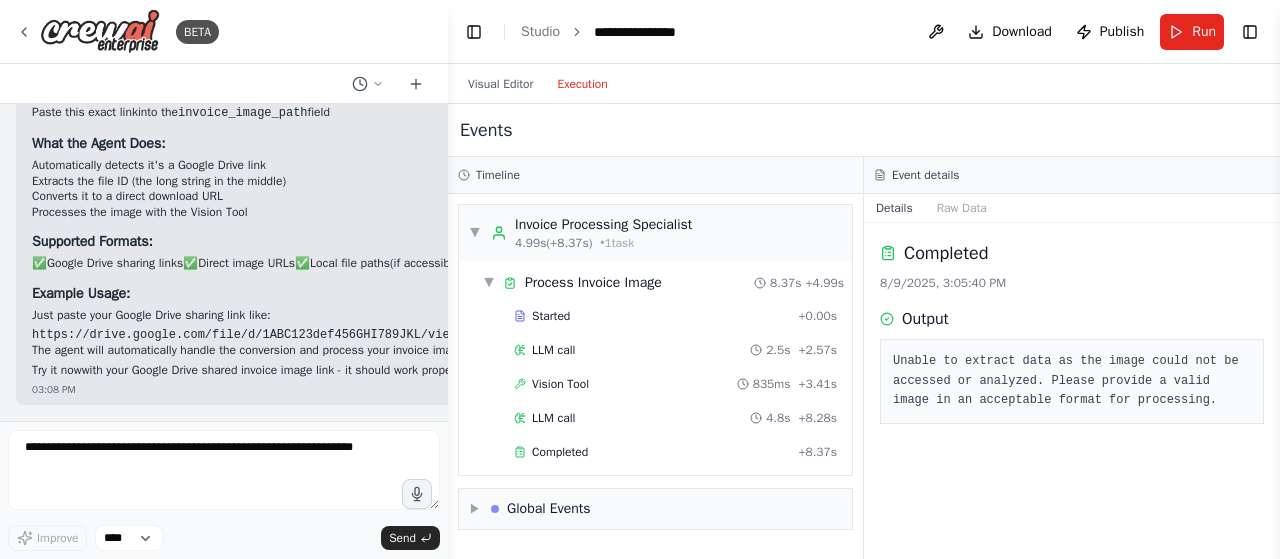 click on "Execution" at bounding box center (582, 84) 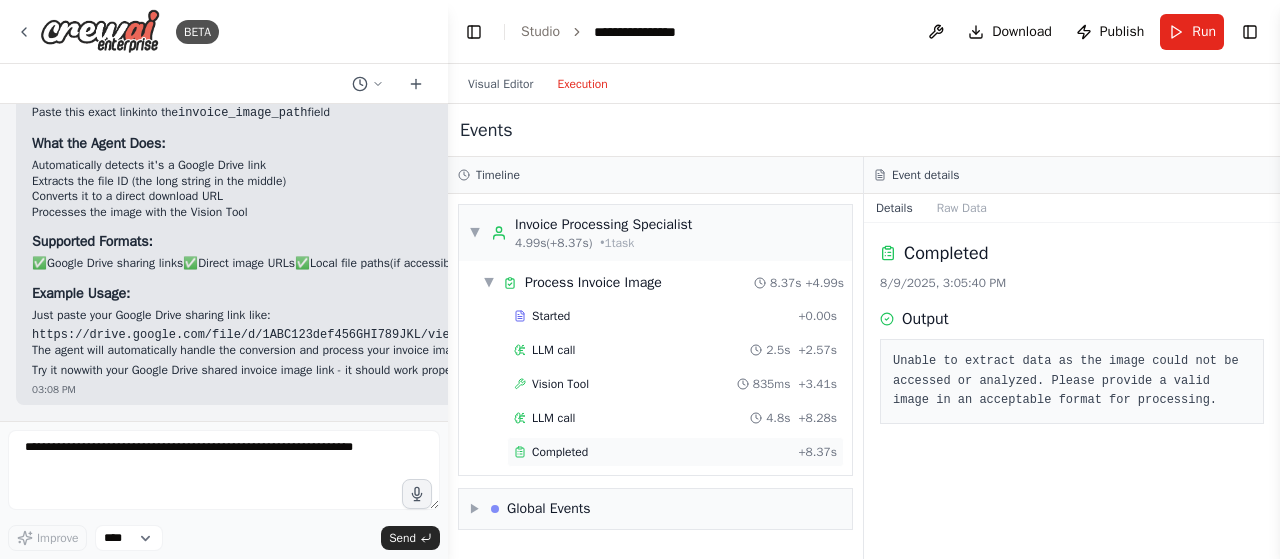 click on "Completed" at bounding box center (652, 452) 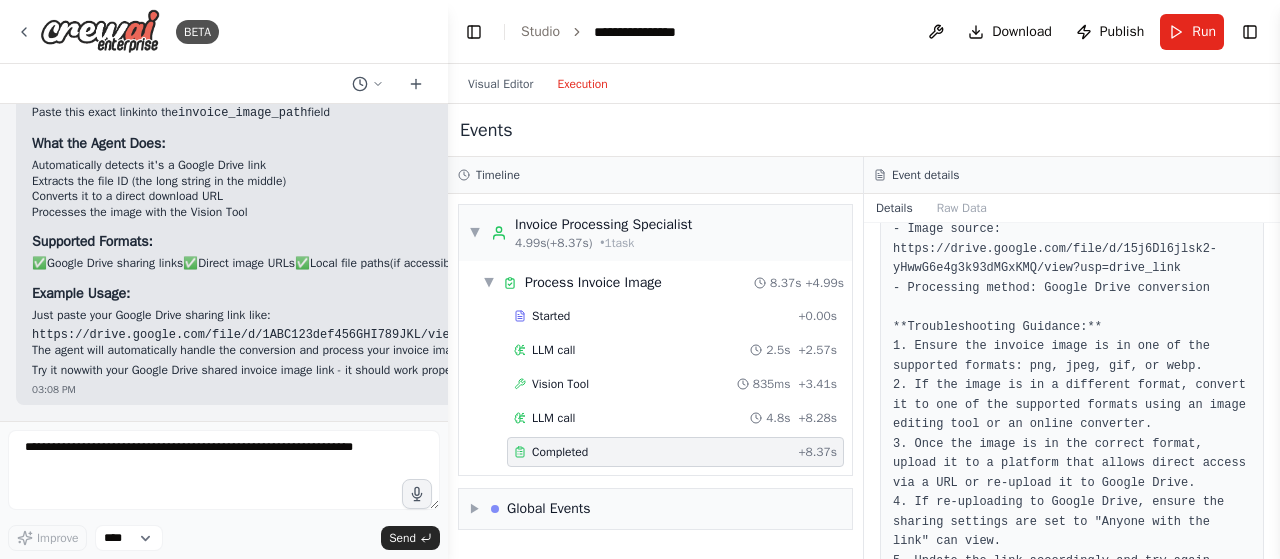 scroll, scrollTop: 172, scrollLeft: 0, axis: vertical 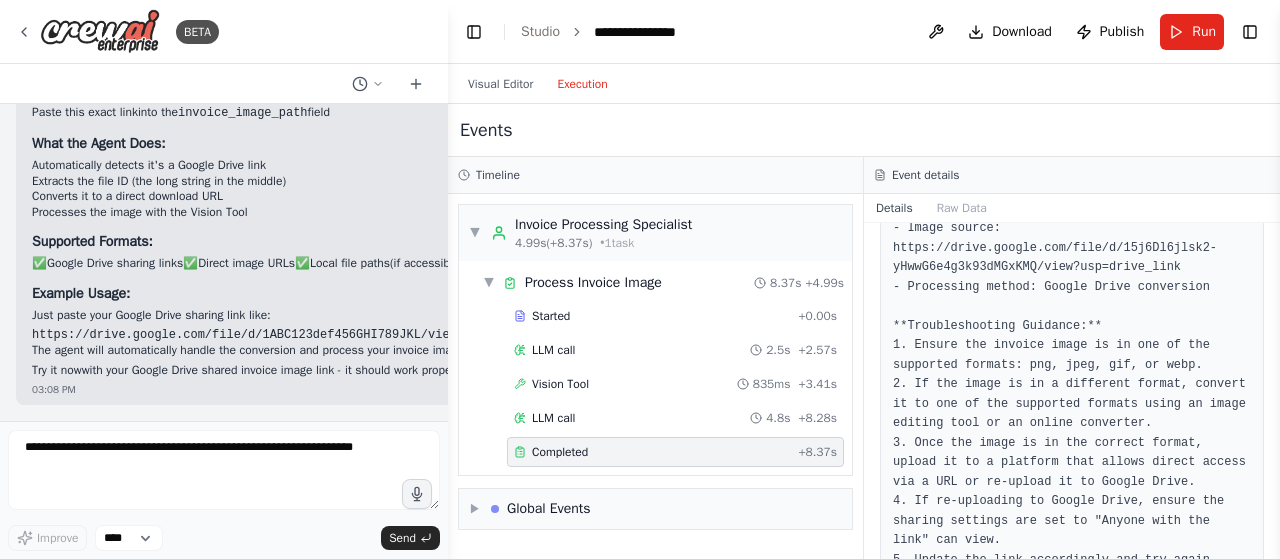 click on "```
**Source Information:**
- Image source: https://drive.google.com/file/d/15j6Dl6jlsk2-yHwwG6e4g3k93dMGxKMQ/view?usp=drive_link
- Processing method: Google Drive conversion
**Troubleshooting Guidance:**
1. Ensure the invoice image is in one of the supported formats: png, jpeg, gif, or webp.
2. If the image is in a different format, convert it to one of the supported formats using an image editing tool or an online converter.
3. Once the image is in the correct format, upload it to a platform that allows direct access via a URL or re-upload it to Google Drive.
4. If re-uploading to Google Drive, ensure the sharing settings are set to "Anyone with the link" can view.
5. Update the link accordingly and try again.
Once the image is accessible in the correct format, I can proceed to analyze it and extract the relevant invoice information.
```" at bounding box center (1072, 424) 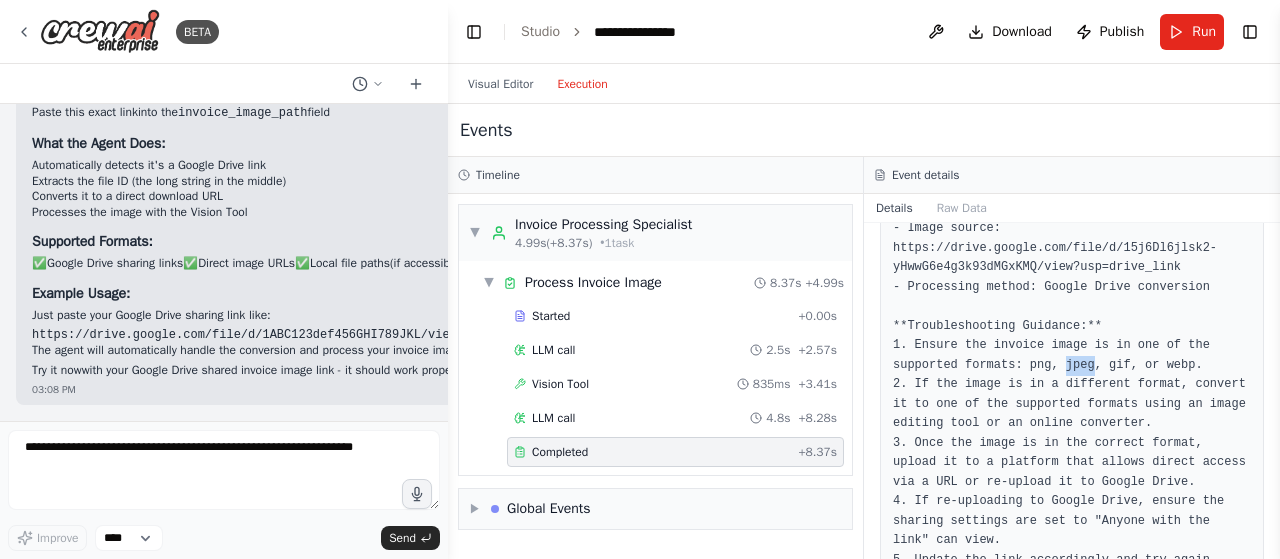 click on "```
**Source Information:**
- Image source: https://drive.google.com/file/d/15j6Dl6jlsk2-yHwwG6e4g3k93dMGxKMQ/view?usp=drive_link
- Processing method: Google Drive conversion
**Troubleshooting Guidance:**
1. Ensure the invoice image is in one of the supported formats: png, jpeg, gif, or webp.
2. If the image is in a different format, convert it to one of the supported formats using an image editing tool or an online converter.
3. Once the image is in the correct format, upload it to a platform that allows direct access via a URL or re-upload it to Google Drive.
4. If re-uploading to Google Drive, ensure the sharing settings are set to "Anyone with the link" can view.
5. Update the link accordingly and try again.
Once the image is accessible in the correct format, I can proceed to analyze it and extract the relevant invoice information.
```" at bounding box center (1072, 424) 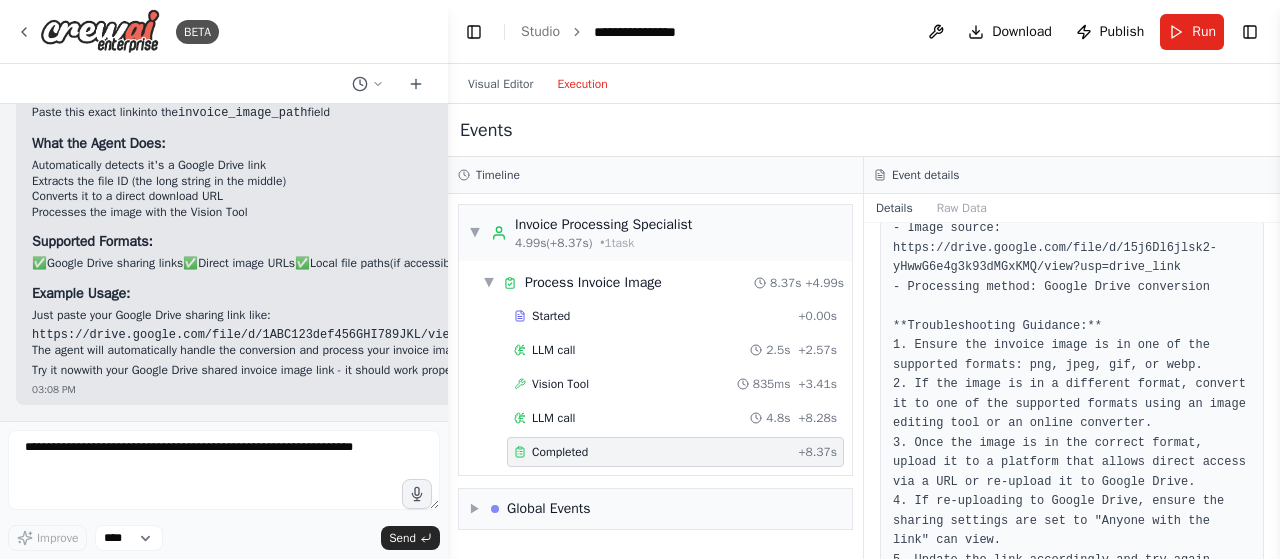 click on "Timeline" at bounding box center [655, 175] 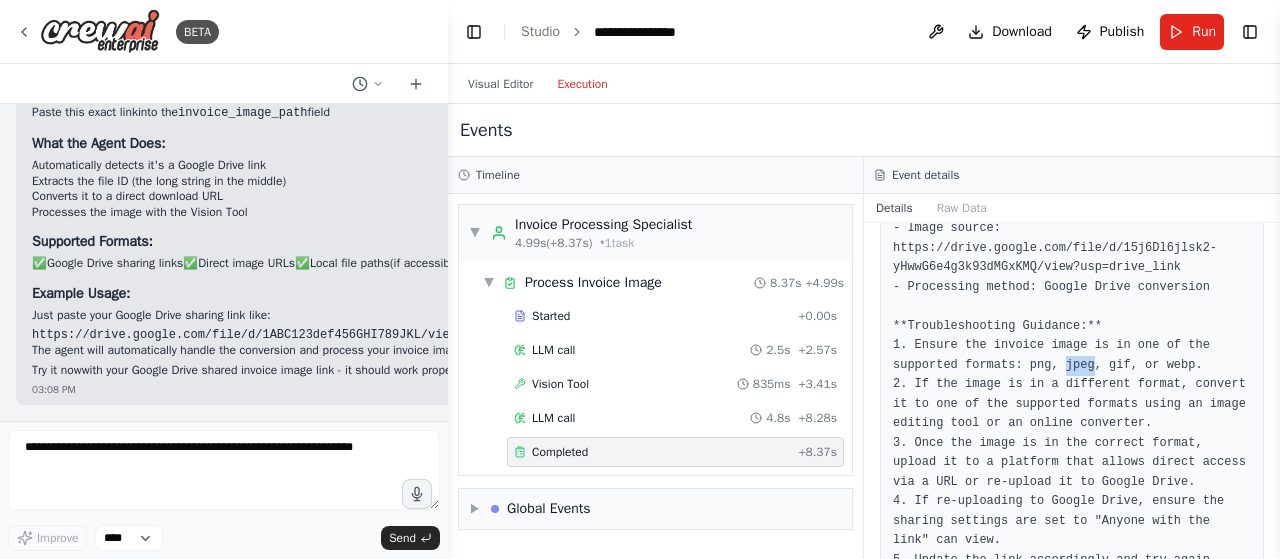 click on "```
**Source Information:**
- Image source: https://drive.google.com/file/d/15j6Dl6jlsk2-yHwwG6e4g3k93dMGxKMQ/view?usp=drive_link
- Processing method: Google Drive conversion
**Troubleshooting Guidance:**
1. Ensure the invoice image is in one of the supported formats: png, jpeg, gif, or webp.
2. If the image is in a different format, convert it to one of the supported formats using an image editing tool or an online converter.
3. Once the image is in the correct format, upload it to a platform that allows direct access via a URL or re-upload it to Google Drive.
4. If re-uploading to Google Drive, ensure the sharing settings are set to "Anyone with the link" can view.
5. Update the link accordingly and try again.
Once the image is accessible in the correct format, I can proceed to analyze it and extract the relevant invoice information.
```" at bounding box center (1072, 424) 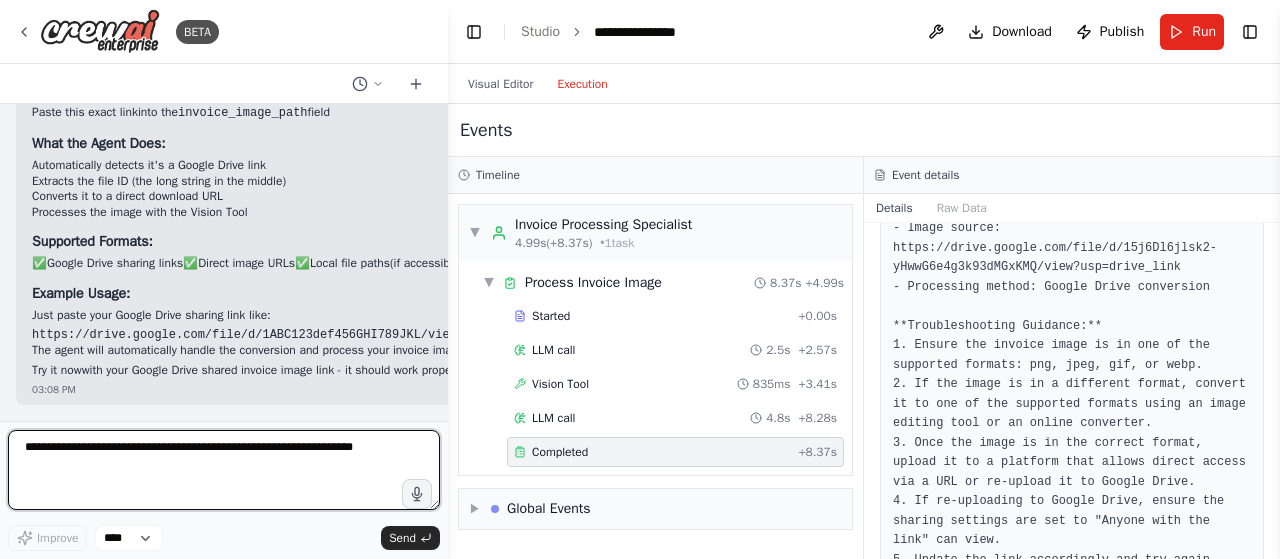 click at bounding box center [224, 470] 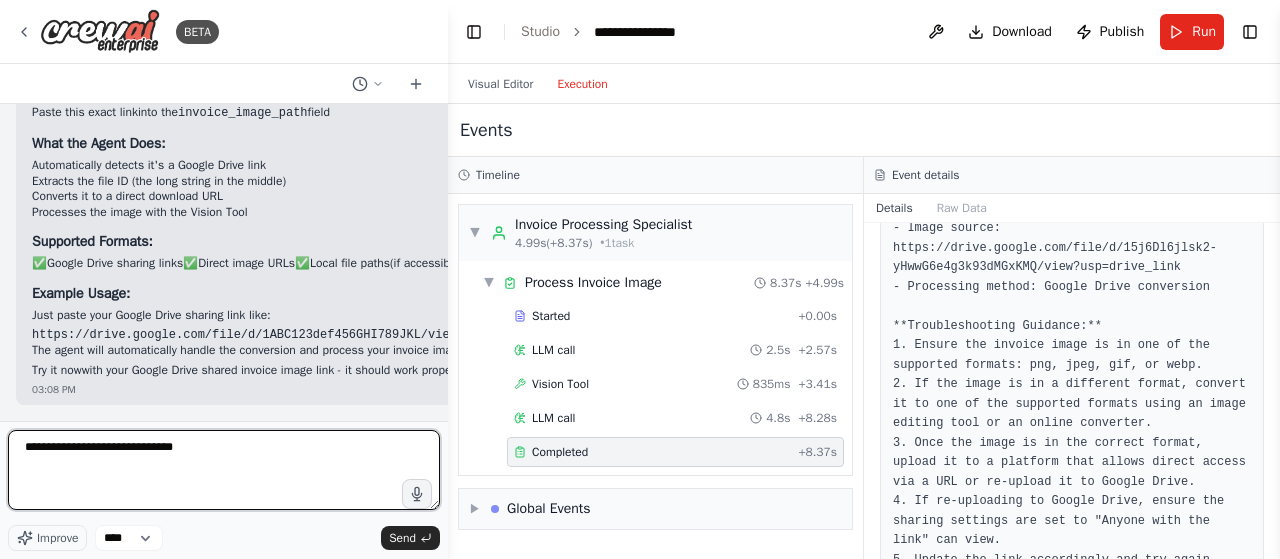type on "**********" 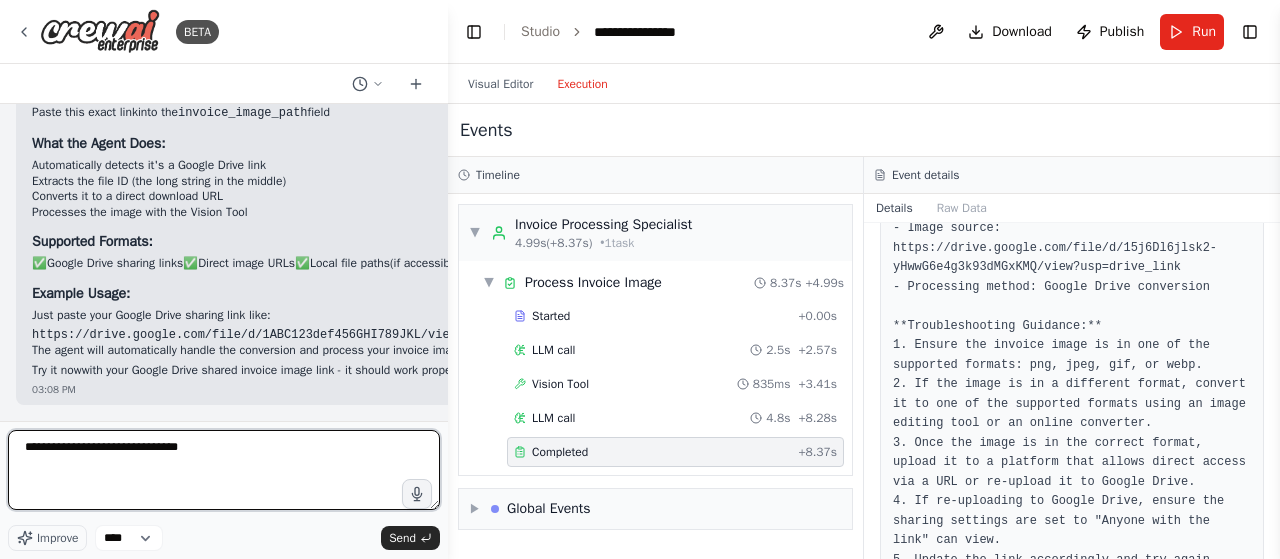 type 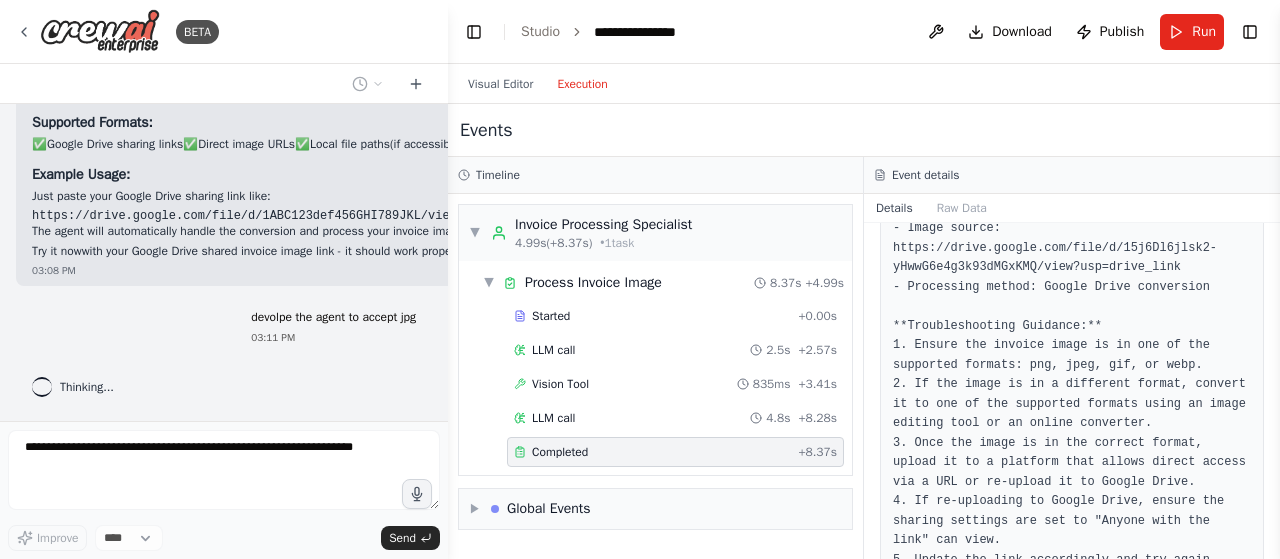scroll, scrollTop: 4708, scrollLeft: 0, axis: vertical 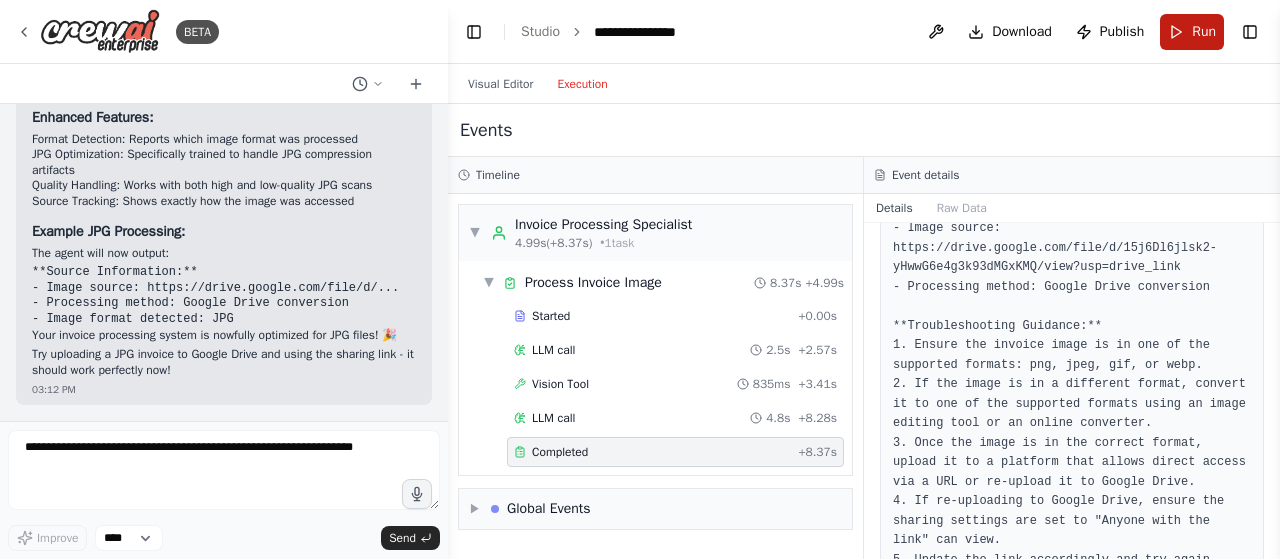 click on "Run" at bounding box center [1192, 32] 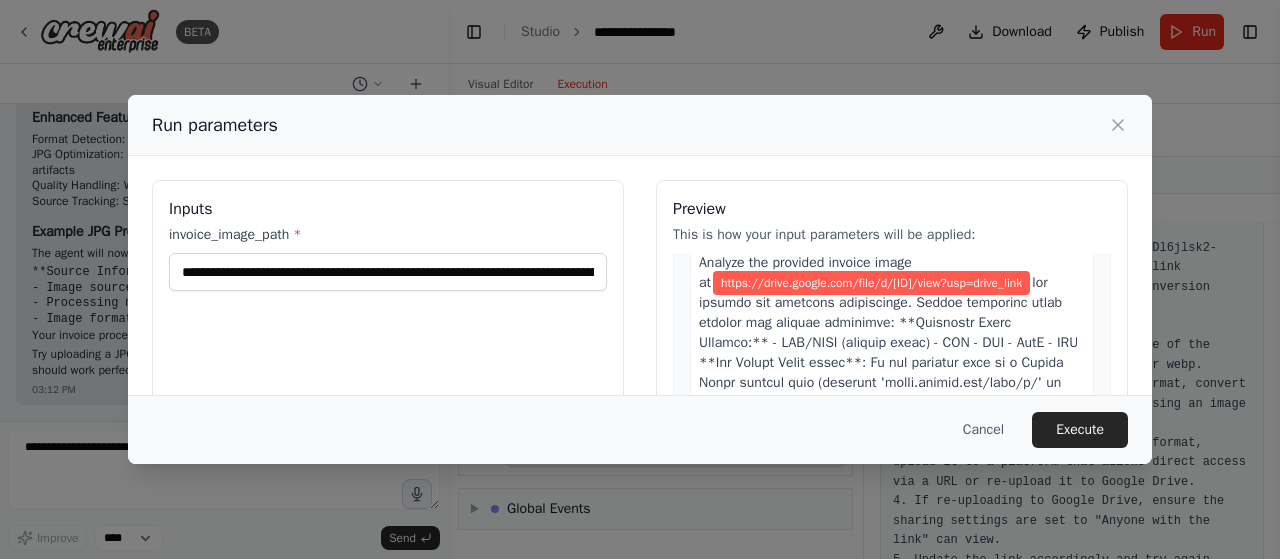 scroll, scrollTop: 87, scrollLeft: 0, axis: vertical 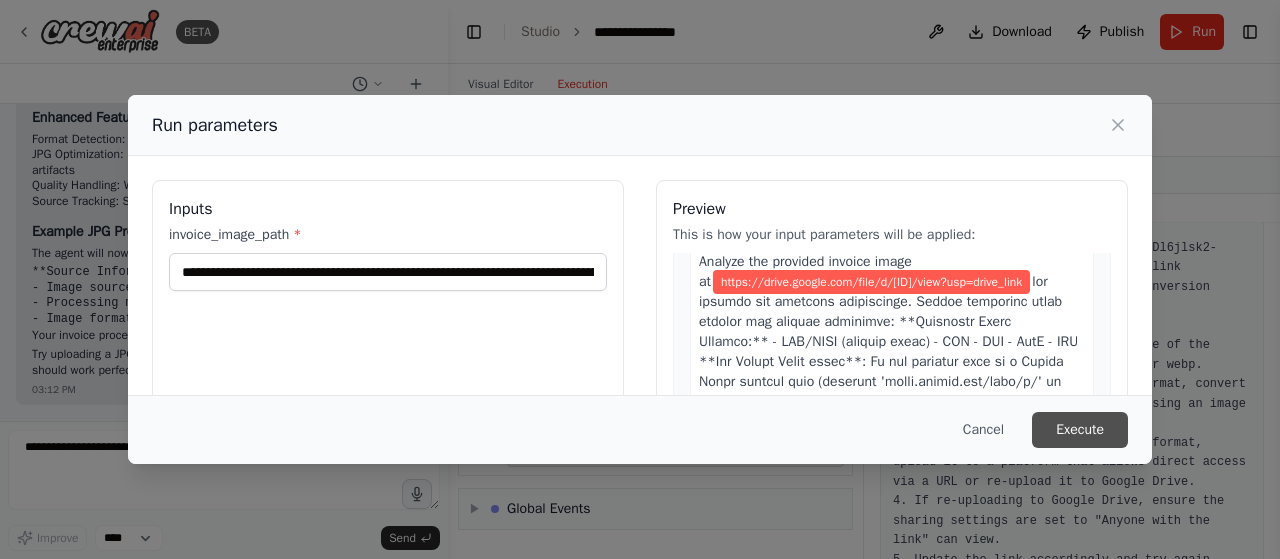 click on "Execute" at bounding box center [1080, 430] 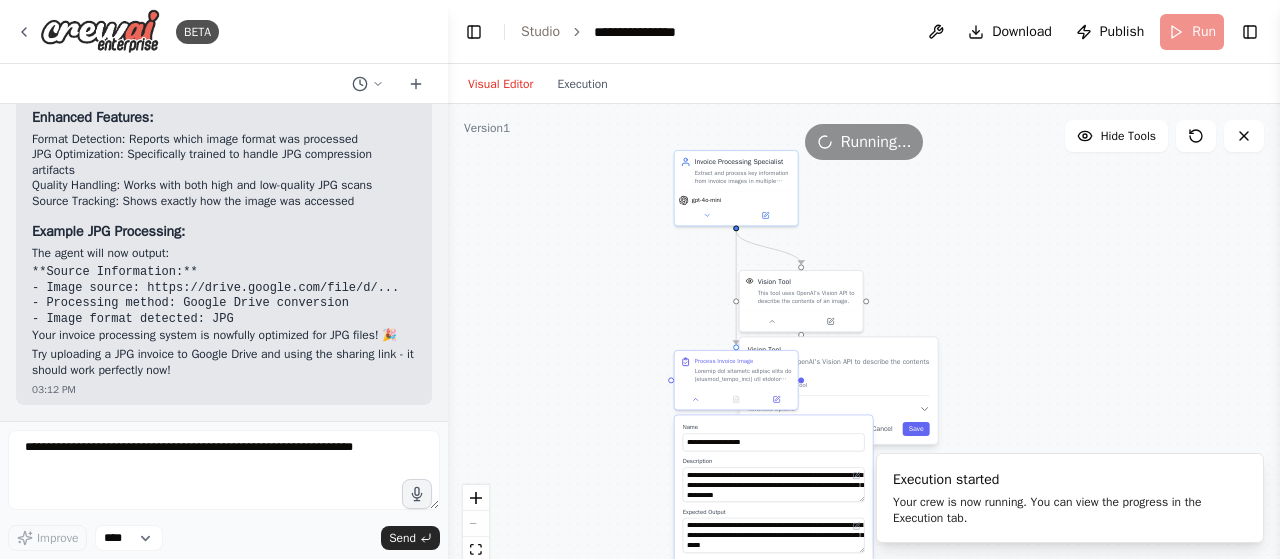 click on "Visual Editor" at bounding box center [500, 84] 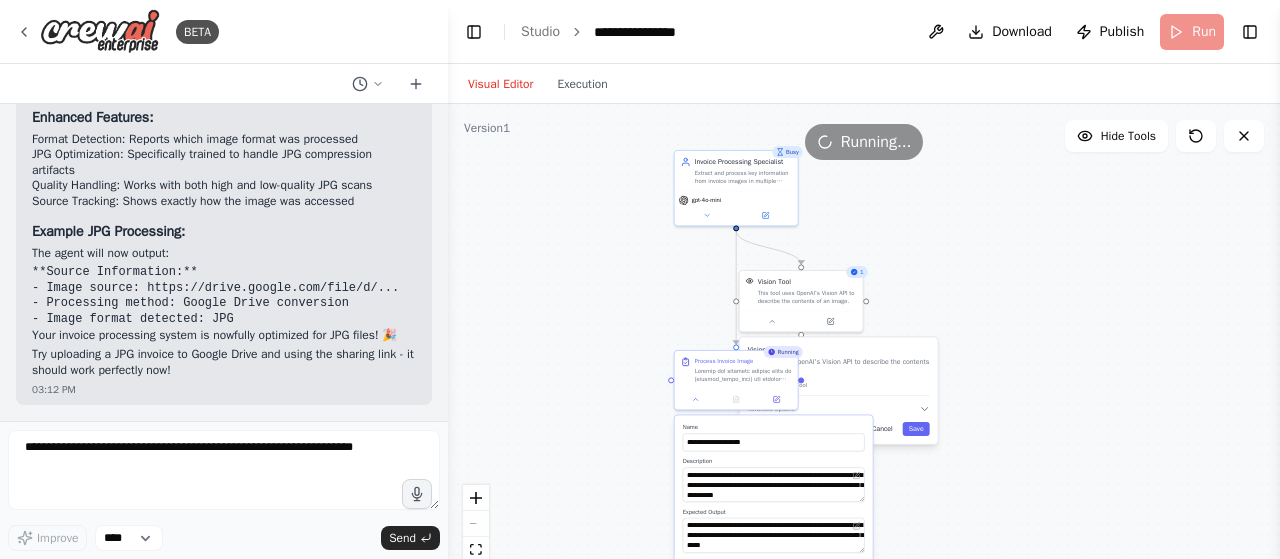 click on "Cancel" at bounding box center [882, 429] 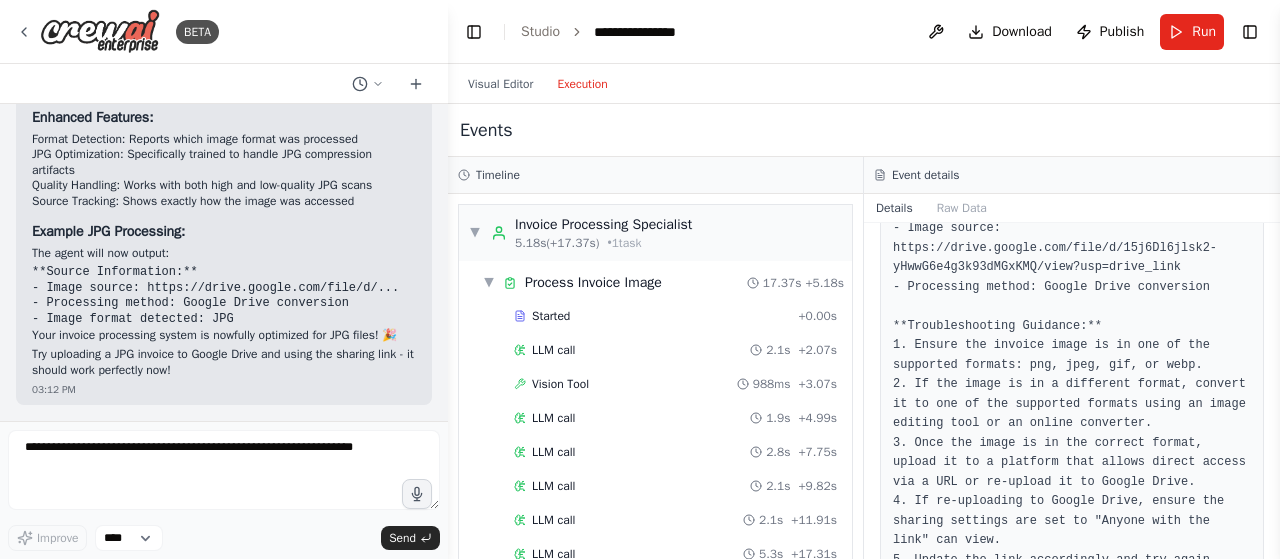 click on "Execution" at bounding box center (582, 84) 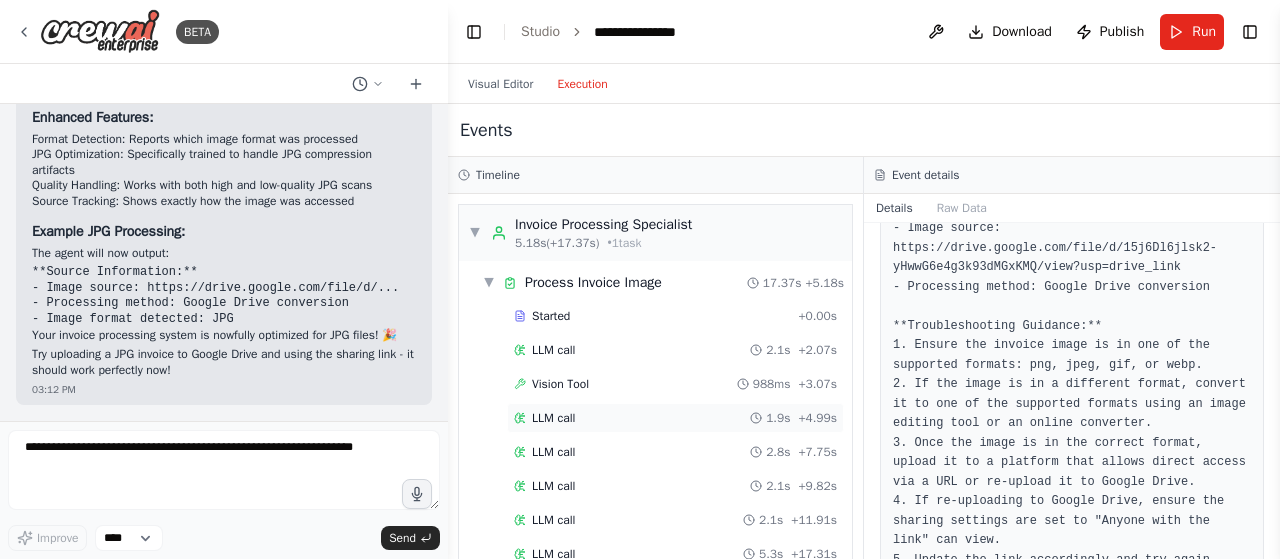 scroll, scrollTop: 120, scrollLeft: 0, axis: vertical 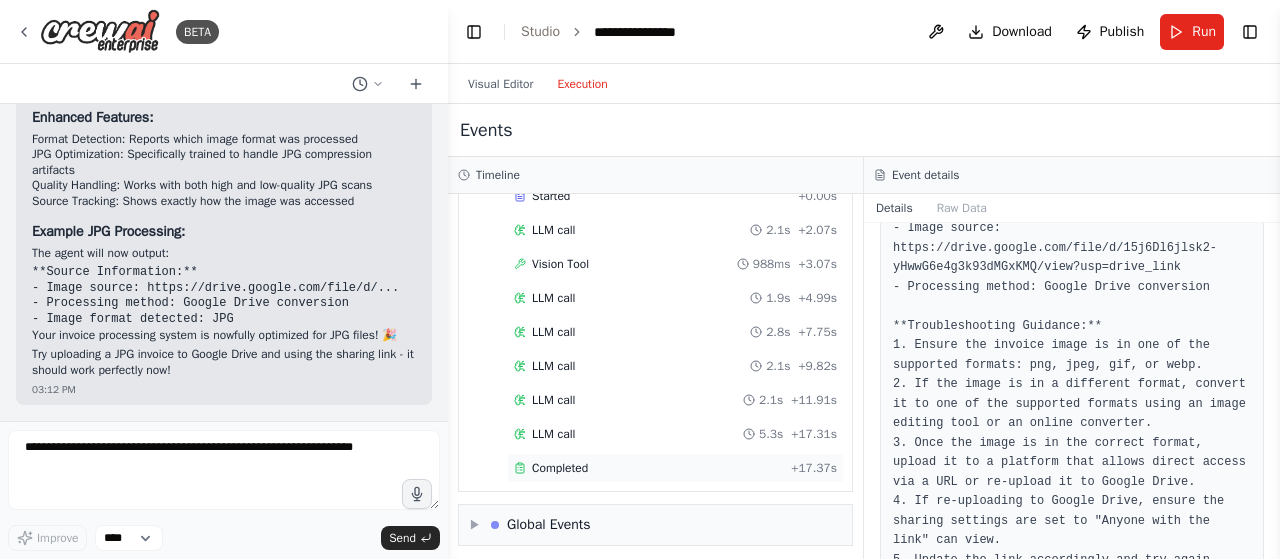 click on "Completed" at bounding box center (648, 468) 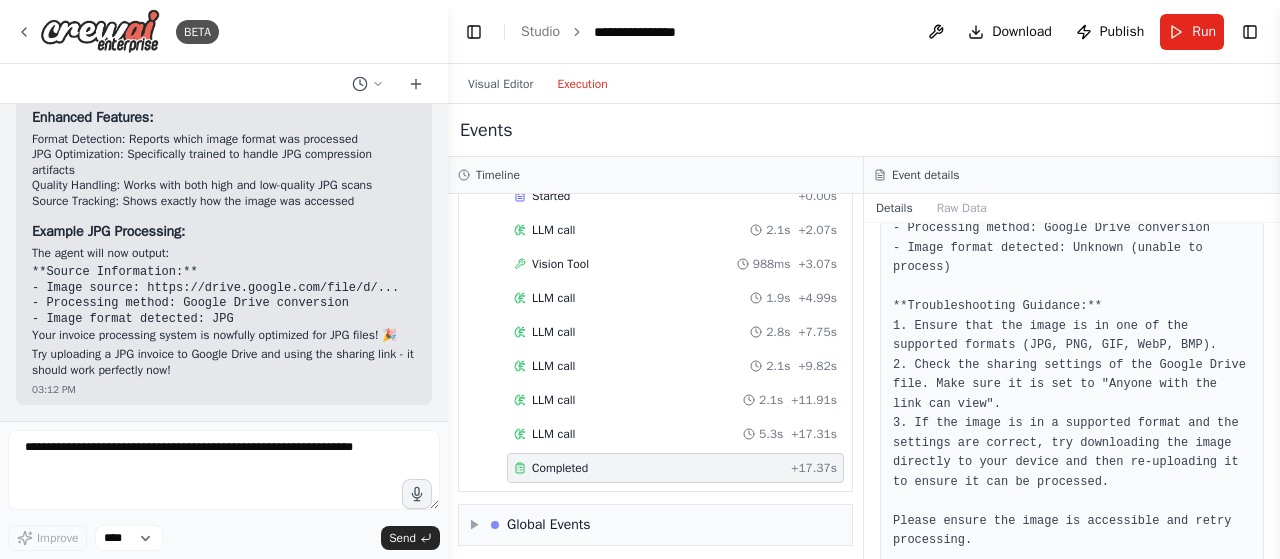 click on "Completed" at bounding box center [648, 468] 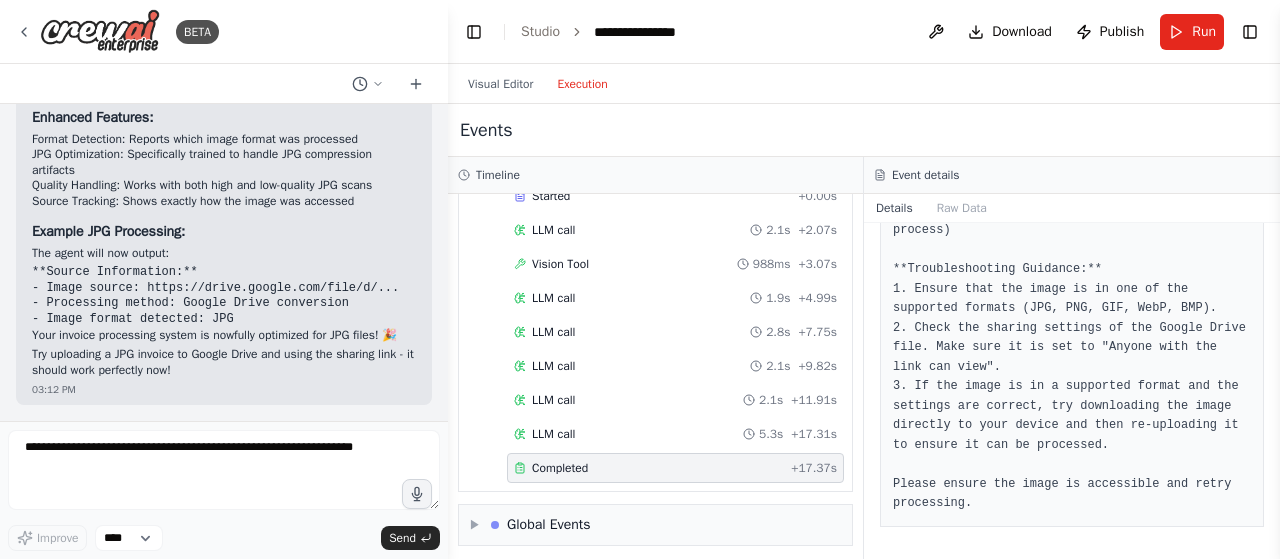 scroll, scrollTop: 0, scrollLeft: 0, axis: both 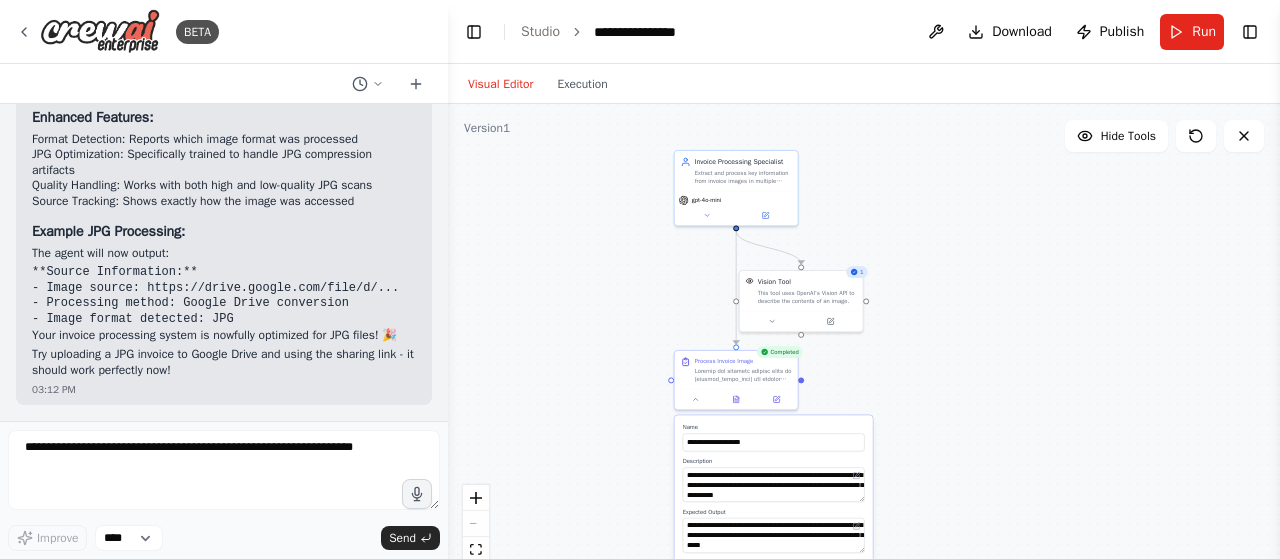 click on "Visual Editor" at bounding box center (500, 84) 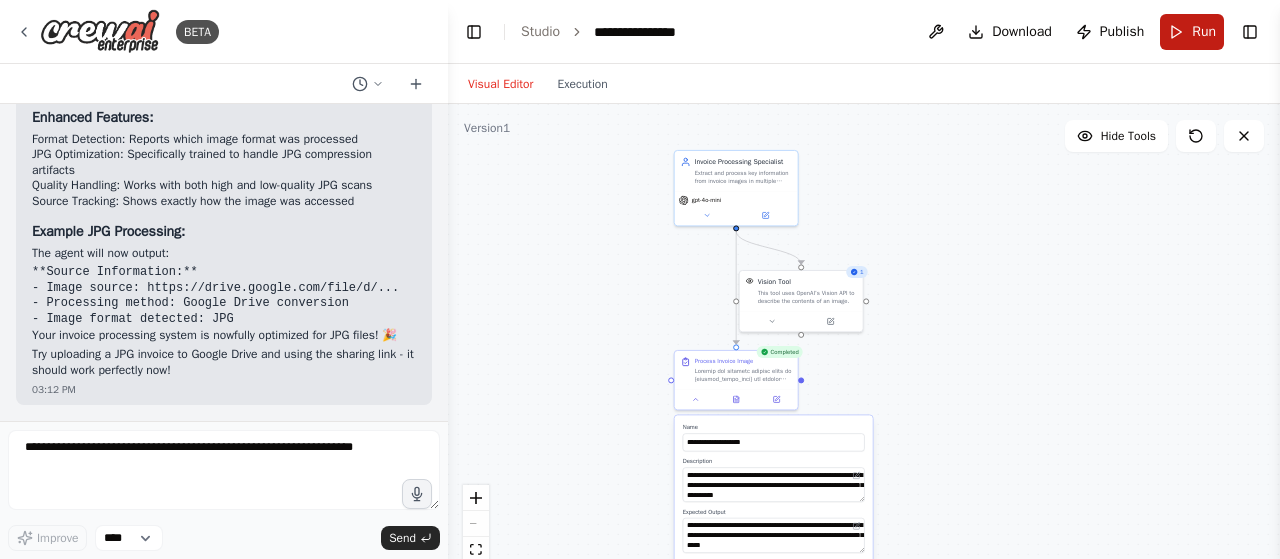 click on "Run" at bounding box center [1192, 32] 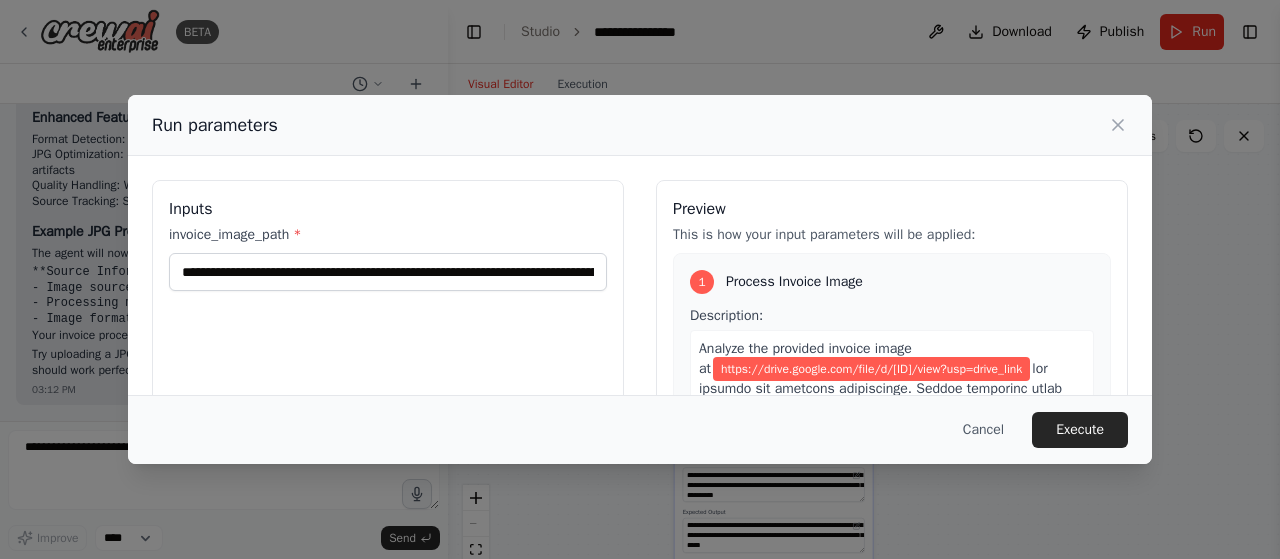 scroll, scrollTop: 0, scrollLeft: 173, axis: horizontal 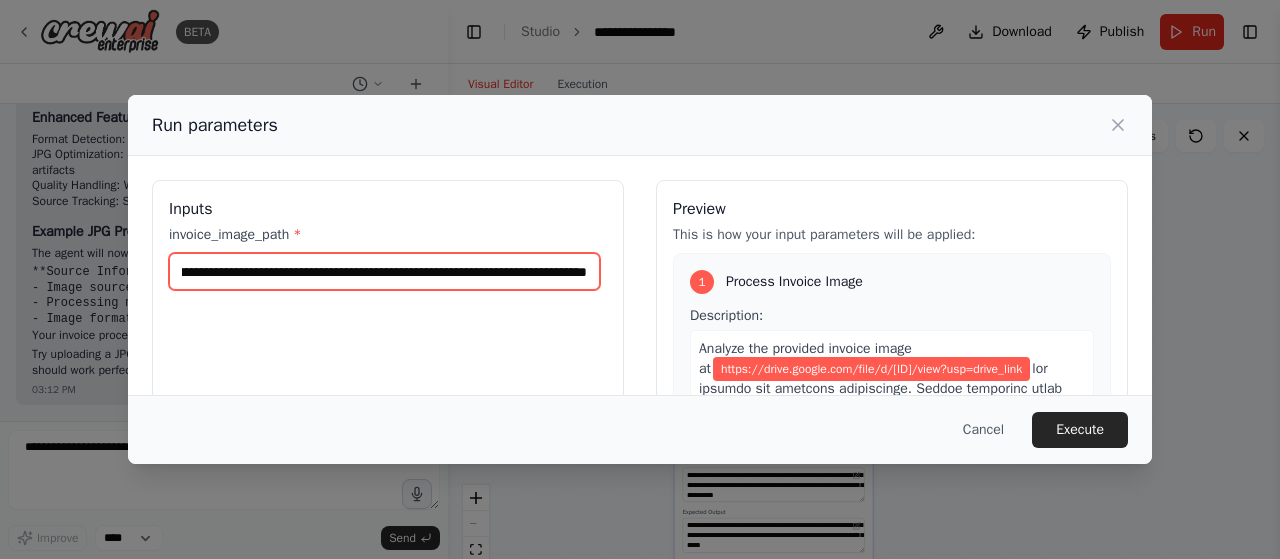 click on "**********" at bounding box center [384, 271] 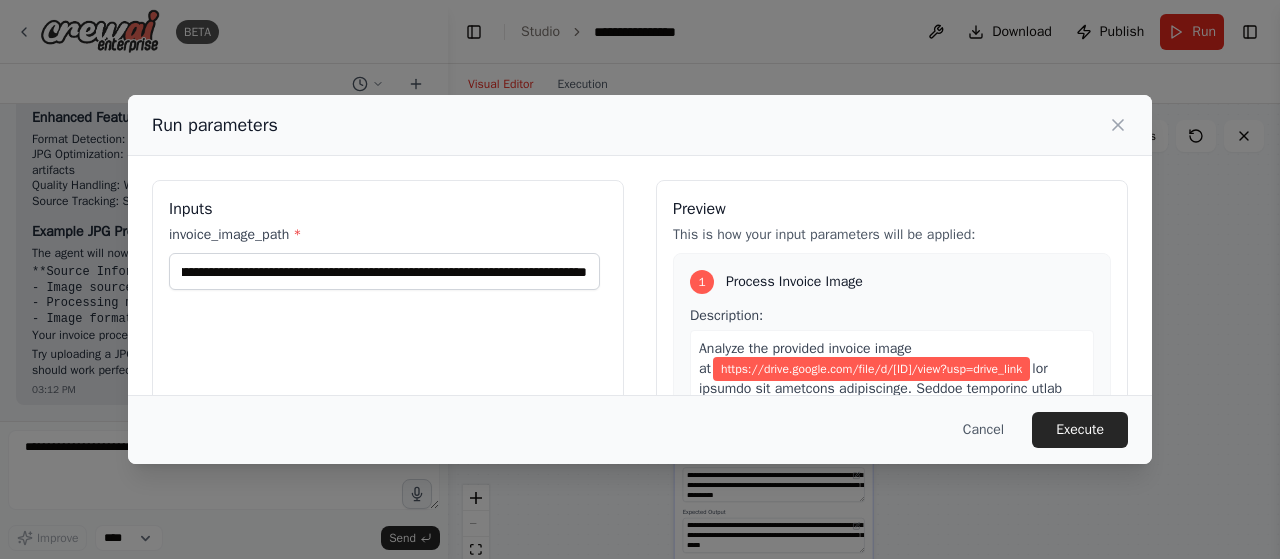 scroll, scrollTop: 0, scrollLeft: 0, axis: both 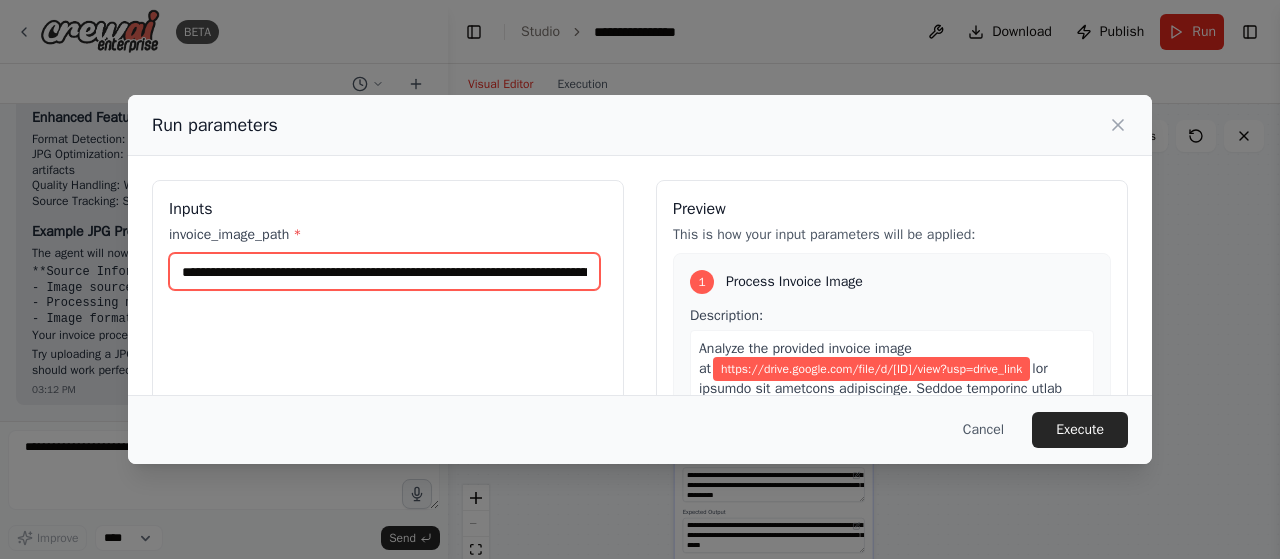 click on "**********" at bounding box center (384, 271) 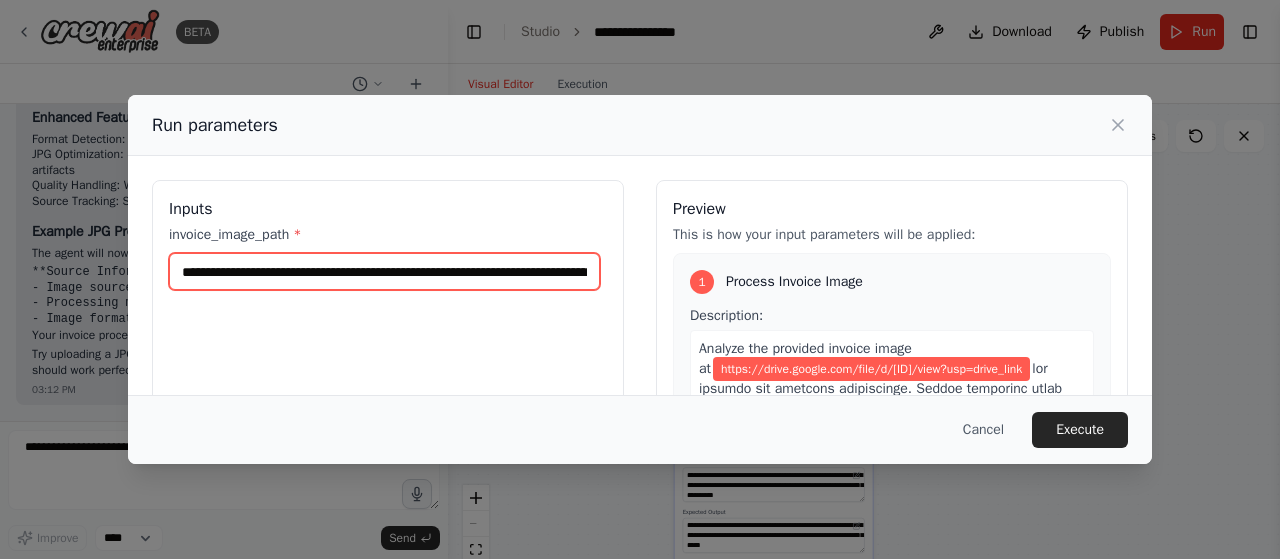 scroll, scrollTop: 0, scrollLeft: 160, axis: horizontal 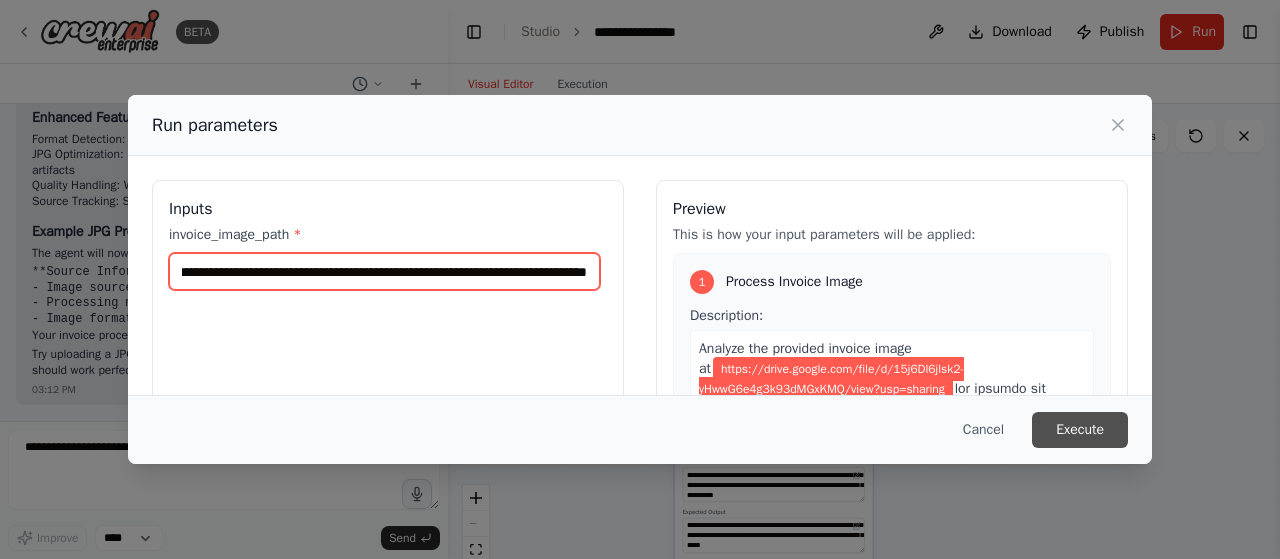 type on "**********" 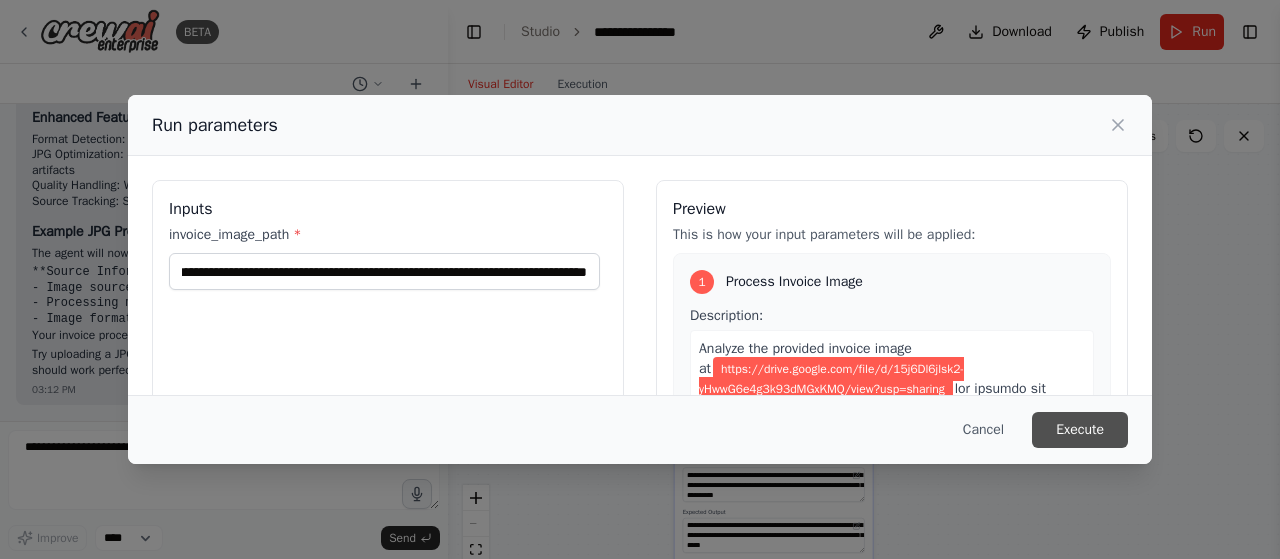 scroll, scrollTop: 0, scrollLeft: 0, axis: both 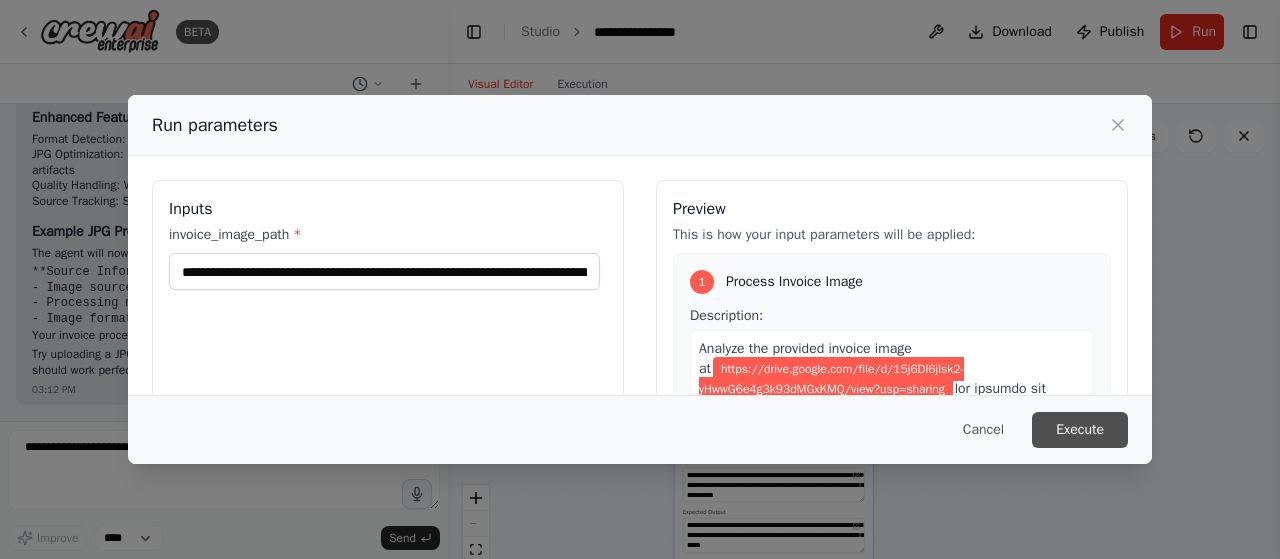 click on "Execute" at bounding box center [1080, 430] 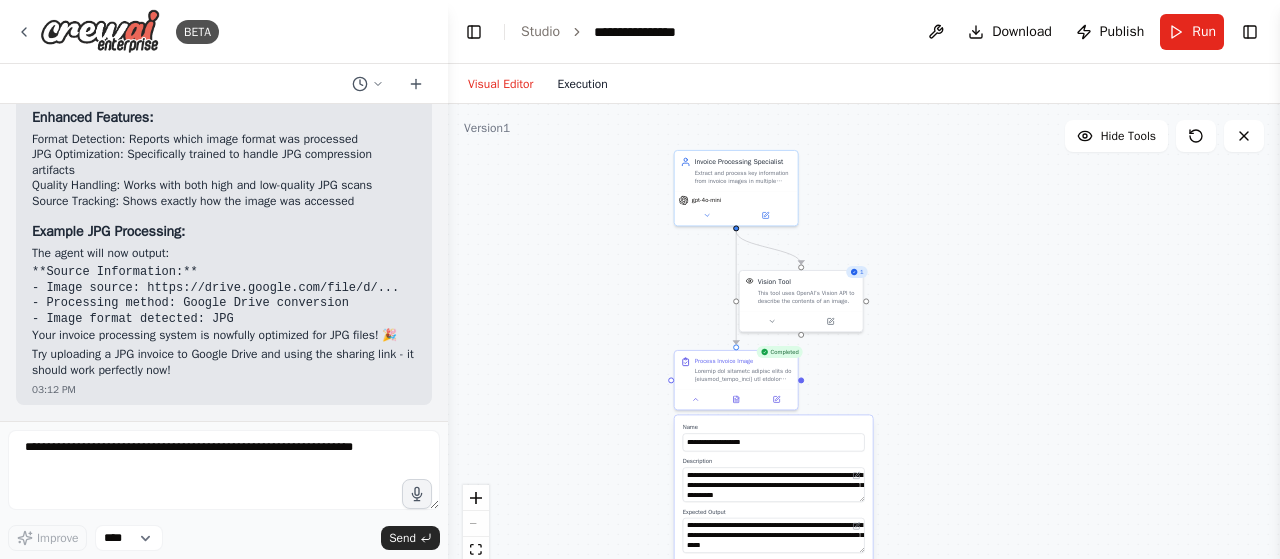 scroll, scrollTop: 0, scrollLeft: 0, axis: both 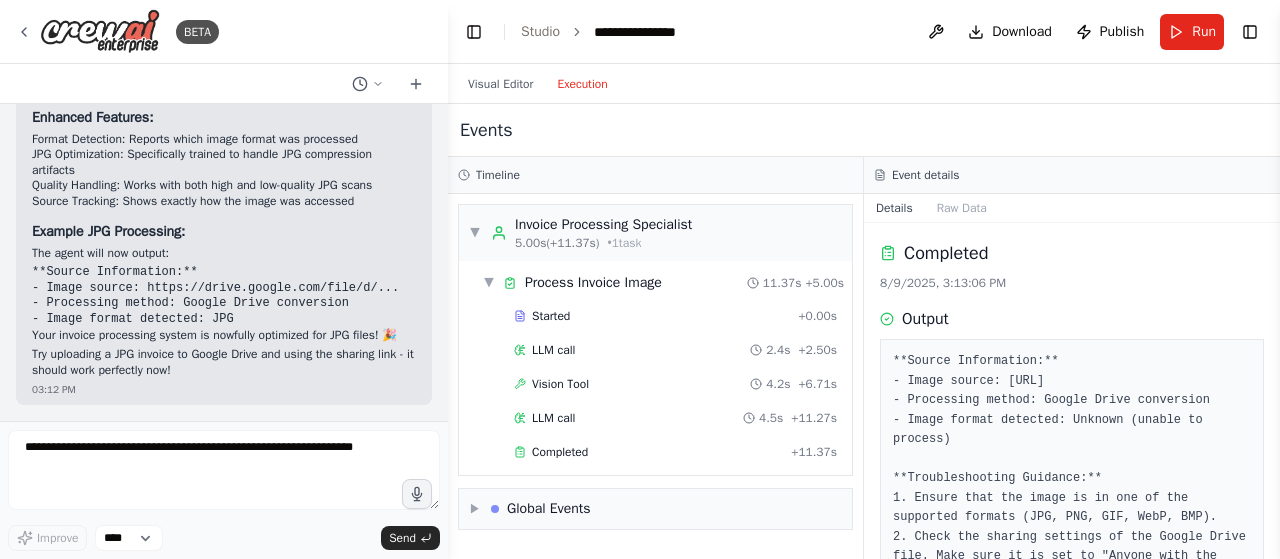 click on "Execution" at bounding box center (582, 84) 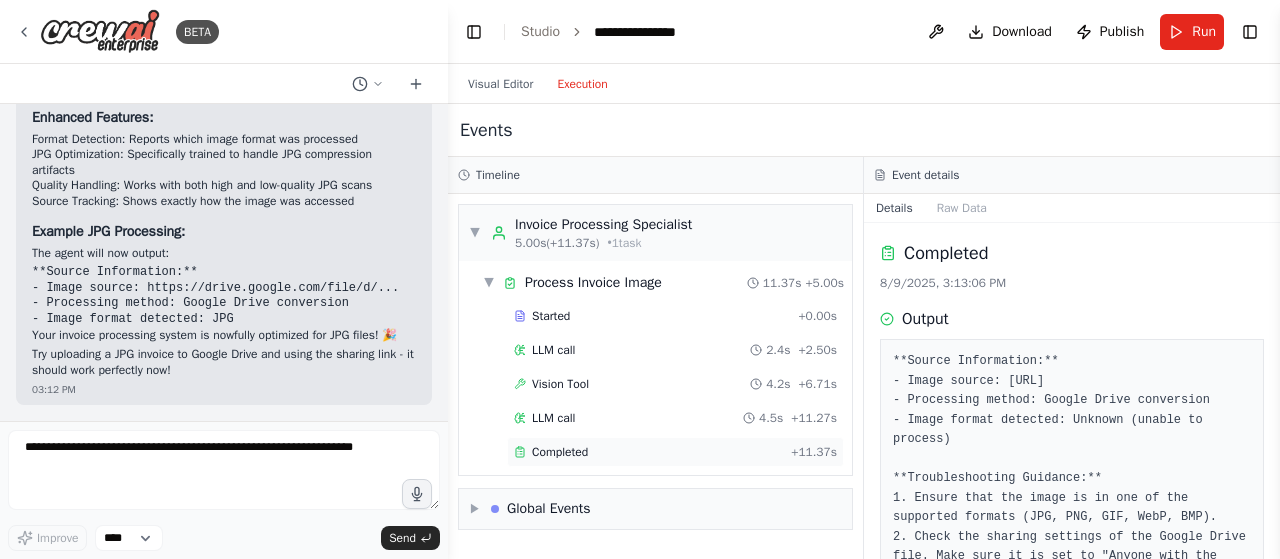 click on "Completed" at bounding box center [648, 452] 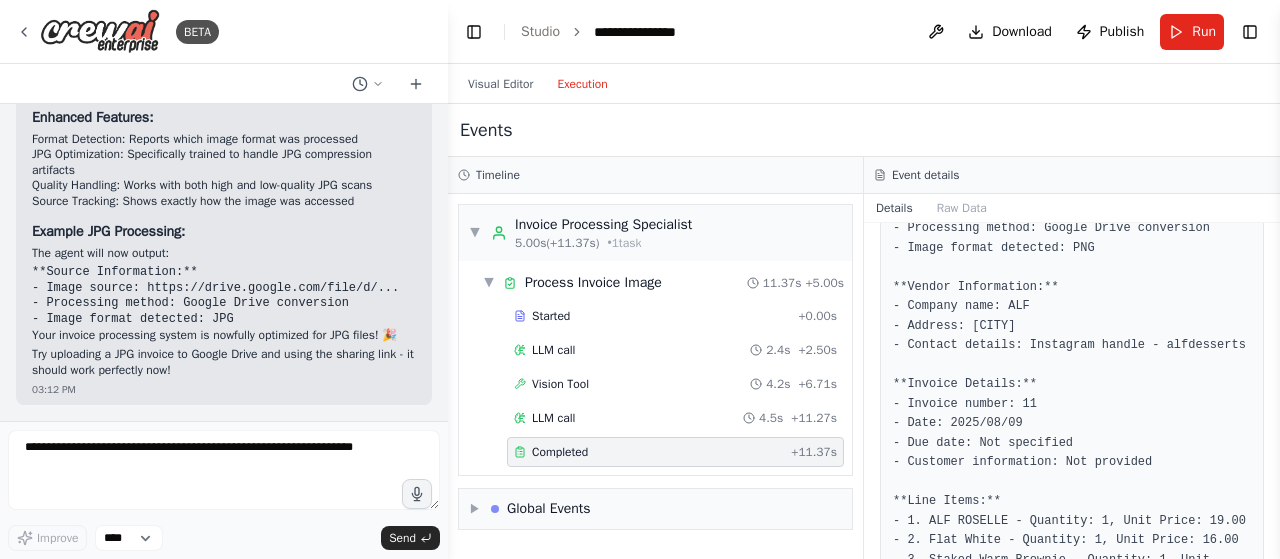 scroll, scrollTop: 214, scrollLeft: 0, axis: vertical 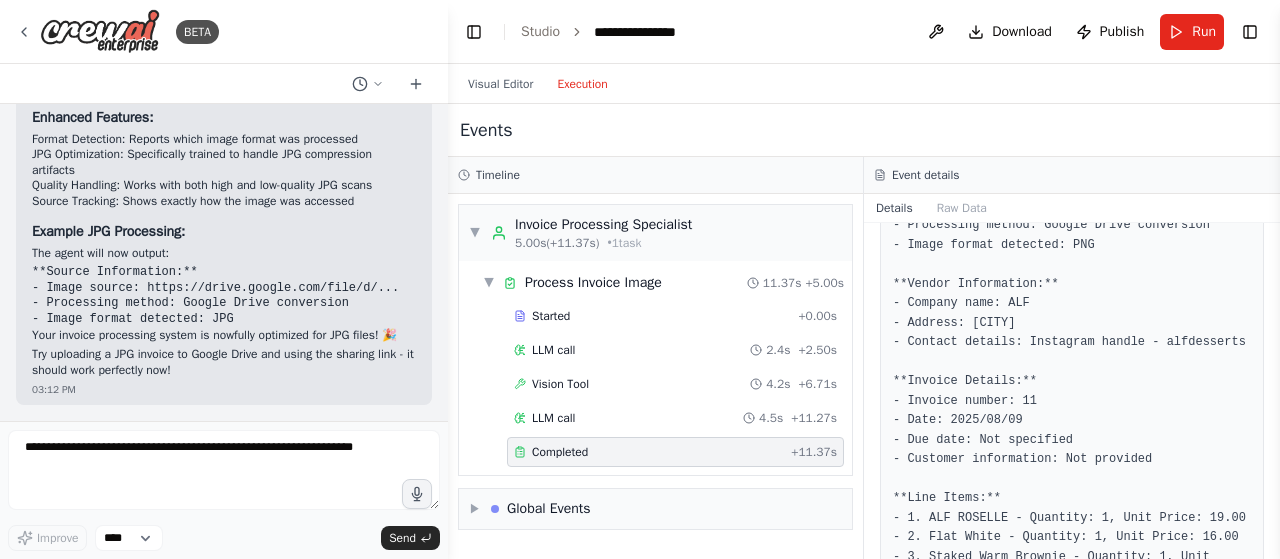 click on "**Source Information:**
- Image source: https://drive.google.com/file/d/15j6Dl6jlsk2-yHwwG6e4g3k93dMGxKMQ/view?usp=sharing
- Processing method: Google Drive conversion
- Image format detected: PNG
**Vendor Information:**
- Company name: ALF
- Address: [CITY]
- Contact details: Instagram handle - alfdesserts
**Invoice Details:**
- Invoice number: 11
- Date: 2025/08/09
- Due date: Not specified
- Customer information: Not provided
**Line Items:**
- 1. ALF ROSELLE - Quantity: 1, Unit Price: 19.00
- 2. Flat White - Quantity: 1, Unit Price: 16.00
- 3. Staked Warm Brownie - Quantity: 1, Unit Price: 32.00
**Financial Summary:**
- Subtotal: 67.00
- VAT (15%): 8.74
- Total amount due: 67.00
- Payment terms and methods: Payment method - Mada
**Additional Information:**
- Reference numbers: Order Number - 11
- Special notes: Customer feedback encouraged" at bounding box center [1072, 469] 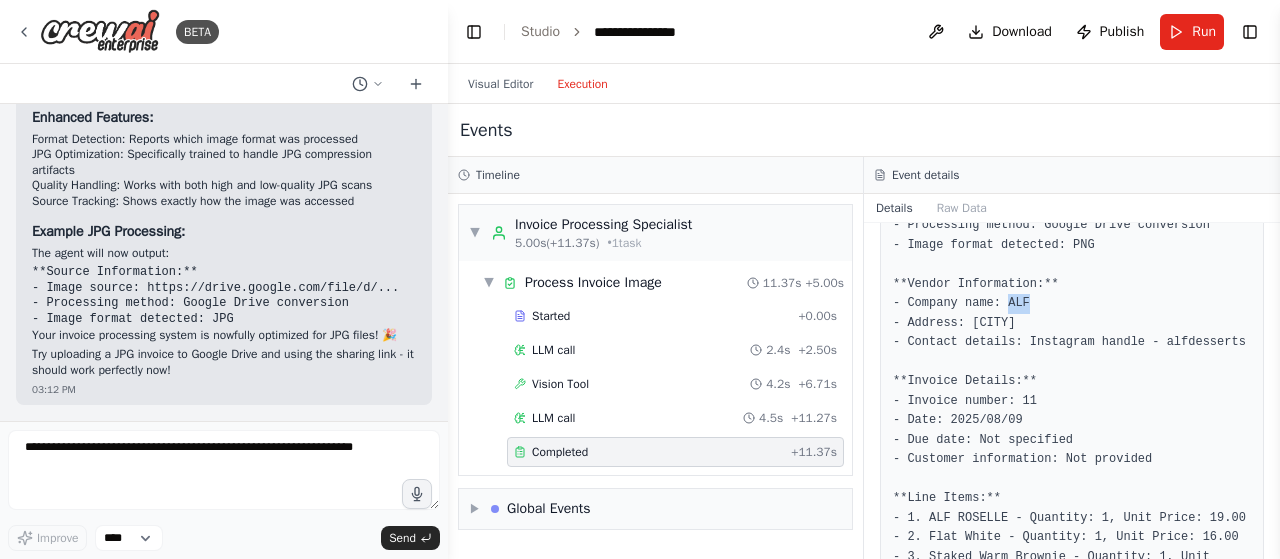 click on "**Source Information:**
- Image source: https://drive.google.com/file/d/15j6Dl6jlsk2-yHwwG6e4g3k93dMGxKMQ/view?usp=sharing
- Processing method: Google Drive conversion
- Image format detected: PNG
**Vendor Information:**
- Company name: ALF
- Address: [CITY]
- Contact details: Instagram handle - alfdesserts
**Invoice Details:**
- Invoice number: 11
- Date: 2025/08/09
- Due date: Not specified
- Customer information: Not provided
**Line Items:**
- 1. ALF ROSELLE - Quantity: 1, Unit Price: 19.00
- 2. Flat White - Quantity: 1, Unit Price: 16.00
- 3. Staked Warm Brownie - Quantity: 1, Unit Price: 32.00
**Financial Summary:**
- Subtotal: 67.00
- VAT (15%): 8.74
- Total amount due: 67.00
- Payment terms and methods: Payment method - Mada
**Additional Information:**
- Reference numbers: Order Number - 11
- Special notes: Customer feedback encouraged" at bounding box center (1072, 469) 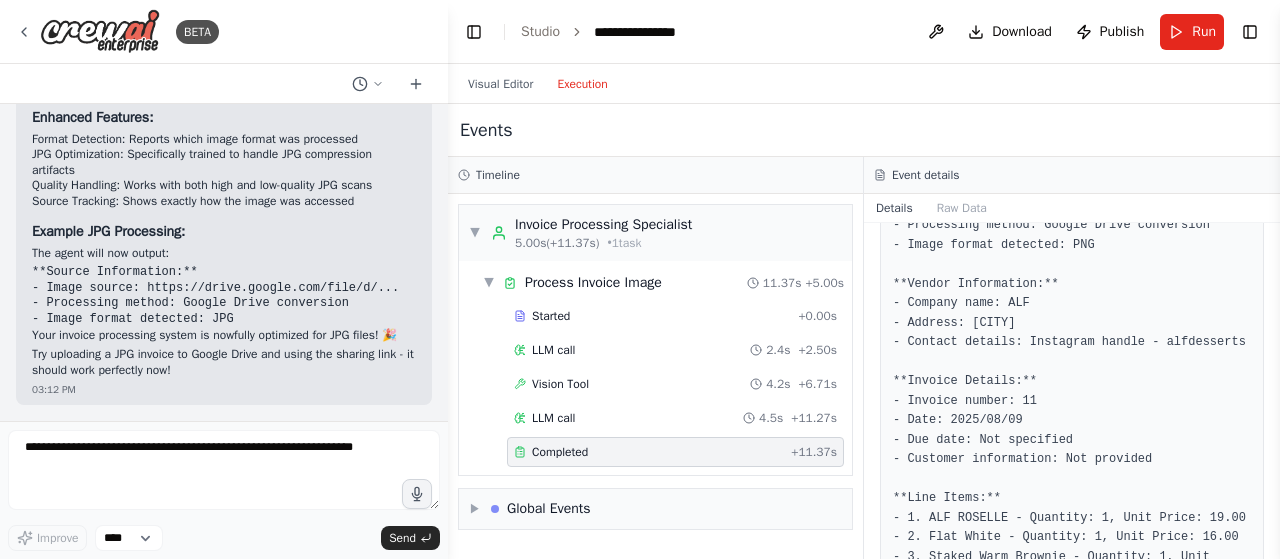 click on "**Source Information:**
- Image source: https://drive.google.com/file/d/15j6Dl6jlsk2-yHwwG6e4g3k93dMGxKMQ/view?usp=sharing
- Processing method: Google Drive conversion
- Image format detected: PNG
**Vendor Information:**
- Company name: ALF
- Address: [CITY]
- Contact details: Instagram handle - alfdesserts
**Invoice Details:**
- Invoice number: 11
- Date: 2025/08/09
- Due date: Not specified
- Customer information: Not provided
**Line Items:**
- 1. ALF ROSELLE - Quantity: 1, Unit Price: 19.00
- 2. Flat White - Quantity: 1, Unit Price: 16.00
- 3. Staked Warm Brownie - Quantity: 1, Unit Price: 32.00
**Financial Summary:**
- Subtotal: 67.00
- VAT (15%): 8.74
- Total amount due: 67.00
- Payment terms and methods: Payment method - Mada
**Additional Information:**
- Reference numbers: Order Number - 11
- Special notes: Customer feedback encouraged" at bounding box center (1072, 469) 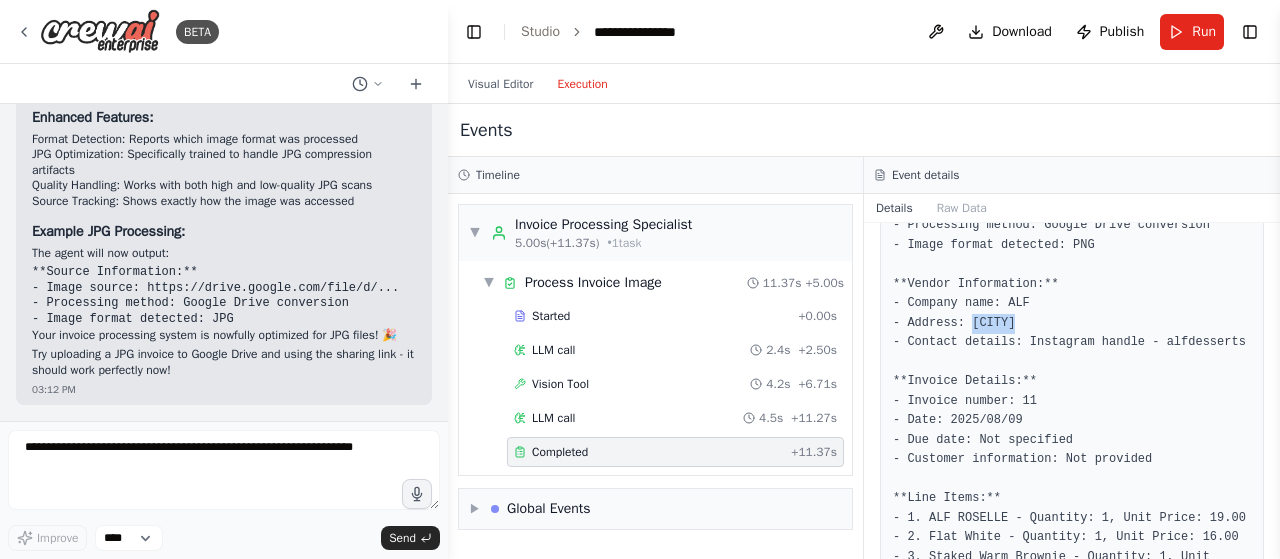 click on "**Source Information:**
- Image source: https://drive.google.com/file/d/15j6Dl6jlsk2-yHwwG6e4g3k93dMGxKMQ/view?usp=sharing
- Processing method: Google Drive conversion
- Image format detected: PNG
**Vendor Information:**
- Company name: ALF
- Address: [CITY]
- Contact details: Instagram handle - alfdesserts
**Invoice Details:**
- Invoice number: 11
- Date: 2025/08/09
- Due date: Not specified
- Customer information: Not provided
**Line Items:**
- 1. ALF ROSELLE - Quantity: 1, Unit Price: 19.00
- 2. Flat White - Quantity: 1, Unit Price: 16.00
- 3. Staked Warm Brownie - Quantity: 1, Unit Price: 32.00
**Financial Summary:**
- Subtotal: 67.00
- VAT (15%): 8.74
- Total amount due: 67.00
- Payment terms and methods: Payment method - Mada
**Additional Information:**
- Reference numbers: Order Number - 11
- Special notes: Customer feedback encouraged" at bounding box center (1072, 469) 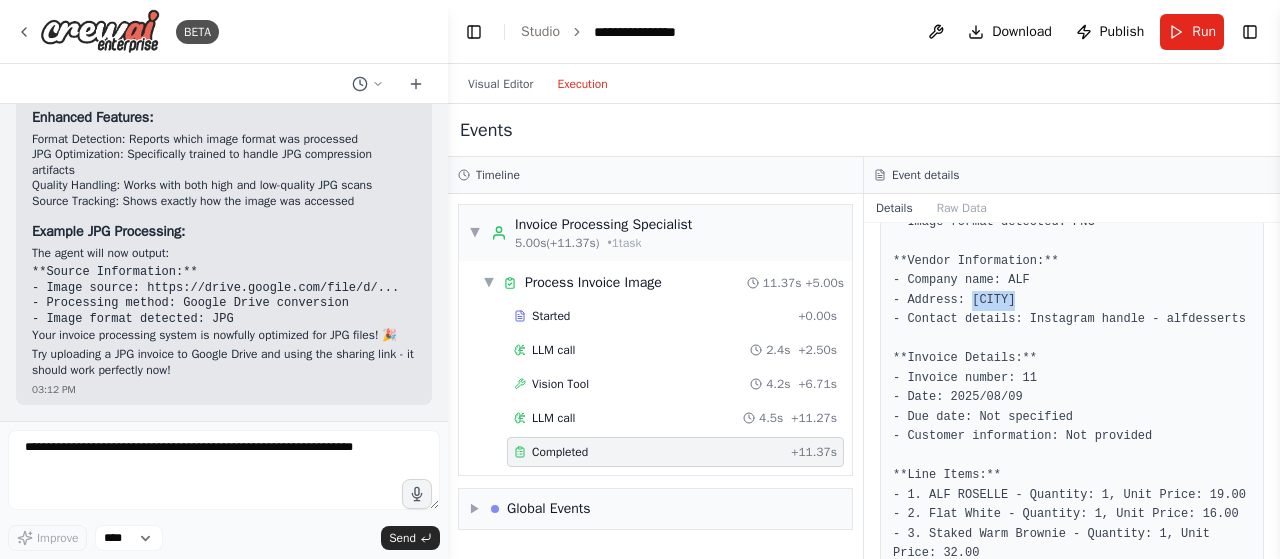 scroll, scrollTop: 238, scrollLeft: 0, axis: vertical 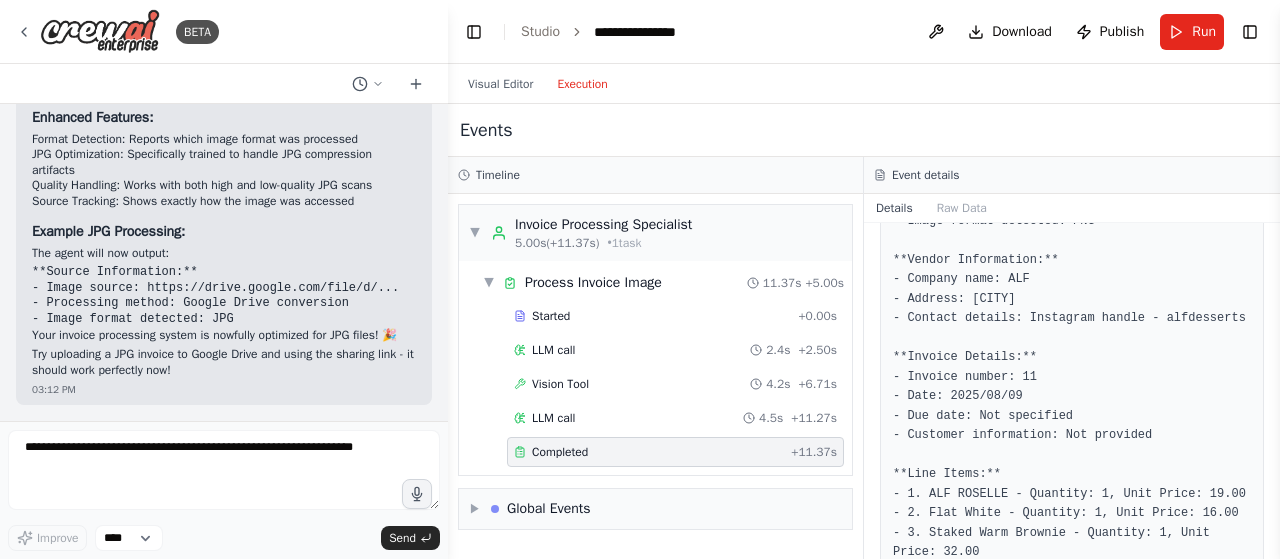 click on "**Source Information:**
- Image source: https://drive.google.com/file/d/15j6Dl6jlsk2-yHwwG6e4g3k93dMGxKMQ/view?usp=sharing
- Processing method: Google Drive conversion
- Image format detected: PNG
**Vendor Information:**
- Company name: ALF
- Address: [CITY]
- Contact details: Instagram handle - alfdesserts
**Invoice Details:**
- Invoice number: 11
- Date: 2025/08/09
- Due date: Not specified
- Customer information: Not provided
**Line Items:**
- 1. ALF ROSELLE - Quantity: 1, Unit Price: 19.00
- 2. Flat White - Quantity: 1, Unit Price: 16.00
- 3. Staked Warm Brownie - Quantity: 1, Unit Price: 32.00
**Financial Summary:**
- Subtotal: 67.00
- VAT (15%): 8.74
- Total amount due: 67.00
- Payment terms and methods: Payment method - Mada
**Additional Information:**
- Reference numbers: Order Number - 11
- Special notes: Customer feedback encouraged" at bounding box center [1072, 445] 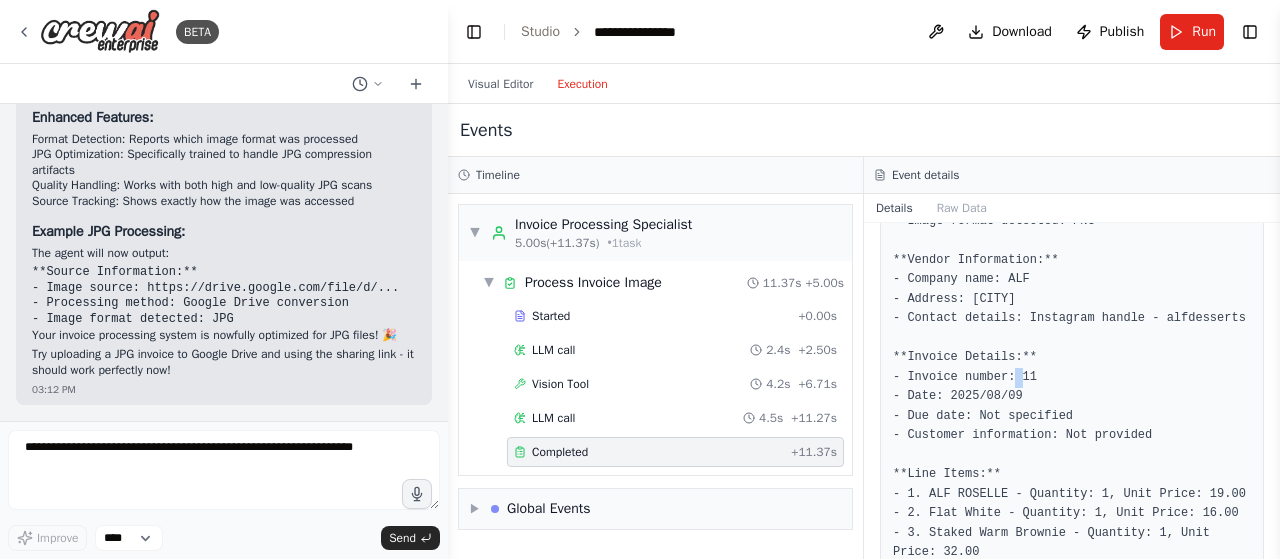 click on "**Source Information:**
- Image source: https://drive.google.com/file/d/15j6Dl6jlsk2-yHwwG6e4g3k93dMGxKMQ/view?usp=sharing
- Processing method: Google Drive conversion
- Image format detected: PNG
**Vendor Information:**
- Company name: ALF
- Address: [CITY]
- Contact details: Instagram handle - alfdesserts
**Invoice Details:**
- Invoice number: 11
- Date: 2025/08/09
- Due date: Not specified
- Customer information: Not provided
**Line Items:**
- 1. ALF ROSELLE - Quantity: 1, Unit Price: 19.00
- 2. Flat White - Quantity: 1, Unit Price: 16.00
- 3. Staked Warm Brownie - Quantity: 1, Unit Price: 32.00
**Financial Summary:**
- Subtotal: 67.00
- VAT (15%): 8.74
- Total amount due: 67.00
- Payment terms and methods: Payment method - Mada
**Additional Information:**
- Reference numbers: Order Number - 11
- Special notes: Customer feedback encouraged" at bounding box center (1072, 445) 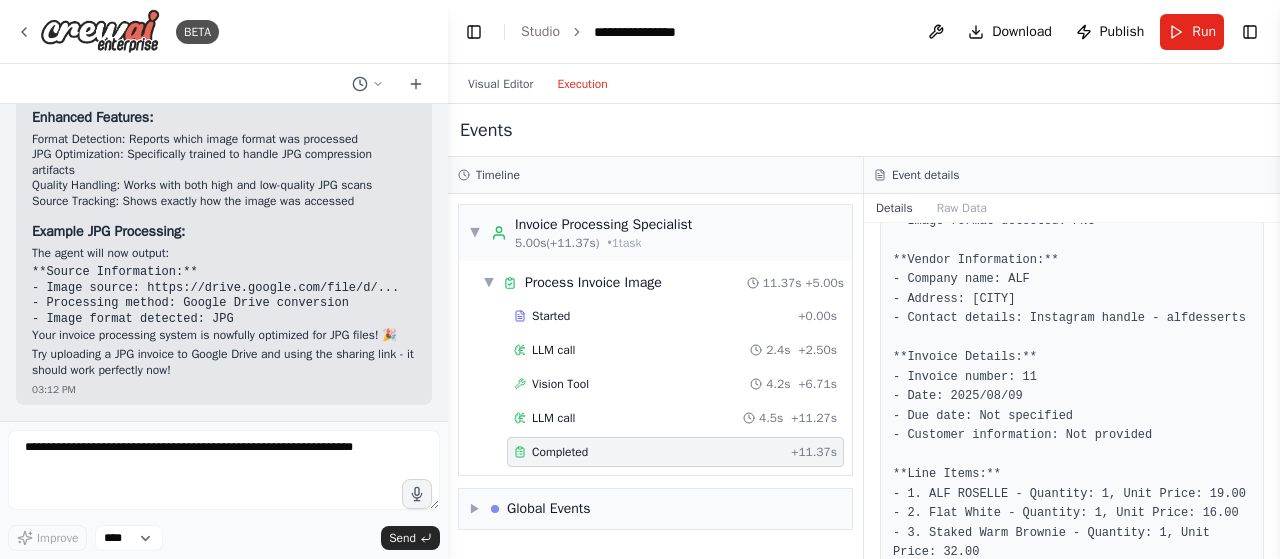 click on "**Source Information:**
- Image source: https://drive.google.com/file/d/15j6Dl6jlsk2-yHwwG6e4g3k93dMGxKMQ/view?usp=sharing
- Processing method: Google Drive conversion
- Image format detected: PNG
**Vendor Information:**
- Company name: ALF
- Address: [CITY]
- Contact details: Instagram handle - alfdesserts
**Invoice Details:**
- Invoice number: 11
- Date: 2025/08/09
- Due date: Not specified
- Customer information: Not provided
**Line Items:**
- 1. ALF ROSELLE - Quantity: 1, Unit Price: 19.00
- 2. Flat White - Quantity: 1, Unit Price: 16.00
- 3. Staked Warm Brownie - Quantity: 1, Unit Price: 32.00
**Financial Summary:**
- Subtotal: 67.00
- VAT (15%): 8.74
- Total amount due: 67.00
- Payment terms and methods: Payment method - Mada
**Additional Information:**
- Reference numbers: Order Number - 11
- Special notes: Customer feedback encouraged" at bounding box center (1072, 445) 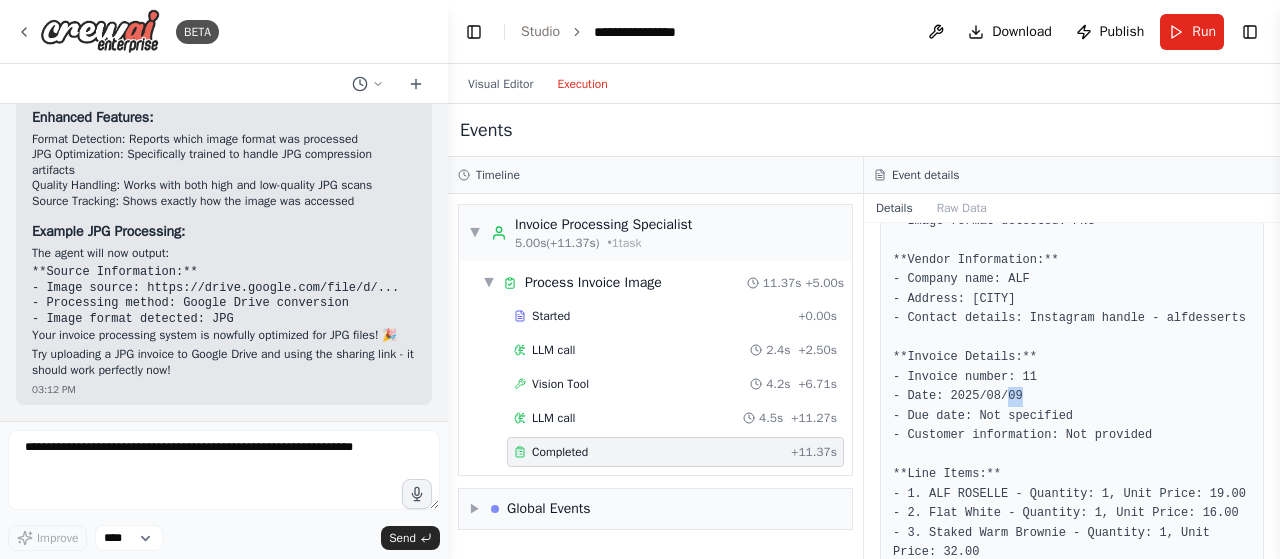 click on "**Source Information:**
- Image source: https://drive.google.com/file/d/15j6Dl6jlsk2-yHwwG6e4g3k93dMGxKMQ/view?usp=sharing
- Processing method: Google Drive conversion
- Image format detected: PNG
**Vendor Information:**
- Company name: ALF
- Address: [CITY]
- Contact details: Instagram handle - alfdesserts
**Invoice Details:**
- Invoice number: 11
- Date: 2025/08/09
- Due date: Not specified
- Customer information: Not provided
**Line Items:**
- 1. ALF ROSELLE - Quantity: 1, Unit Price: 19.00
- 2. Flat White - Quantity: 1, Unit Price: 16.00
- 3. Staked Warm Brownie - Quantity: 1, Unit Price: 32.00
**Financial Summary:**
- Subtotal: 67.00
- VAT (15%): 8.74
- Total amount due: 67.00
- Payment terms and methods: Payment method - Mada
**Additional Information:**
- Reference numbers: Order Number - 11
- Special notes: Customer feedback encouraged" at bounding box center [1072, 445] 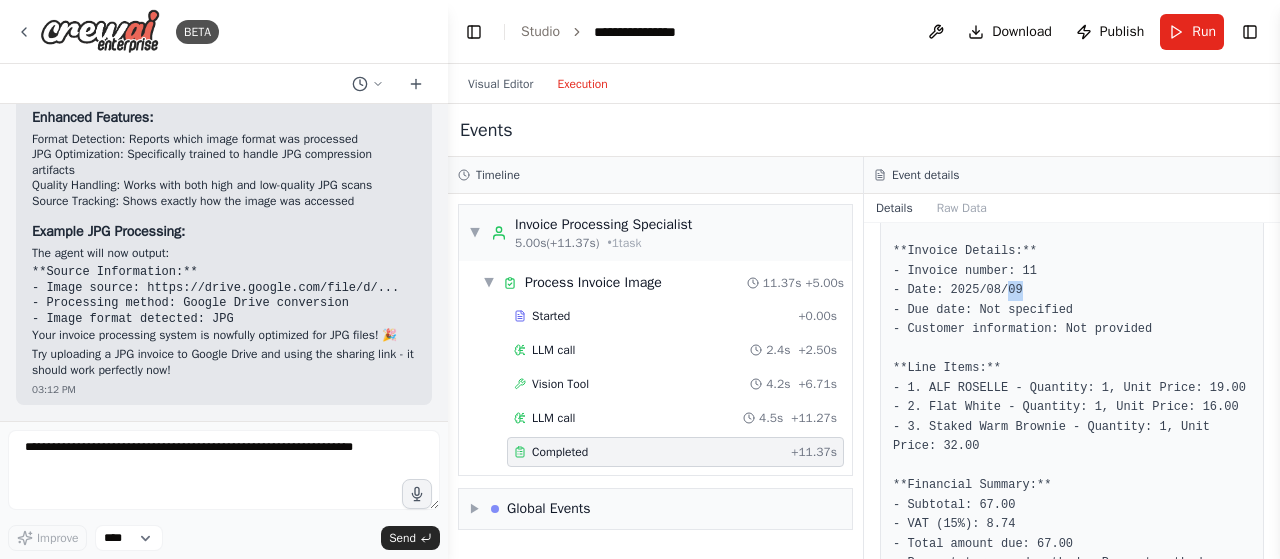 scroll, scrollTop: 346, scrollLeft: 0, axis: vertical 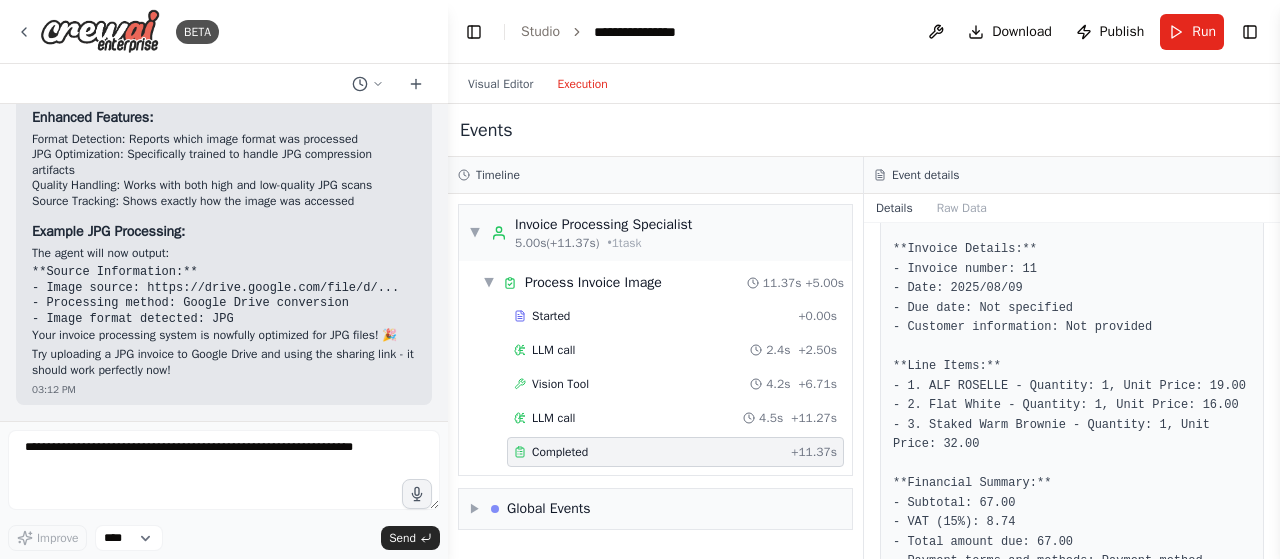 click on "**Source Information:**
- Image source: https://drive.google.com/file/d/15j6Dl6jlsk2-yHwwG6e4g3k93dMGxKMQ/view?usp=sharing
- Processing method: Google Drive conversion
- Image format detected: PNG
**Vendor Information:**
- Company name: ALF
- Address: [CITY]
- Contact details: Instagram handle - alfdesserts
**Invoice Details:**
- Invoice number: 11
- Date: 2025/08/09
- Due date: Not specified
- Customer information: Not provided
**Line Items:**
- 1. ALF ROSELLE - Quantity: 1, Unit Price: 19.00
- 2. Flat White - Quantity: 1, Unit Price: 16.00
- 3. Staked Warm Brownie - Quantity: 1, Unit Price: 32.00
**Financial Summary:**
- Subtotal: 67.00
- VAT (15%): 8.74
- Total amount due: 67.00
- Payment terms and methods: Payment method - Mada
**Additional Information:**
- Reference numbers: Order Number - 11
- Special notes: Customer feedback encouraged" at bounding box center [1072, 337] 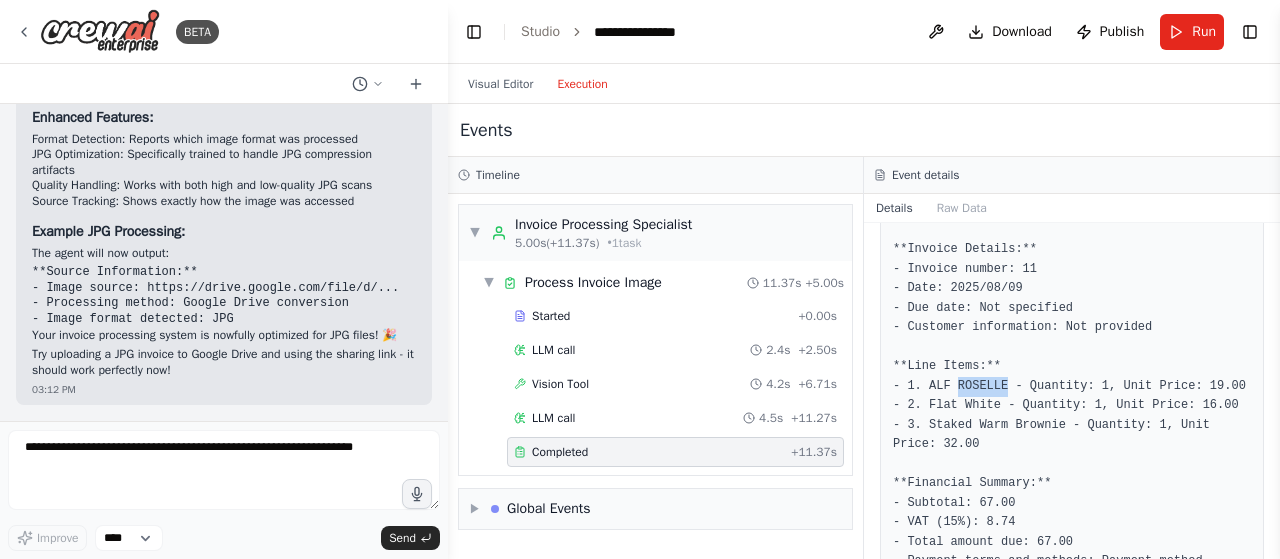 click on "**Source Information:**
- Image source: https://drive.google.com/file/d/15j6Dl6jlsk2-yHwwG6e4g3k93dMGxKMQ/view?usp=sharing
- Processing method: Google Drive conversion
- Image format detected: PNG
**Vendor Information:**
- Company name: ALF
- Address: [CITY]
- Contact details: Instagram handle - alfdesserts
**Invoice Details:**
- Invoice number: 11
- Date: 2025/08/09
- Due date: Not specified
- Customer information: Not provided
**Line Items:**
- 1. ALF ROSELLE - Quantity: 1, Unit Price: 19.00
- 2. Flat White - Quantity: 1, Unit Price: 16.00
- 3. Staked Warm Brownie - Quantity: 1, Unit Price: 32.00
**Financial Summary:**
- Subtotal: 67.00
- VAT (15%): 8.74
- Total amount due: 67.00
- Payment terms and methods: Payment method - Mada
**Additional Information:**
- Reference numbers: Order Number - 11
- Special notes: Customer feedback encouraged" at bounding box center [1072, 337] 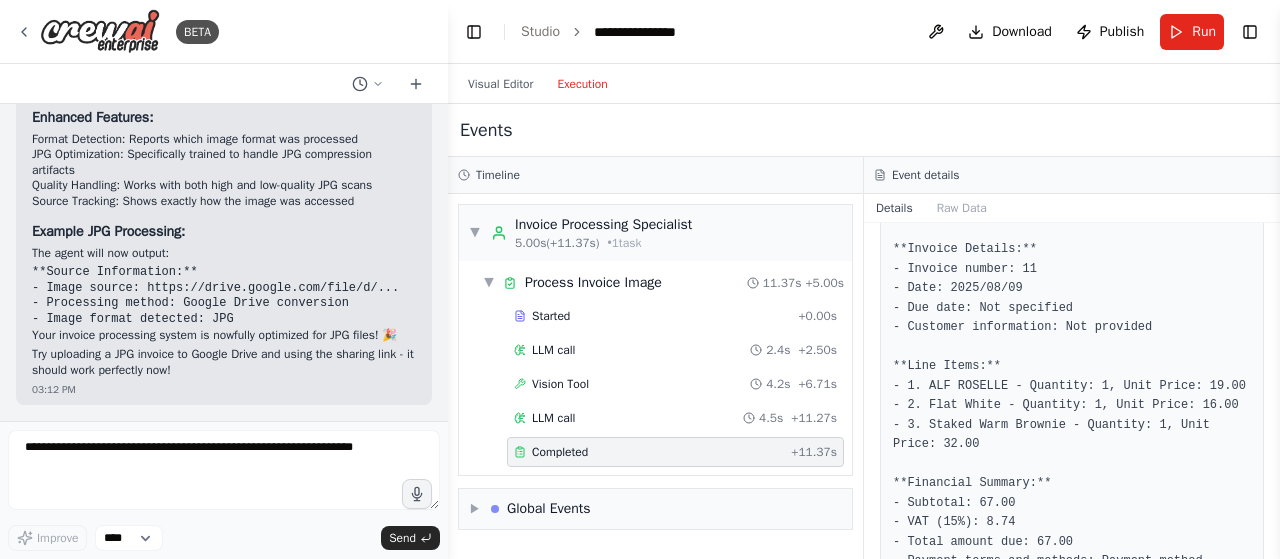 click on "**Source Information:**
- Image source: https://drive.google.com/file/d/15j6Dl6jlsk2-yHwwG6e4g3k93dMGxKMQ/view?usp=sharing
- Processing method: Google Drive conversion
- Image format detected: PNG
**Vendor Information:**
- Company name: ALF
- Address: [CITY]
- Contact details: Instagram handle - alfdesserts
**Invoice Details:**
- Invoice number: 11
- Date: 2025/08/09
- Due date: Not specified
- Customer information: Not provided
**Line Items:**
- 1. ALF ROSELLE - Quantity: 1, Unit Price: 19.00
- 2. Flat White - Quantity: 1, Unit Price: 16.00
- 3. Staked Warm Brownie - Quantity: 1, Unit Price: 32.00
**Financial Summary:**
- Subtotal: 67.00
- VAT (15%): 8.74
- Total amount due: 67.00
- Payment terms and methods: Payment method - Mada
**Additional Information:**
- Reference numbers: Order Number - 11
- Special notes: Customer feedback encouraged" at bounding box center [1072, 337] 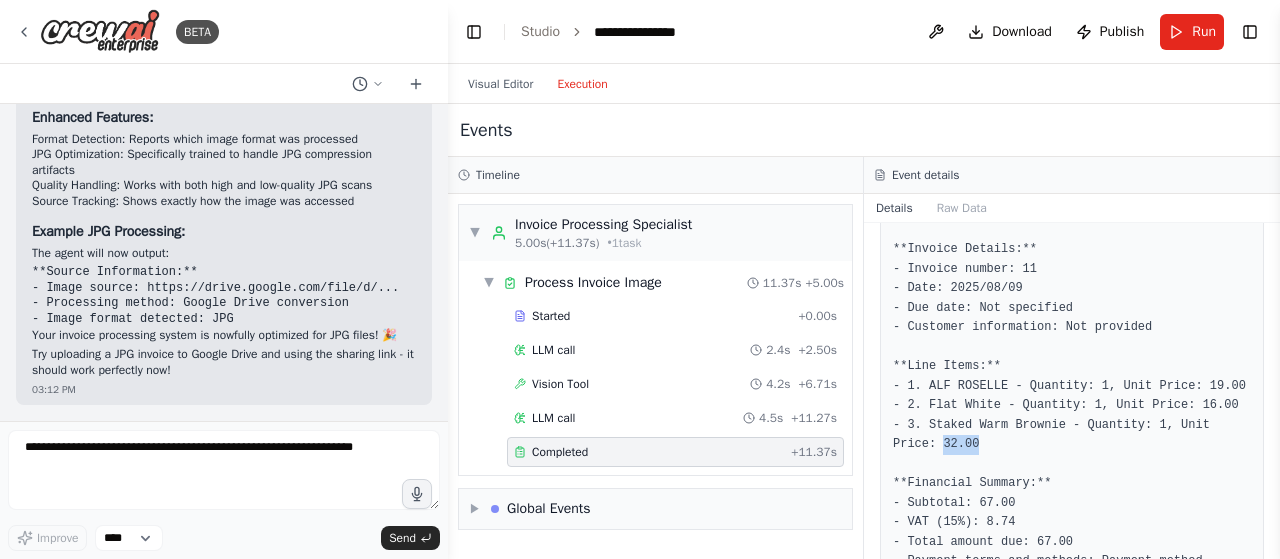 click on "**Source Information:**
- Image source: https://drive.google.com/file/d/15j6Dl6jlsk2-yHwwG6e4g3k93dMGxKMQ/view?usp=sharing
- Processing method: Google Drive conversion
- Image format detected: PNG
**Vendor Information:**
- Company name: ALF
- Address: [CITY]
- Contact details: Instagram handle - alfdesserts
**Invoice Details:**
- Invoice number: 11
- Date: 2025/08/09
- Due date: Not specified
- Customer information: Not provided
**Line Items:**
- 1. ALF ROSELLE - Quantity: 1, Unit Price: 19.00
- 2. Flat White - Quantity: 1, Unit Price: 16.00
- 3. Staked Warm Brownie - Quantity: 1, Unit Price: 32.00
**Financial Summary:**
- Subtotal: 67.00
- VAT (15%): 8.74
- Total amount due: 67.00
- Payment terms and methods: Payment method - Mada
**Additional Information:**
- Reference numbers: Order Number - 11
- Special notes: Customer feedback encouraged" at bounding box center [1072, 337] 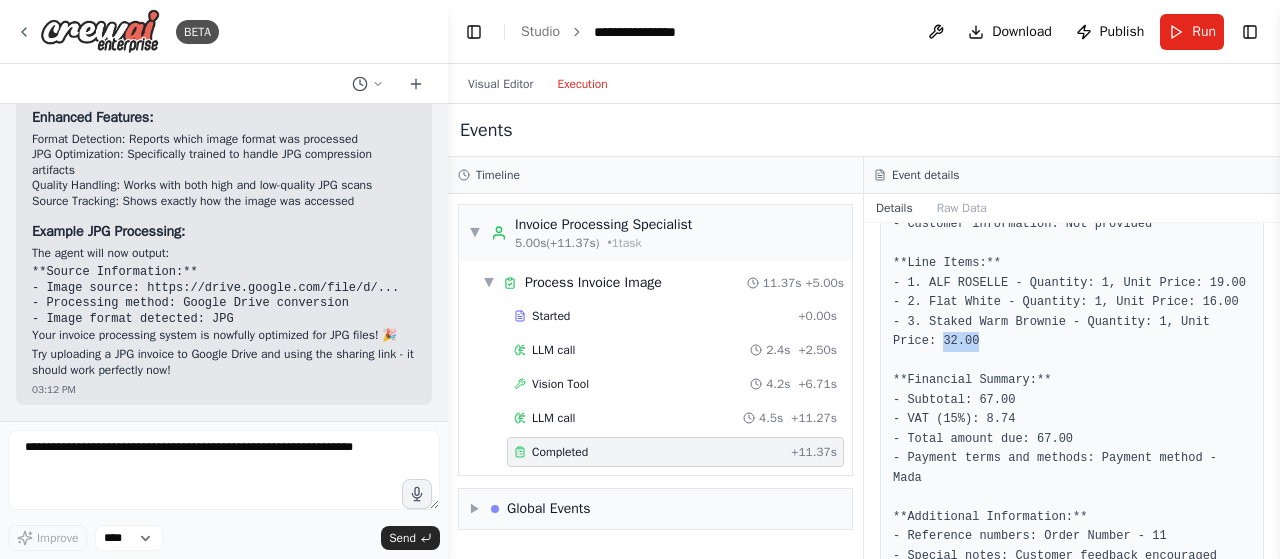 scroll, scrollTop: 449, scrollLeft: 0, axis: vertical 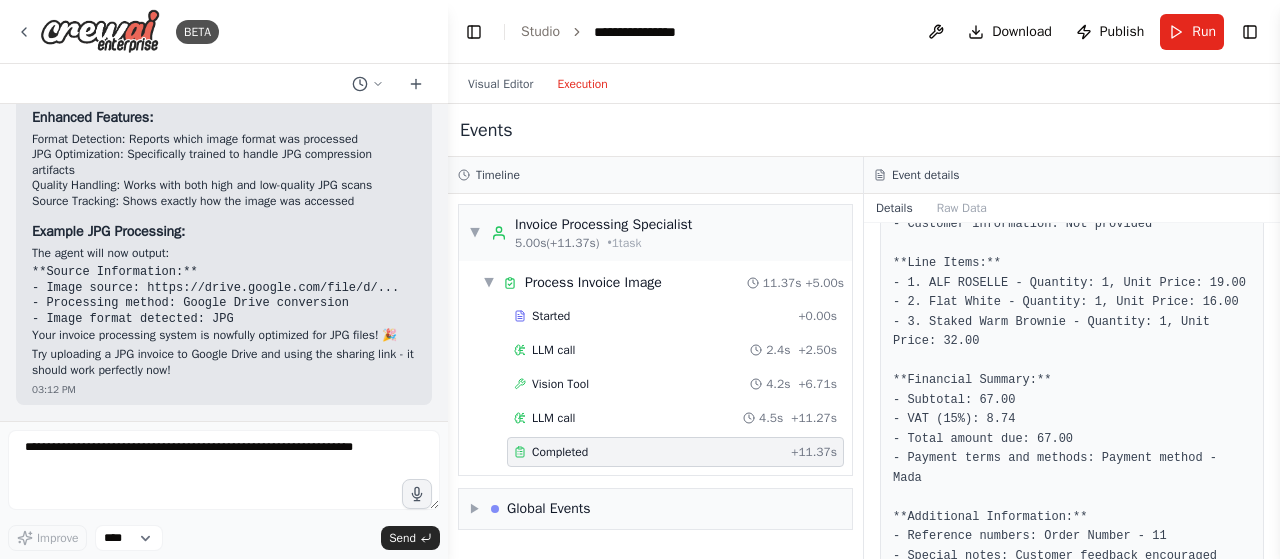 click on "**Source Information:**
- Image source: https://drive.google.com/file/d/15j6Dl6jlsk2-yHwwG6e4g3k93dMGxKMQ/view?usp=sharing
- Processing method: Google Drive conversion
- Image format detected: PNG
**Vendor Information:**
- Company name: ALF
- Address: [CITY]
- Contact details: Instagram handle - alfdesserts
**Invoice Details:**
- Invoice number: 11
- Date: 2025/08/09
- Due date: Not specified
- Customer information: Not provided
**Line Items:**
- 1. ALF ROSELLE - Quantity: 1, Unit Price: 19.00
- 2. Flat White - Quantity: 1, Unit Price: 16.00
- 3. Staked Warm Brownie - Quantity: 1, Unit Price: 32.00
**Financial Summary:**
- Subtotal: 67.00
- VAT (15%): 8.74
- Total amount due: 67.00
- Payment terms and methods: Payment method - Mada
**Additional Information:**
- Reference numbers: Order Number - 11
- Special notes: Customer feedback encouraged" at bounding box center (1072, 234) 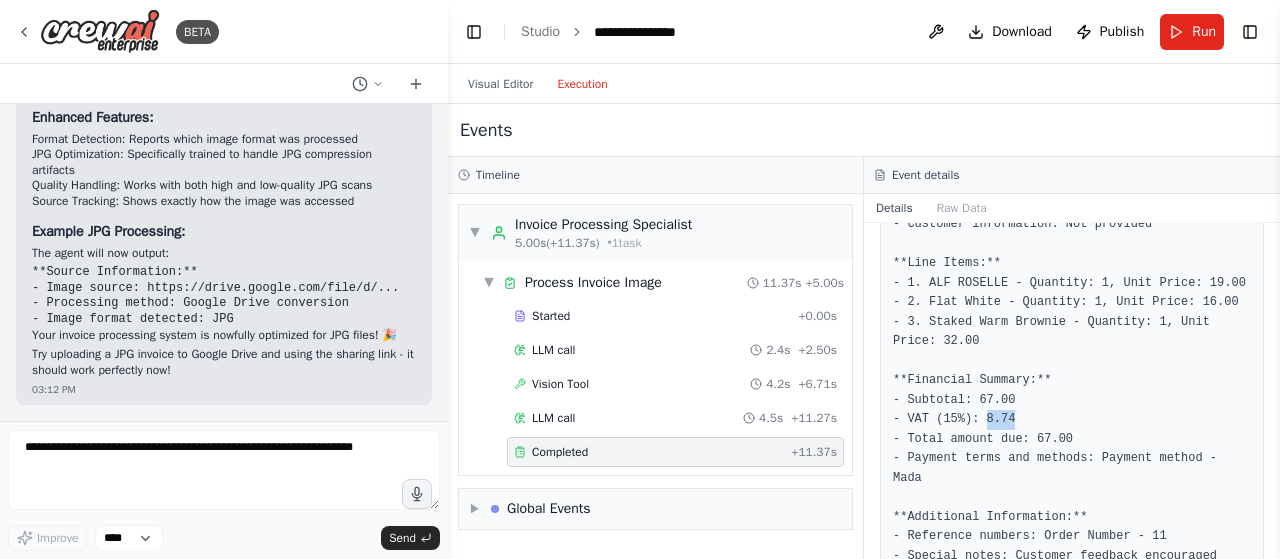 click on "**Source Information:**
- Image source: https://drive.google.com/file/d/15j6Dl6jlsk2-yHwwG6e4g3k93dMGxKMQ/view?usp=sharing
- Processing method: Google Drive conversion
- Image format detected: PNG
**Vendor Information:**
- Company name: ALF
- Address: [CITY]
- Contact details: Instagram handle - alfdesserts
**Invoice Details:**
- Invoice number: 11
- Date: 2025/08/09
- Due date: Not specified
- Customer information: Not provided
**Line Items:**
- 1. ALF ROSELLE - Quantity: 1, Unit Price: 19.00
- 2. Flat White - Quantity: 1, Unit Price: 16.00
- 3. Staked Warm Brownie - Quantity: 1, Unit Price: 32.00
**Financial Summary:**
- Subtotal: 67.00
- VAT (15%): 8.74
- Total amount due: 67.00
- Payment terms and methods: Payment method - Mada
**Additional Information:**
- Reference numbers: Order Number - 11
- Special notes: Customer feedback encouraged" at bounding box center [1072, 234] 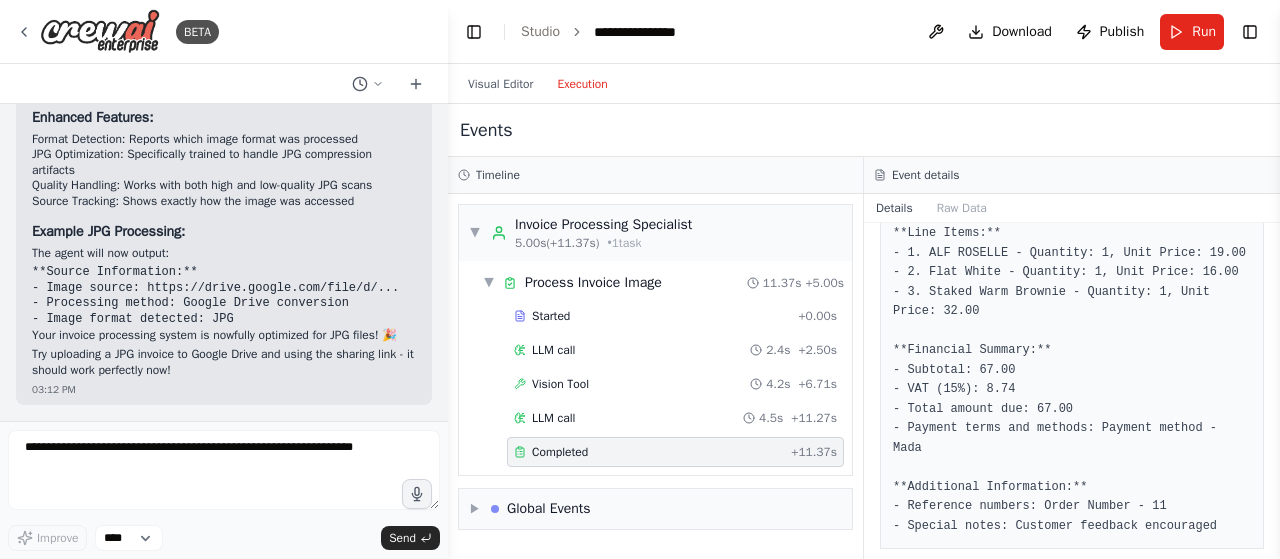 click on "**Source Information:**
- Image source: https://drive.google.com/file/d/15j6Dl6jlsk2-yHwwG6e4g3k93dMGxKMQ/view?usp=sharing
- Processing method: Google Drive conversion
- Image format detected: PNG
**Vendor Information:**
- Company name: ALF
- Address: [CITY]
- Contact details: Instagram handle - alfdesserts
**Invoice Details:**
- Invoice number: 11
- Date: 2025/08/09
- Due date: Not specified
- Customer information: Not provided
**Line Items:**
- 1. ALF ROSELLE - Quantity: 1, Unit Price: 19.00
- 2. Flat White - Quantity: 1, Unit Price: 16.00
- 3. Staked Warm Brownie - Quantity: 1, Unit Price: 32.00
**Financial Summary:**
- Subtotal: 67.00
- VAT (15%): 8.74
- Total amount due: 67.00
- Payment terms and methods: Payment method - Mada
**Additional Information:**
- Reference numbers: Order Number - 11
- Special notes: Customer feedback encouraged" at bounding box center [1072, 204] 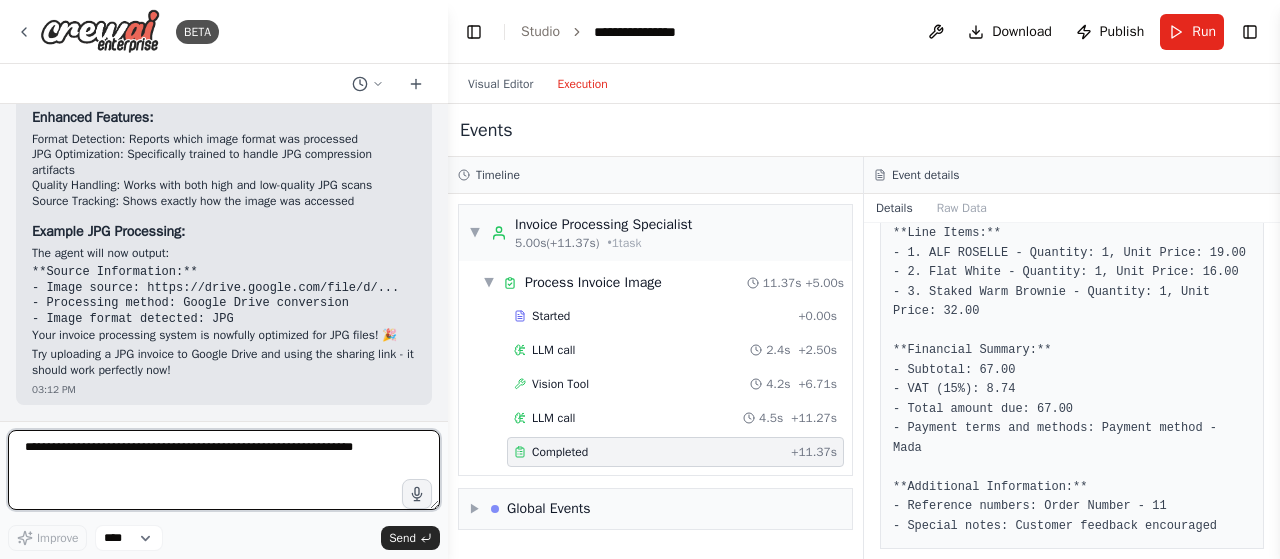 click at bounding box center [224, 470] 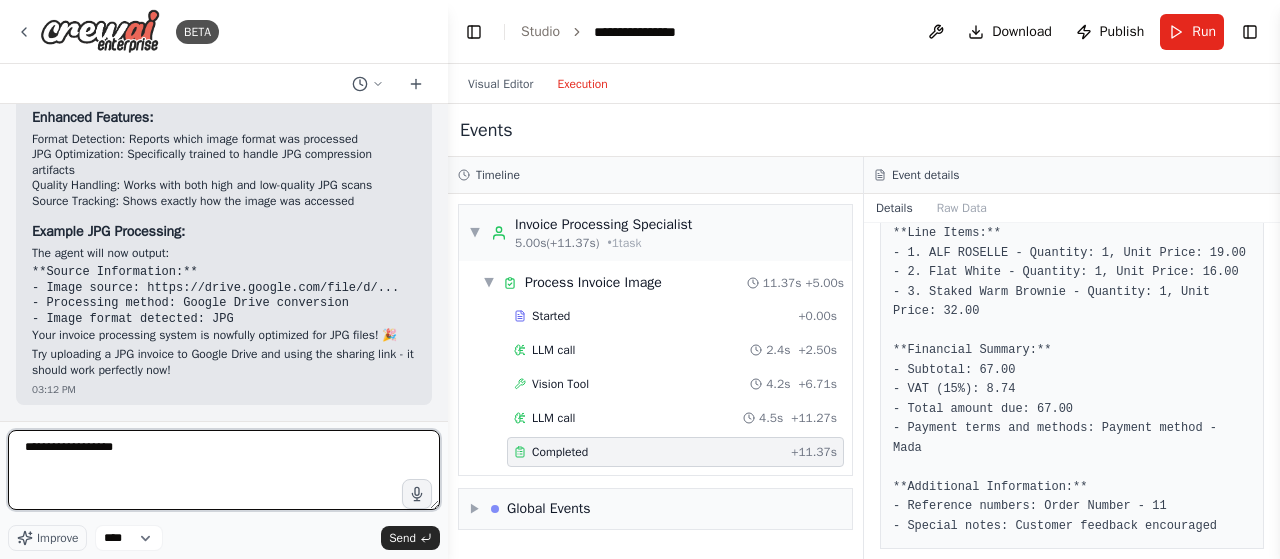click on "**********" at bounding box center [224, 470] 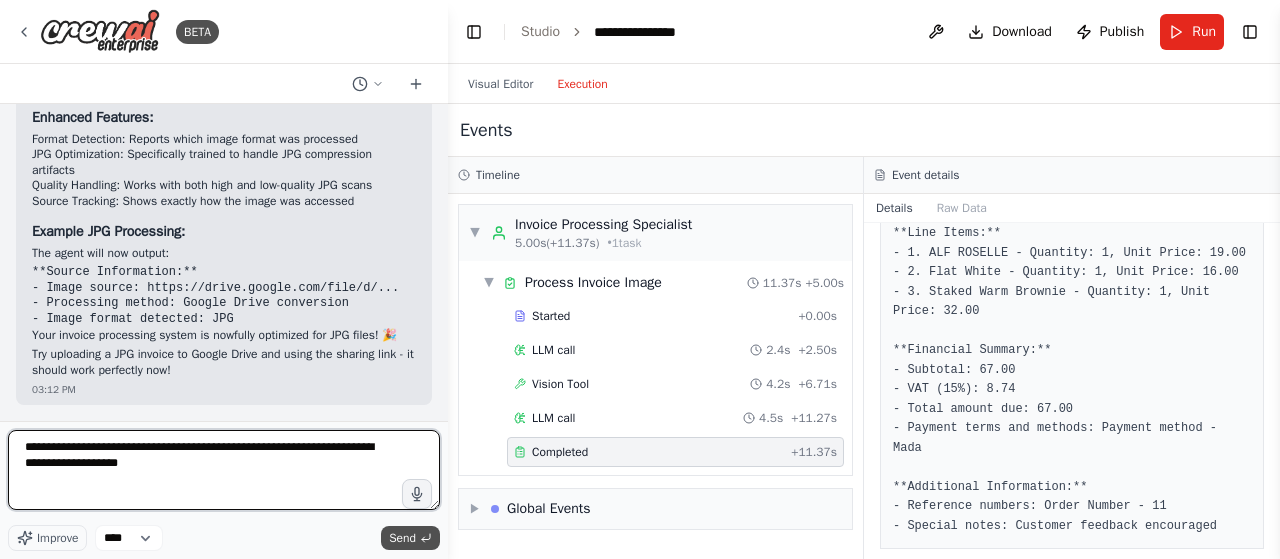 type on "**********" 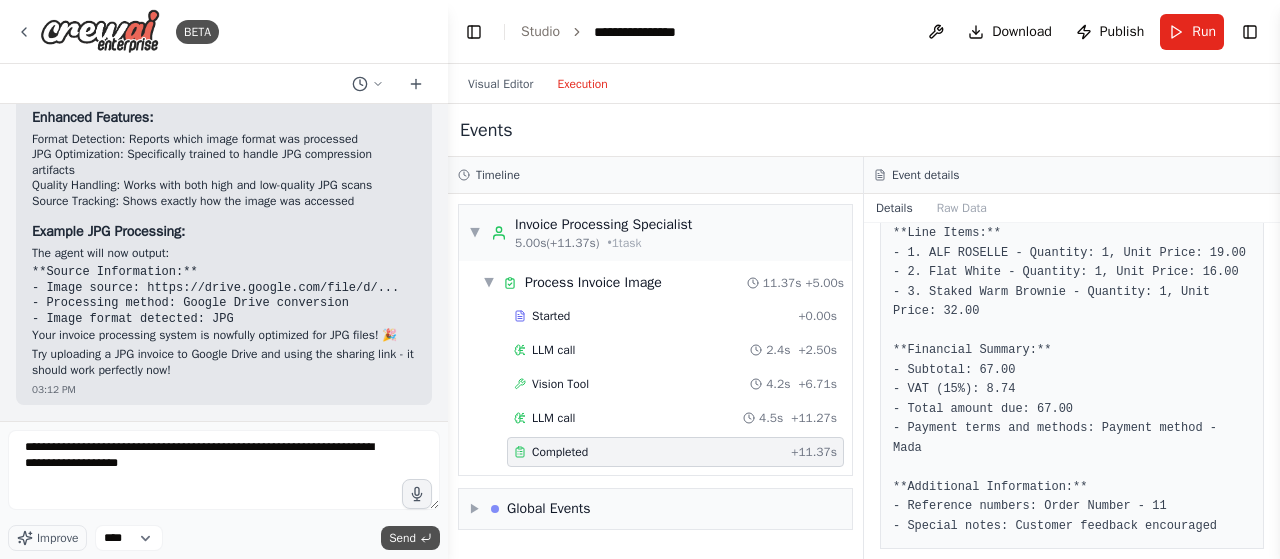 click on "Send" at bounding box center (402, 538) 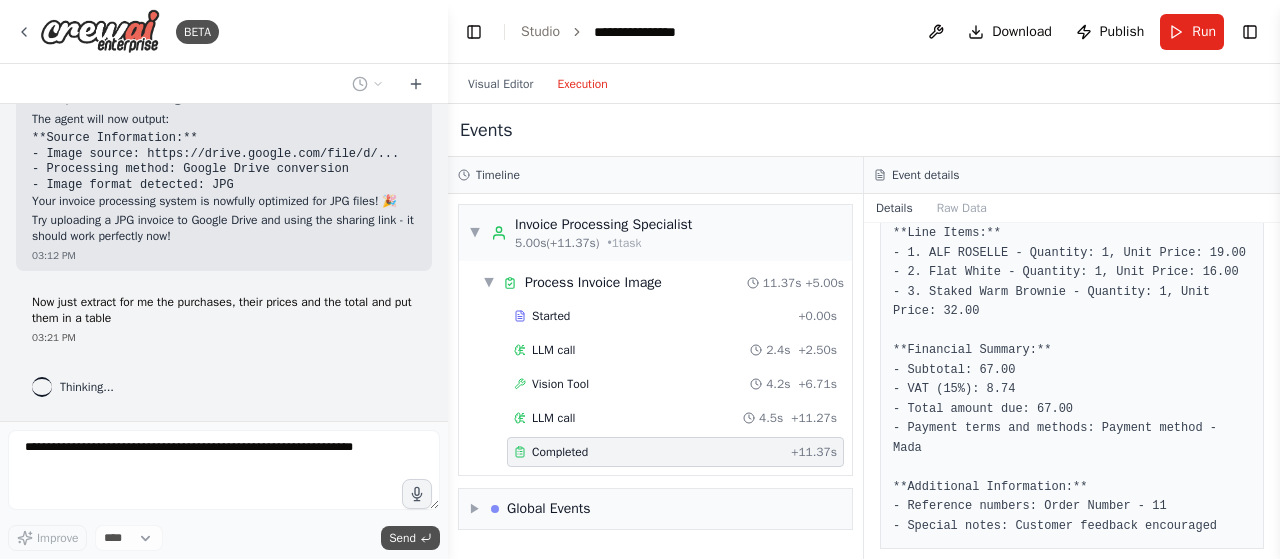 scroll, scrollTop: 5848, scrollLeft: 0, axis: vertical 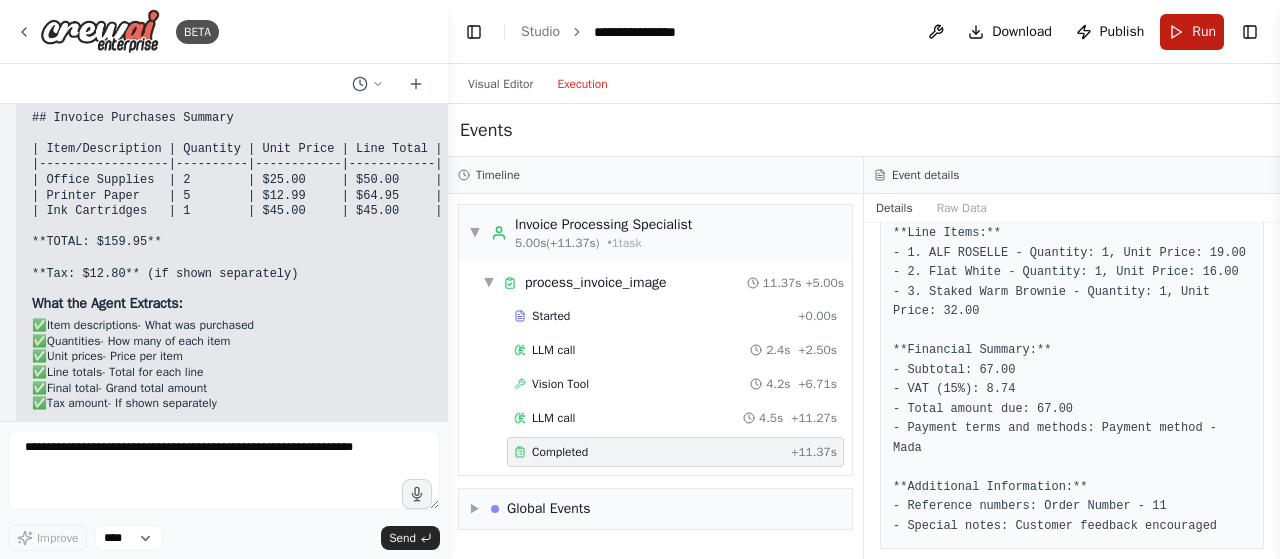 click on "Run" at bounding box center [1192, 32] 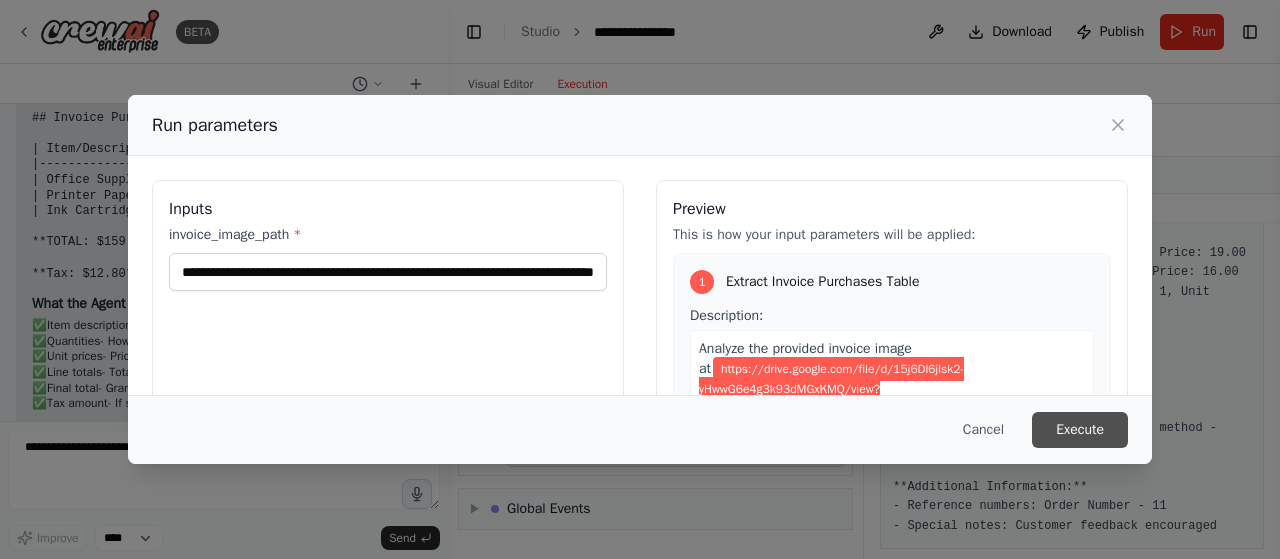 click on "Execute" at bounding box center [1080, 430] 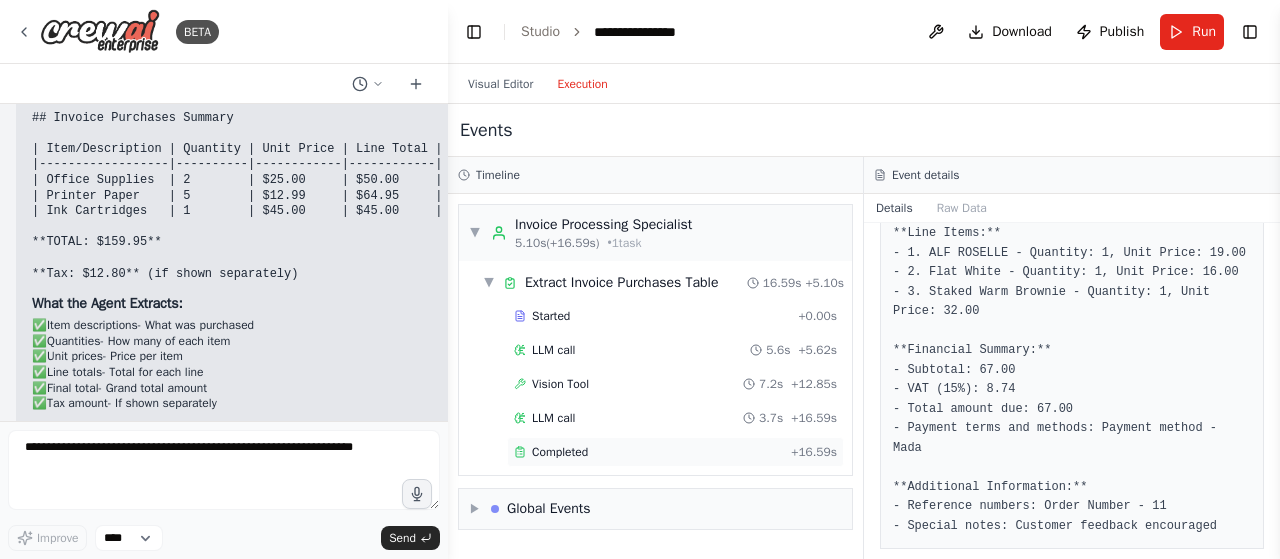 click on "Completed" at bounding box center (648, 452) 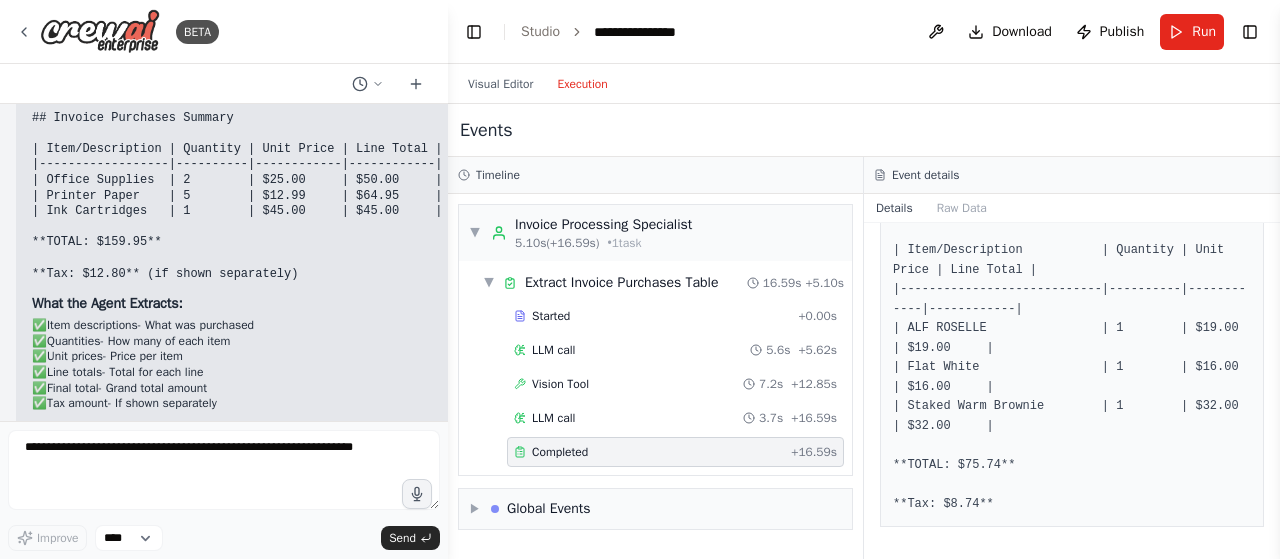 scroll, scrollTop: 148, scrollLeft: 0, axis: vertical 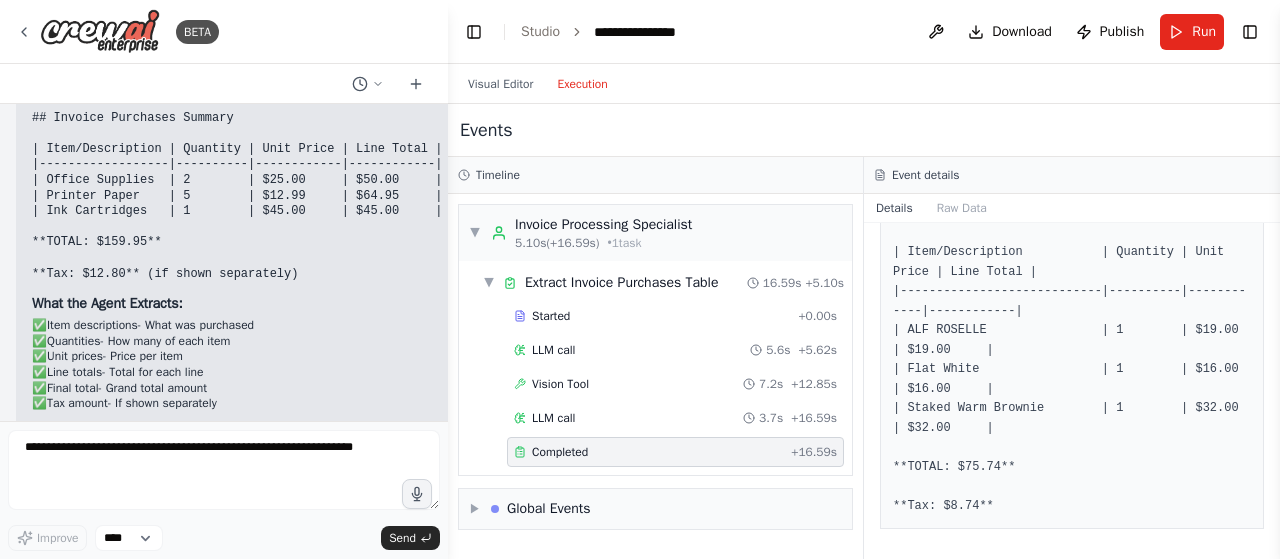 click on "Events" at bounding box center [864, 130] 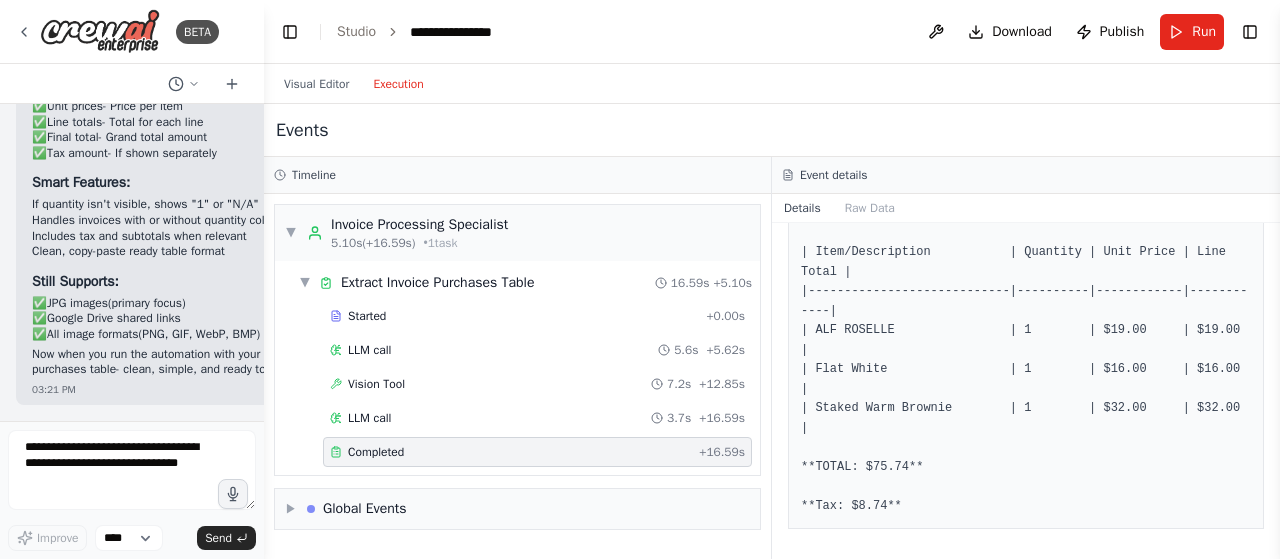 scroll, scrollTop: 8192, scrollLeft: 0, axis: vertical 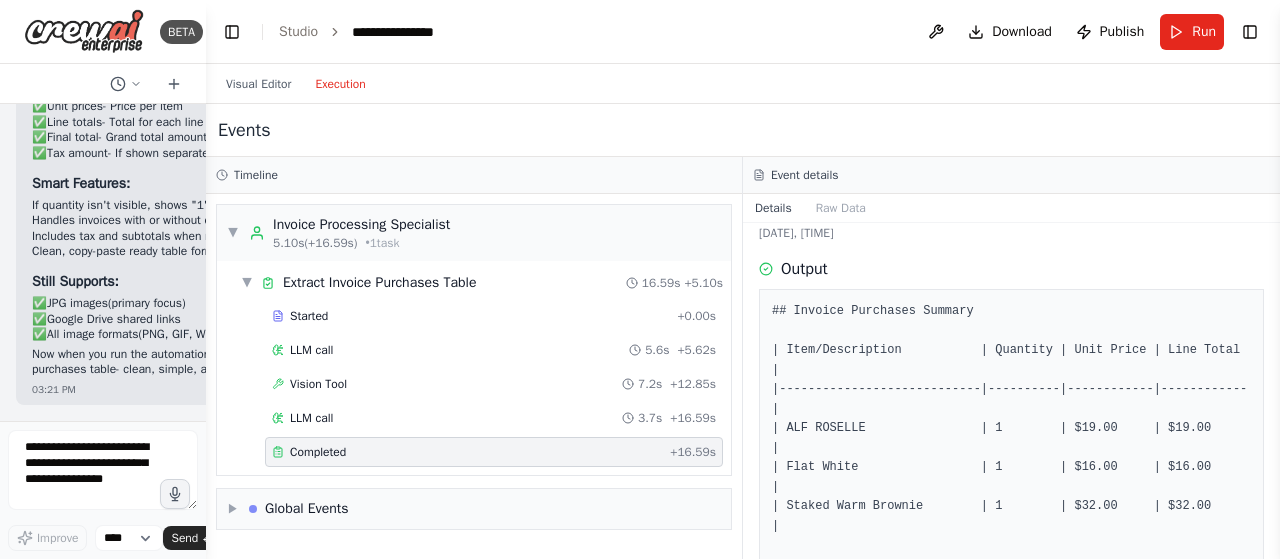 drag, startPoint x: 446, startPoint y: 147, endPoint x: 206, endPoint y: 175, distance: 241.6278 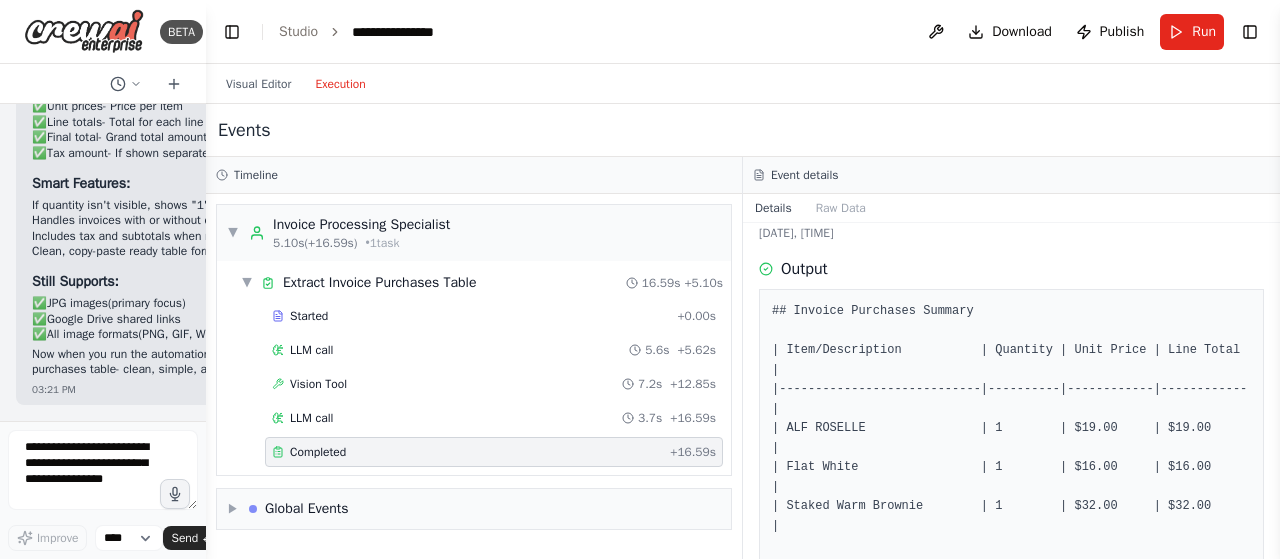 click on "BETA Designing an agent that can read and process invoices from an image involves several key components. 02:39 PM ▶ Thought process I'll help you design an agent that can read and process invoices from images. Let me first check what tools are available for image processing and OCR functionality. 02:39 PM Getting the list of ready-to-use tools Searching tool OCR image text recognition Searching tool document processing invoice Perfect! I found the  VisionTool  which uses OpenAI's Vision API to analyze images. This is exactly what we need for processing invoice images. Let me create an invoice processing agent for you. 02:39 PM Creating Invoice Processing Specialist agent with the following tools: Vision Tool Now let me create a task for processing invoice images: 02:40 PM Creating task Process Invoice Image Validating tools and automation workflow Renaming project to Invoice Image Processing System Perfect! I've designed a comprehensive invoice processing agent for you. Here's what I've created:" at bounding box center (640, 279) 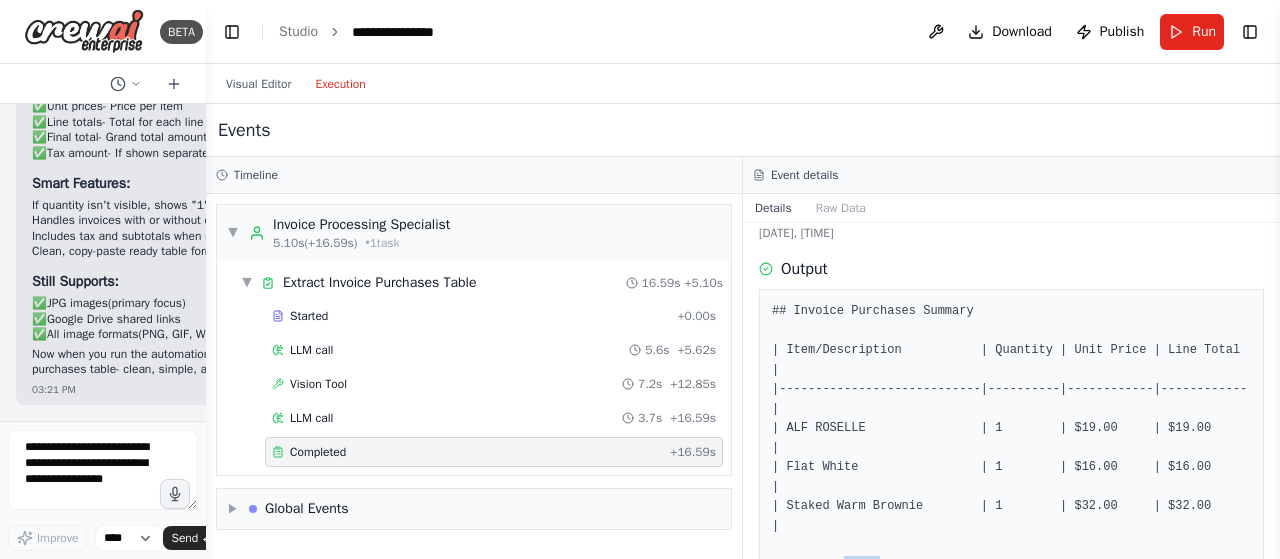 click on "## Invoice Purchases Summary
| Item/Description           | Quantity | Unit Price | Line Total |
|----------------------------|----------|------------|------------|
| ALF ROSELLE                | 1        | $19.00     | $19.00     |
| Flat White                 | 1        | $16.00     | $16.00     |
| Staked Warm Brownie        | 1        | $32.00     | $32.00     |
**TOTAL: $75.74**
**Tax: $8.74**" at bounding box center [1011, 458] 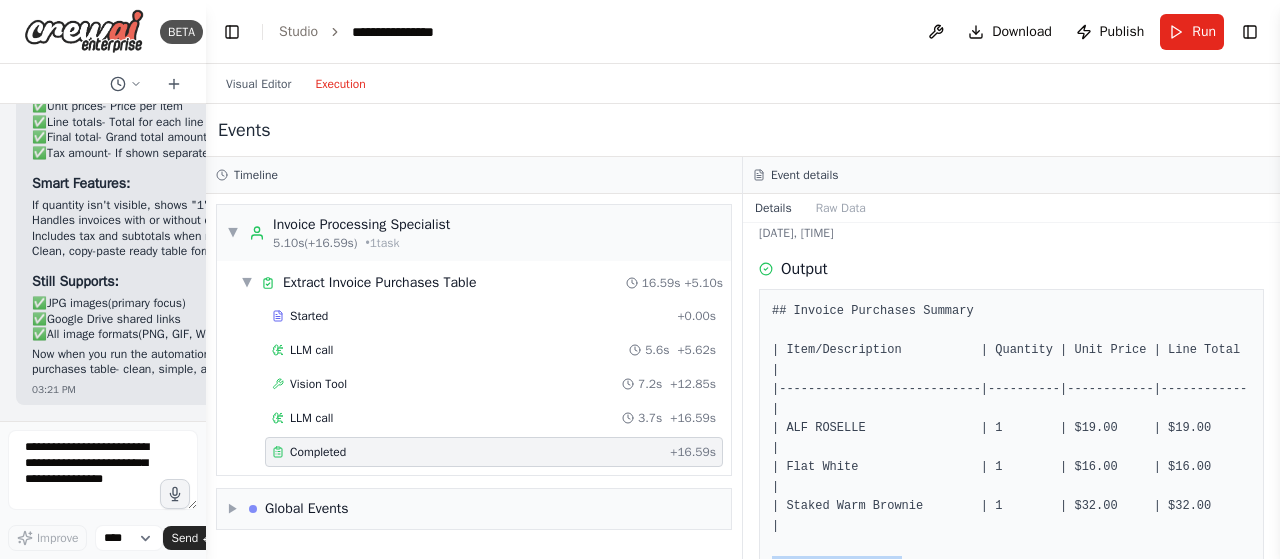 click on "## Invoice Purchases Summary
| Item/Description           | Quantity | Unit Price | Line Total |
|----------------------------|----------|------------|------------|
| ALF ROSELLE                | 1        | $19.00     | $19.00     |
| Flat White                 | 1        | $16.00     | $16.00     |
| Staked Warm Brownie        | 1        | $32.00     | $32.00     |
**TOTAL: $75.74**
**Tax: $8.74**" at bounding box center (1011, 458) 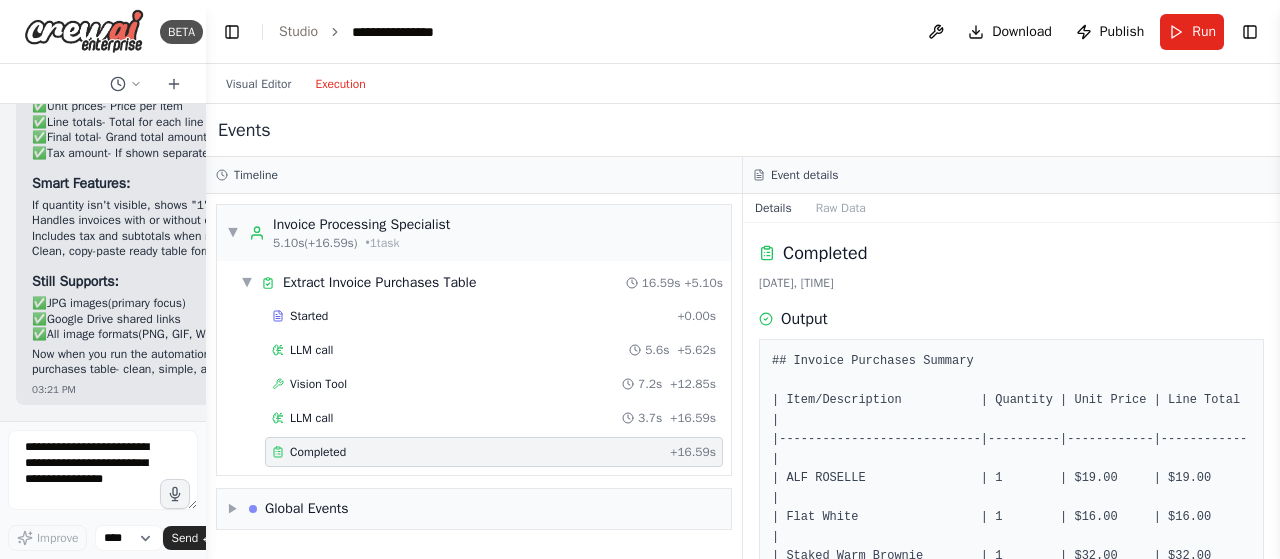 scroll, scrollTop: 50, scrollLeft: 0, axis: vertical 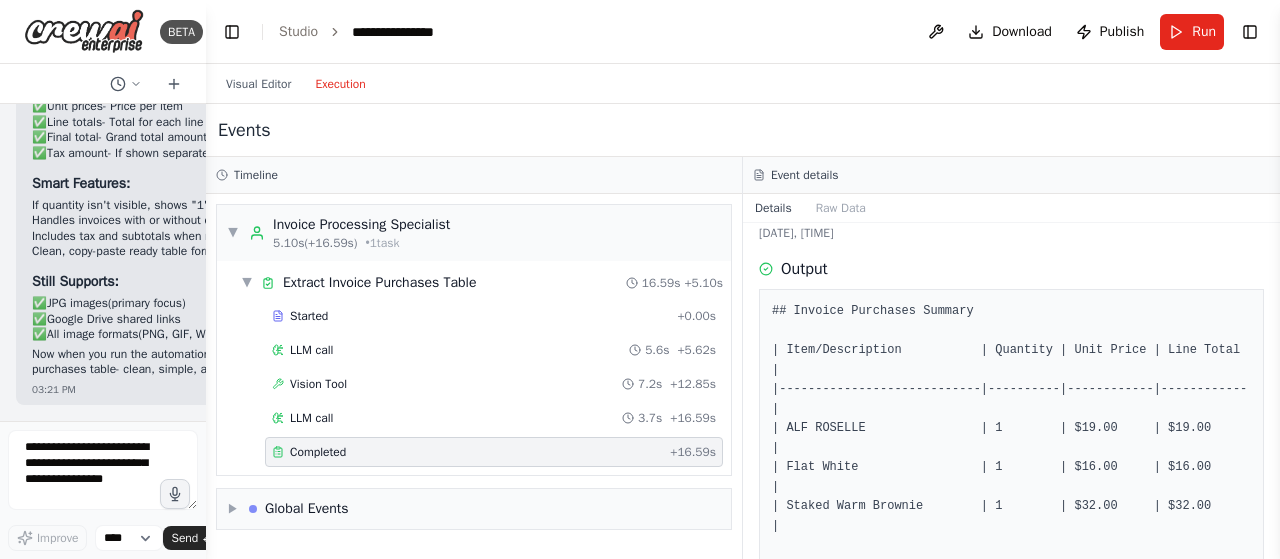 click on "Completed 8/9/2025, 3:22:13 PM Output ## Invoice Purchases Summary
| Item/Description           | Quantity | Unit Price | Line Total |
|----------------------------|----------|------------|------------|
| ALF ROSELLE                | 1        | $19.00     | $19.00     |
| Flat White                 | 1        | $16.00     | $16.00     |
| Staked Warm Brownie        | 1        | $32.00     | $32.00     |
**TOTAL: $75.74**
**Tax: $8.74**" at bounding box center [1011, 391] 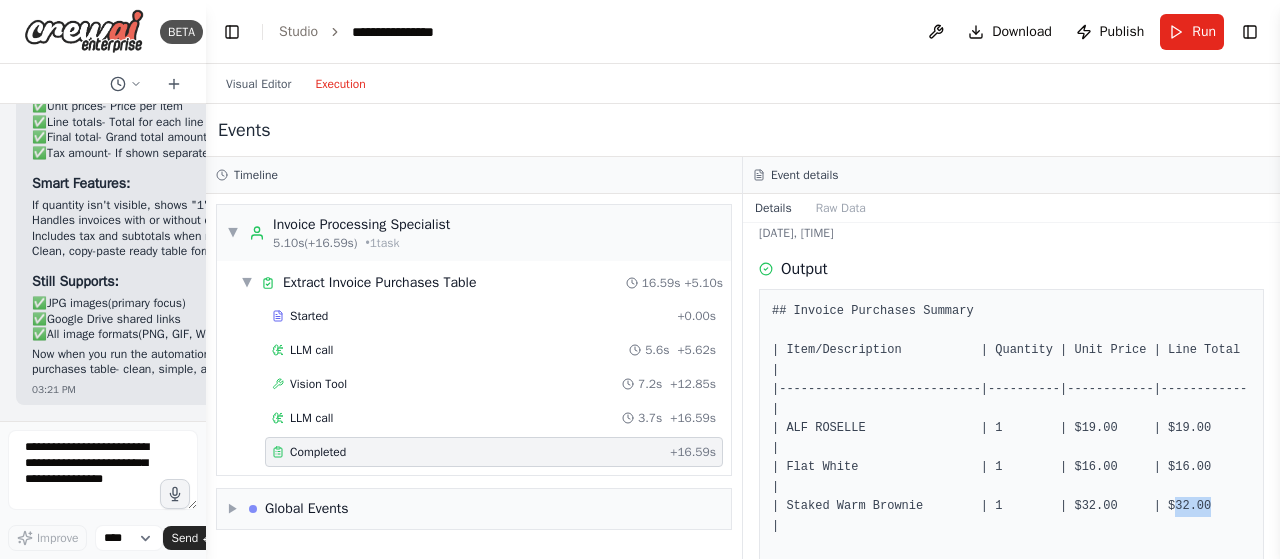 click on "## Invoice Purchases Summary
| Item/Description           | Quantity | Unit Price | Line Total |
|----------------------------|----------|------------|------------|
| ALF ROSELLE                | 1        | $19.00     | $19.00     |
| Flat White                 | 1        | $16.00     | $16.00     |
| Staked Warm Brownie        | 1        | $32.00     | $32.00     |
**TOTAL: $75.74**
**Tax: $8.74**" at bounding box center [1011, 458] 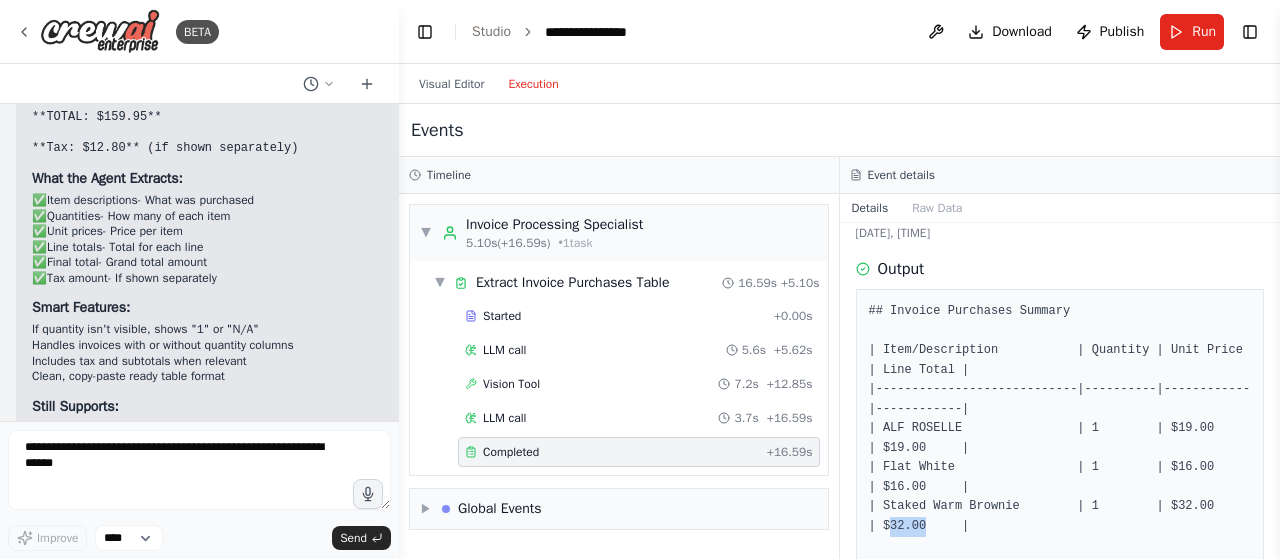 scroll, scrollTop: 6590, scrollLeft: 0, axis: vertical 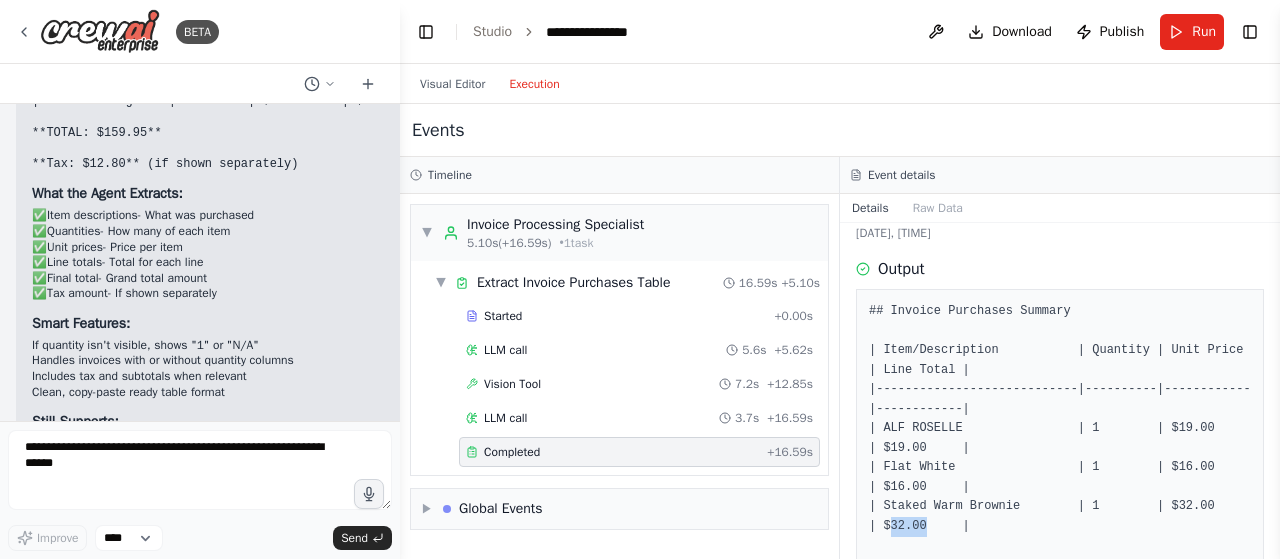 drag, startPoint x: 205, startPoint y: 301, endPoint x: 400, endPoint y: 401, distance: 219.14607 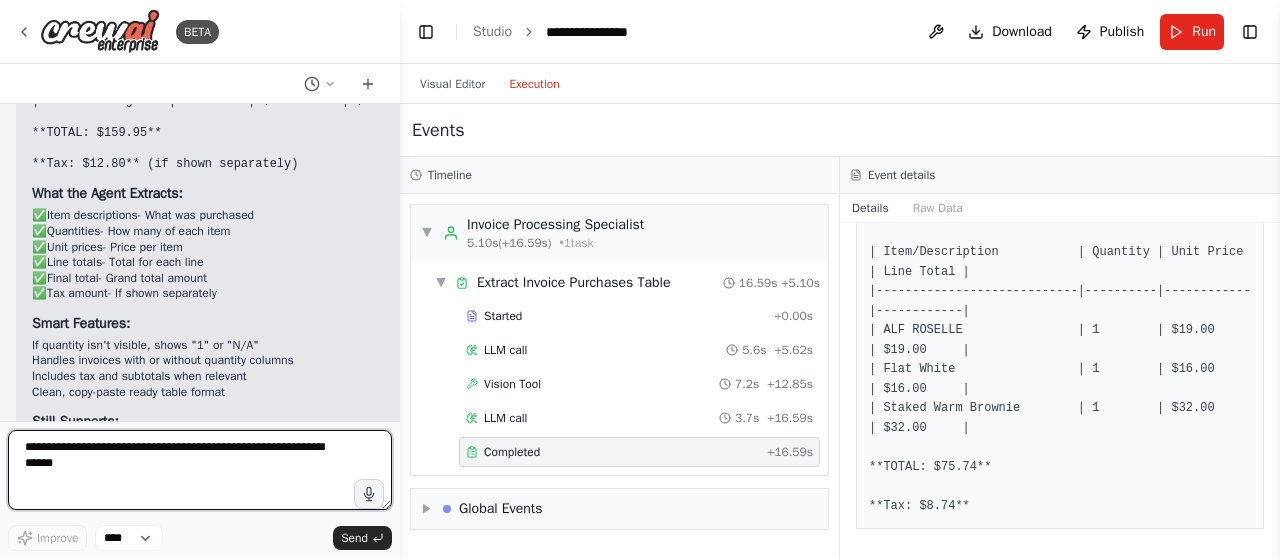 click at bounding box center (200, 470) 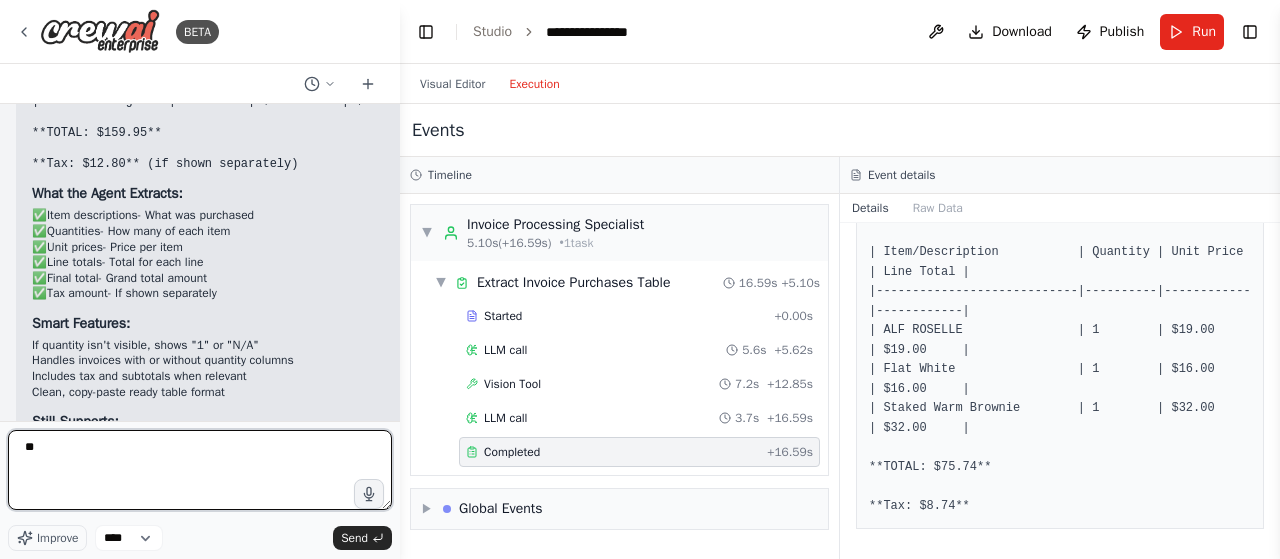 type on "*" 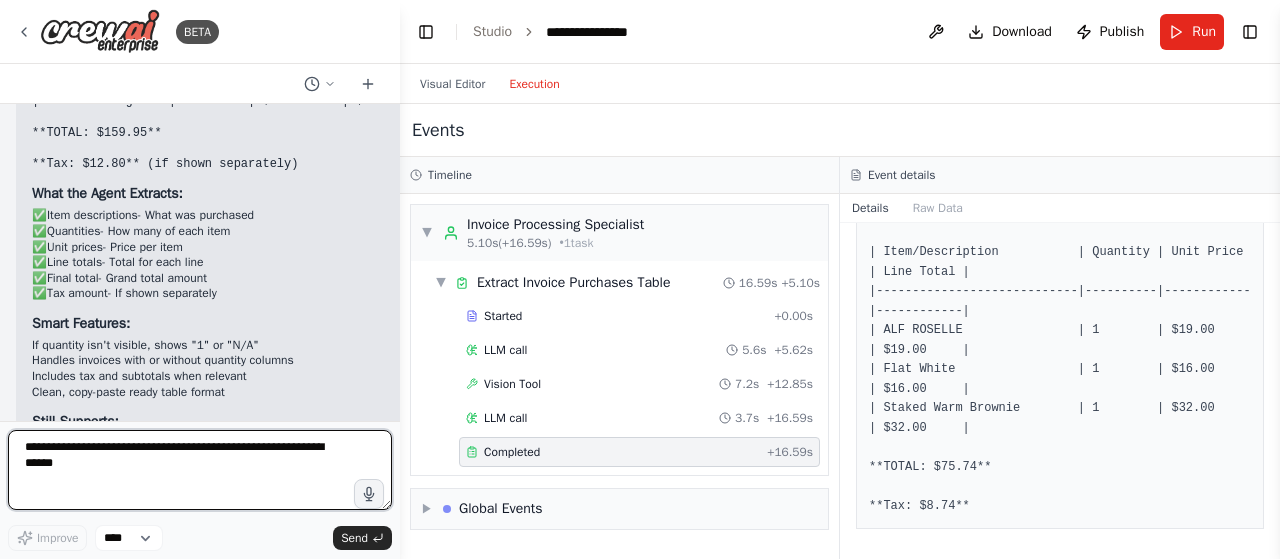 click at bounding box center (200, 470) 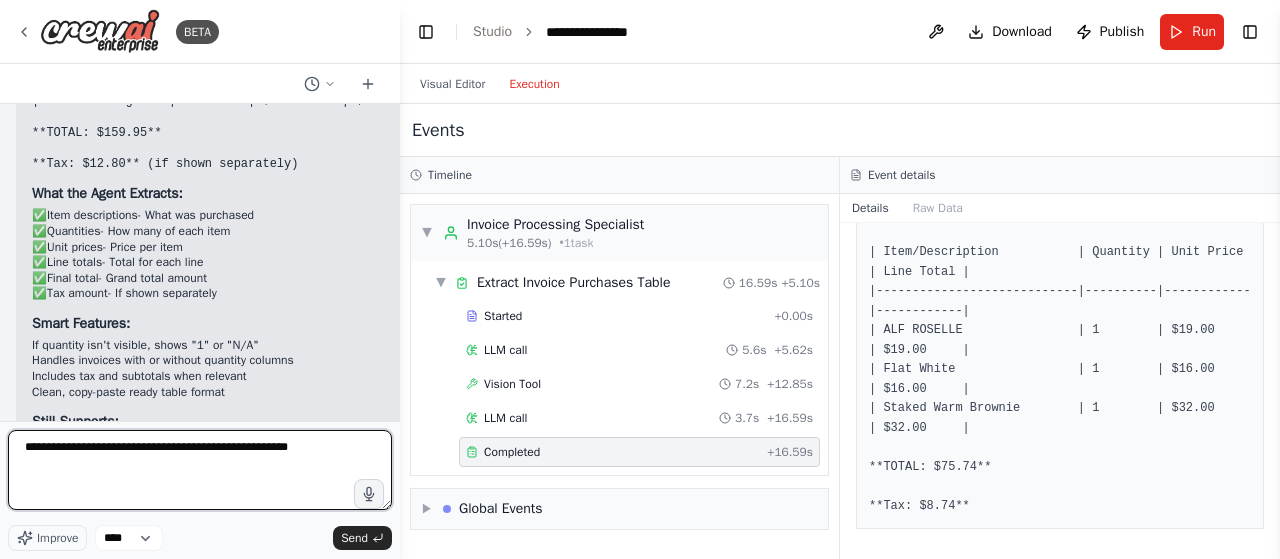 click on "**********" at bounding box center [200, 470] 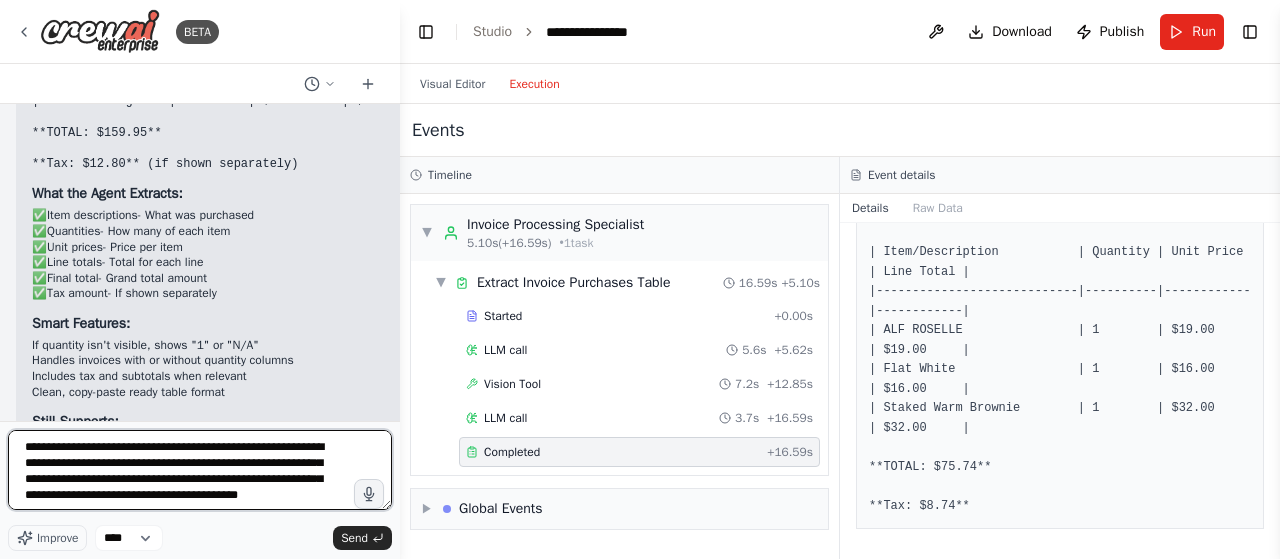 scroll, scrollTop: 9, scrollLeft: 0, axis: vertical 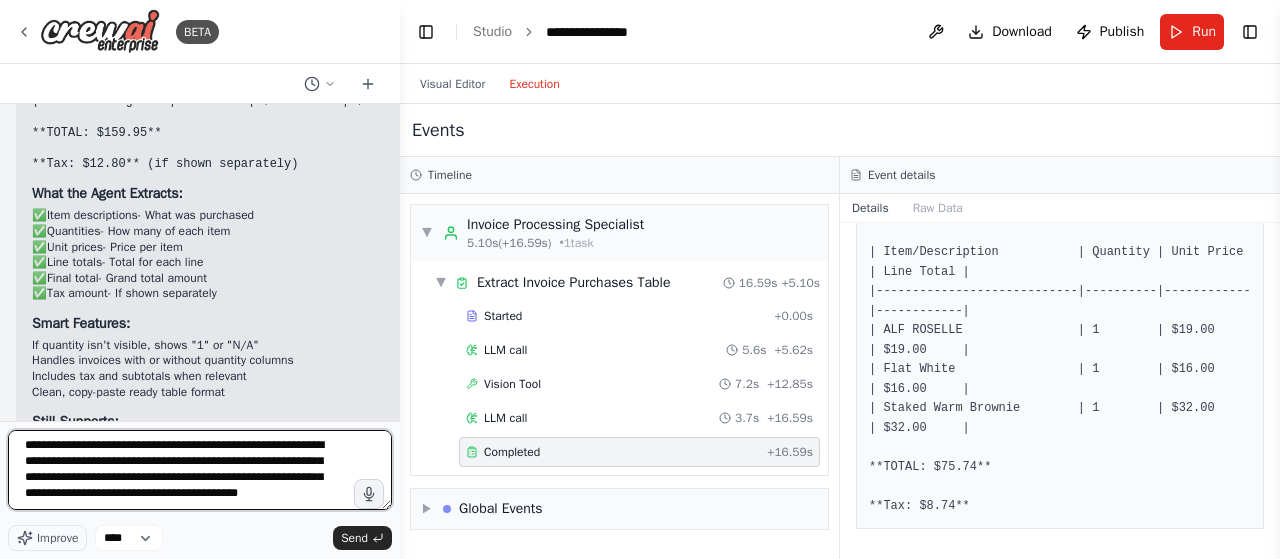 click on "**********" at bounding box center [200, 470] 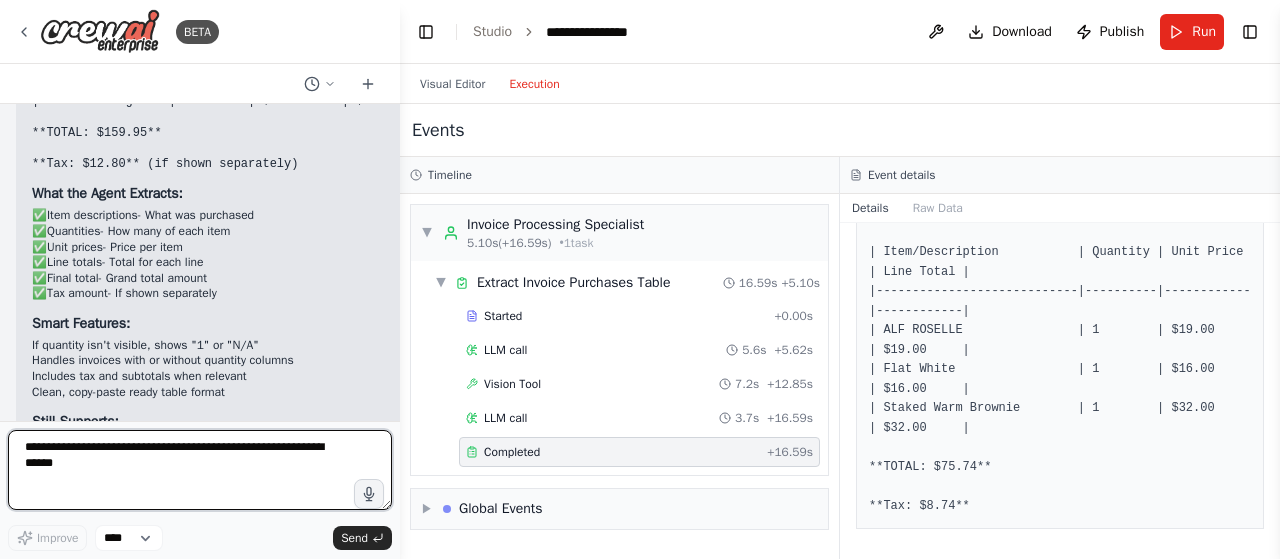 scroll, scrollTop: 6975, scrollLeft: 0, axis: vertical 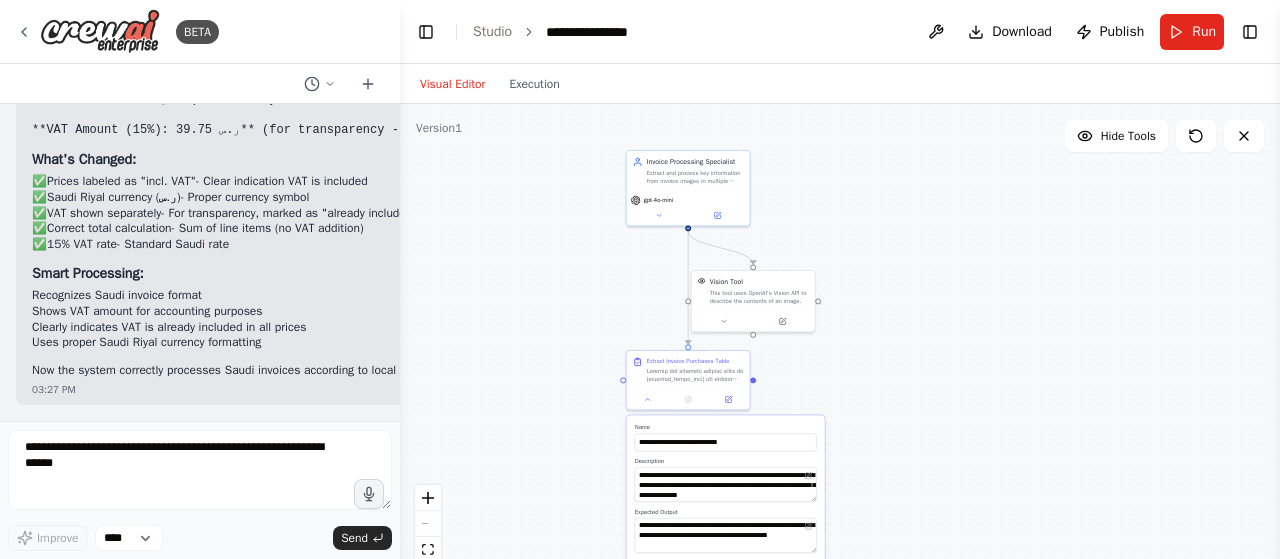 click on "Visual Editor" at bounding box center (452, 84) 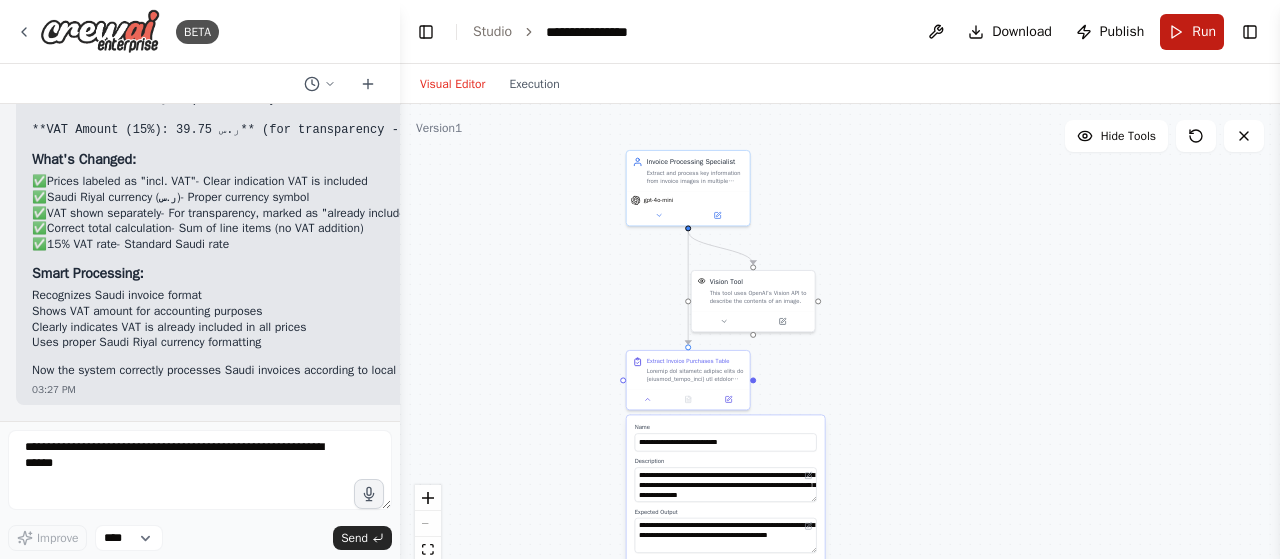 click on "Run" at bounding box center [1192, 32] 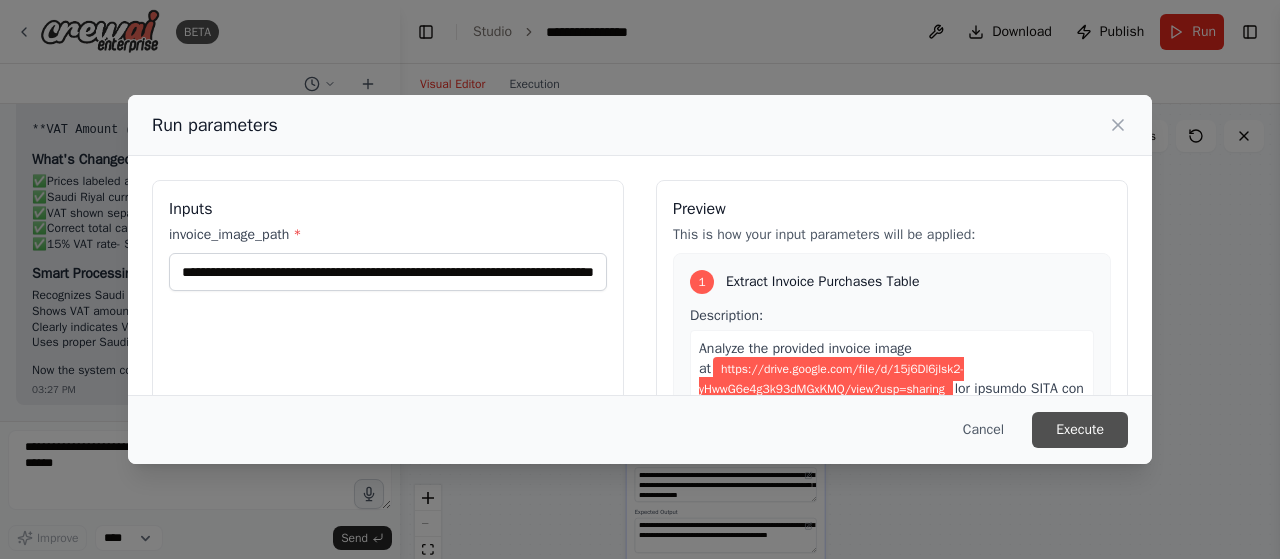 click on "Execute" at bounding box center [1080, 430] 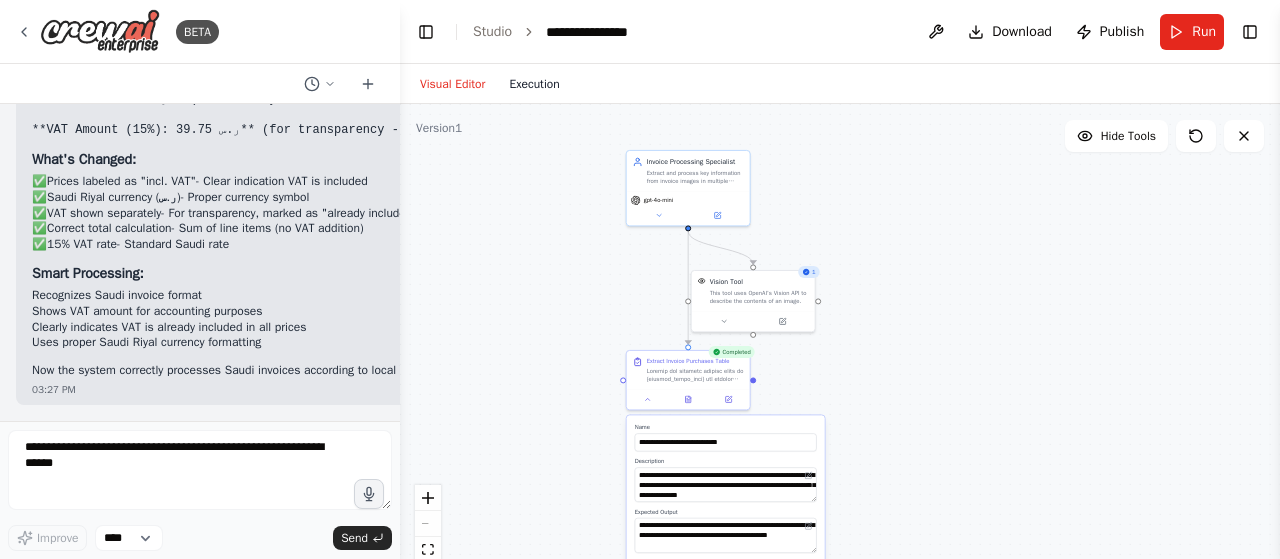 click on "Visual Editor Execution" at bounding box center [490, 84] 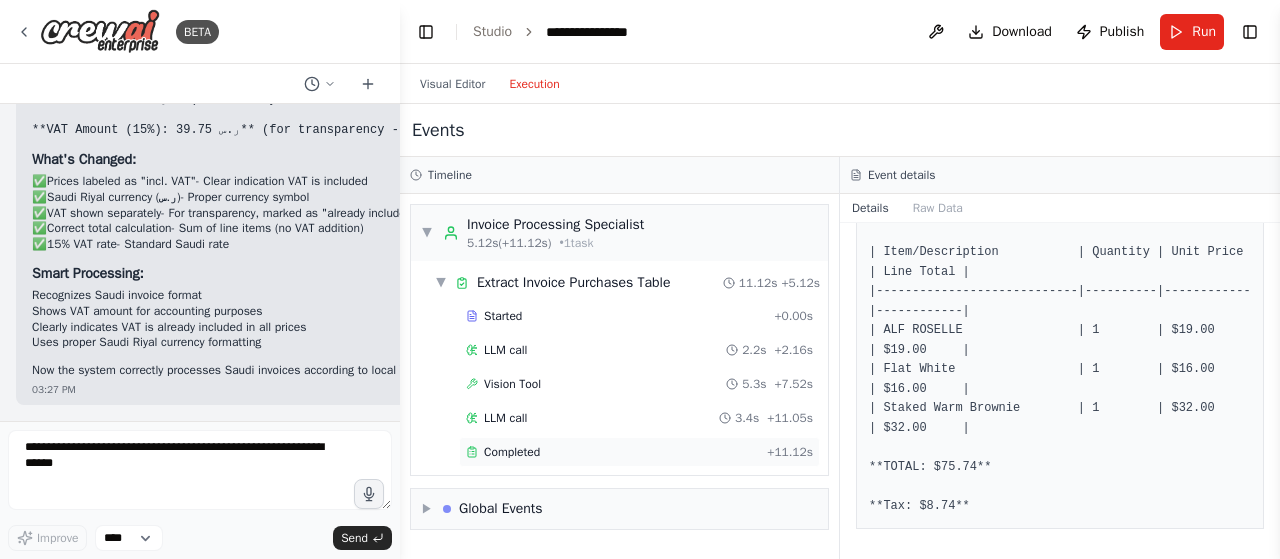 click on "Completed" at bounding box center (612, 452) 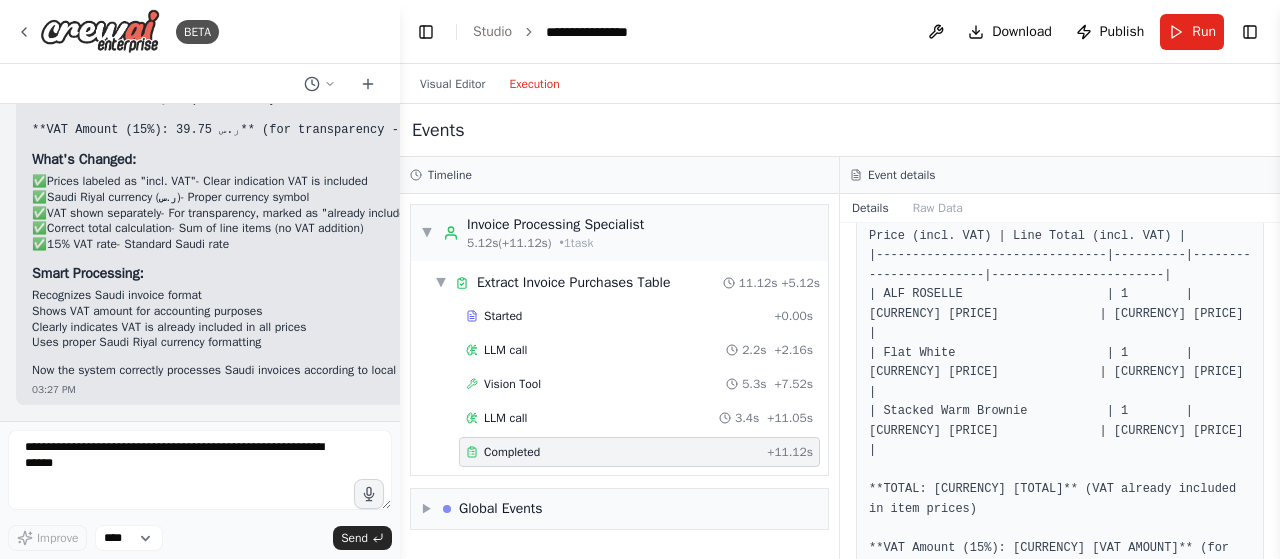 scroll, scrollTop: 187, scrollLeft: 0, axis: vertical 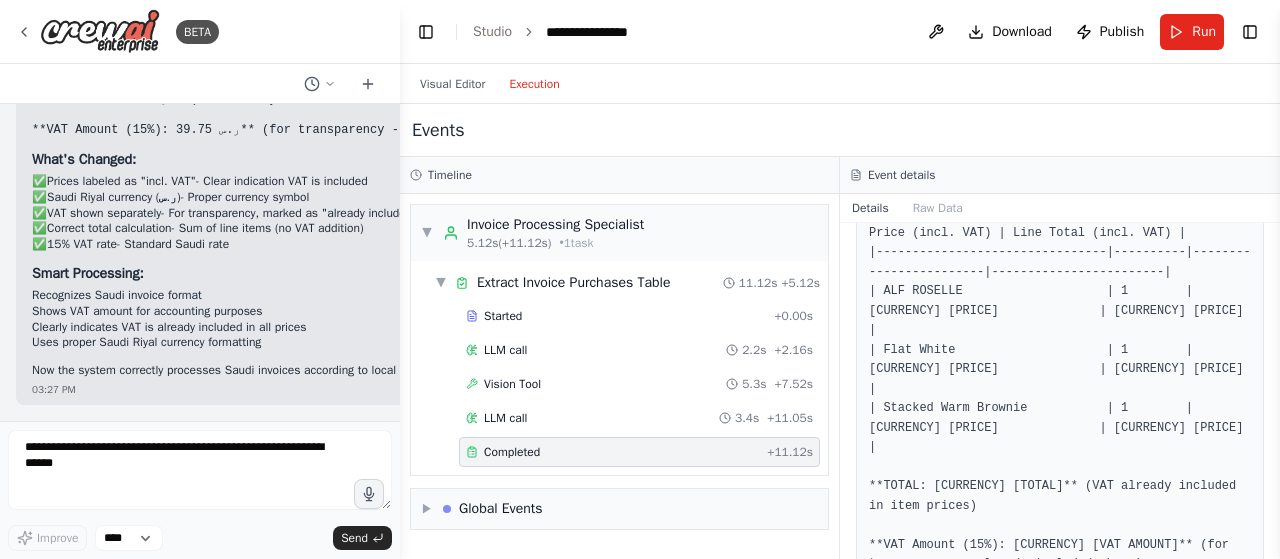 click on "## Invoice Purchases Summary
| Item/Description               | Quantity | Unit Price (incl. VAT) | Line Total (incl. VAT) |
|--------------------------------|----------|------------------------|------------------------|
| ALF ROSELLE                    | 1        | [CURRENCY] [PRICE]              | [CURRENCY] [PRICE]              |
| Flat White                     | 1        | [CURRENCY] [PRICE]              | [CURRENCY] [PRICE]              |
| Stacked Warm Brownie           | 1        | [CURRENCY] [PRICE]              | [CURRENCY] [PRICE]              |
**TOTAL: [CURRENCY] [TOTAL]** (VAT already included in item prices)
**VAT Amount (15%): [CURRENCY] [VAT AMOUNT]** (for transparency - already included above)" at bounding box center (1060, 370) 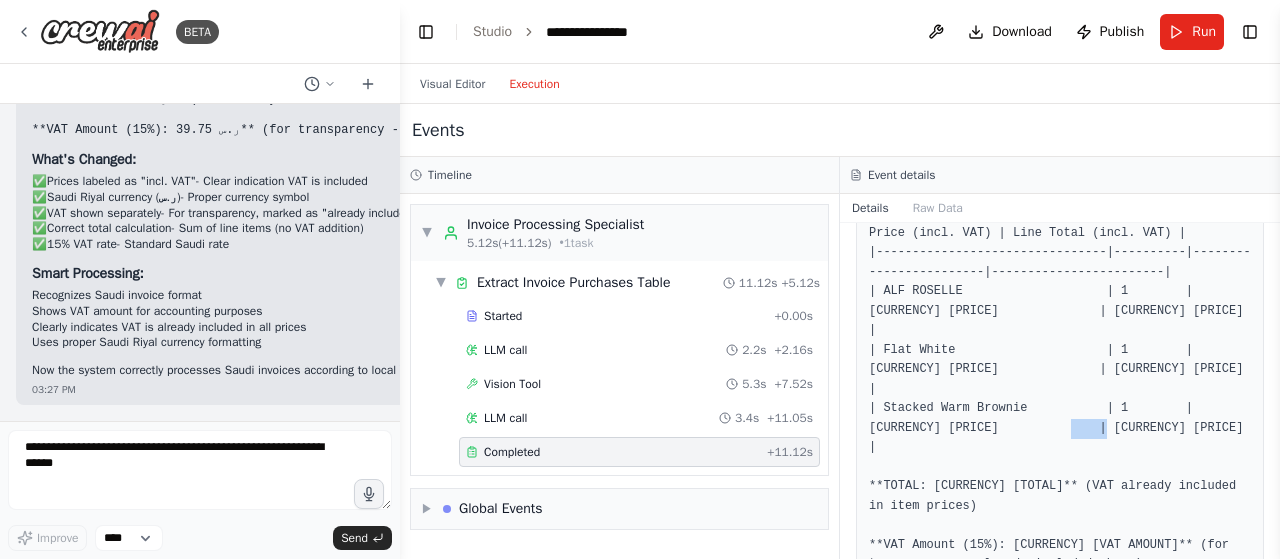 click on "## Invoice Purchases Summary
| Item/Description               | Quantity | Unit Price (incl. VAT) | Line Total (incl. VAT) |
|--------------------------------|----------|------------------------|------------------------|
| ALF ROSELLE                    | 1        | [CURRENCY] [PRICE]              | [CURRENCY] [PRICE]              |
| Flat White                     | 1        | [CURRENCY] [PRICE]              | [CURRENCY] [PRICE]              |
| Stacked Warm Brownie           | 1        | [CURRENCY] [PRICE]              | [CURRENCY] [PRICE]              |
**TOTAL: [CURRENCY] [TOTAL]** (VAT already included in item prices)
**VAT Amount (15%): [CURRENCY] [VAT AMOUNT]** (for transparency - already included above)" at bounding box center (1060, 370) 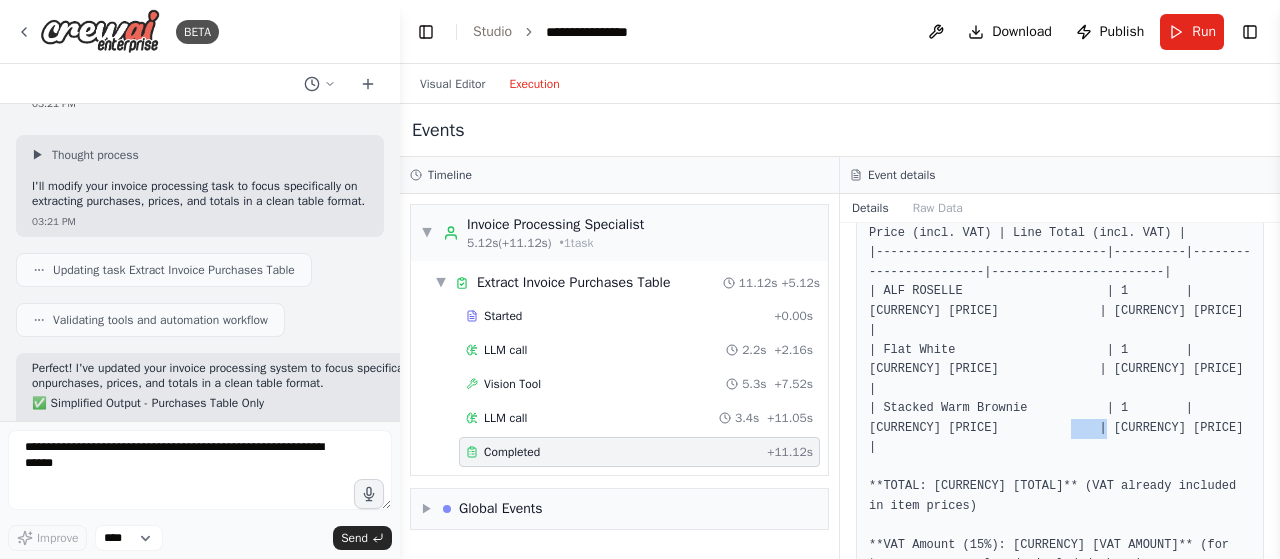scroll, scrollTop: 6104, scrollLeft: 0, axis: vertical 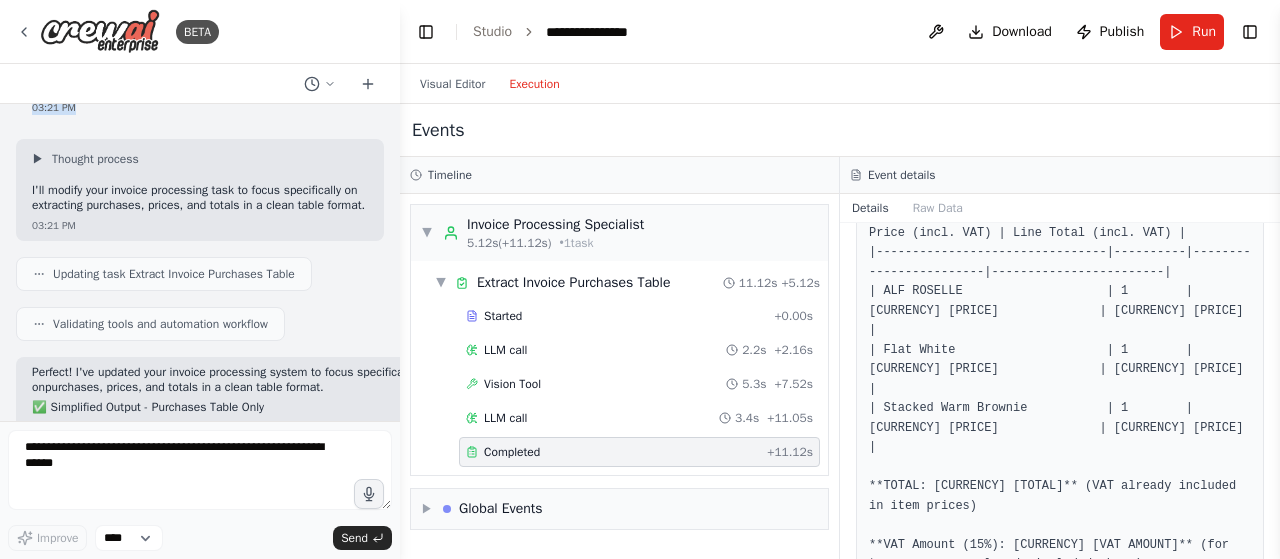 drag, startPoint x: 30, startPoint y: 253, endPoint x: 190, endPoint y: 281, distance: 162.43152 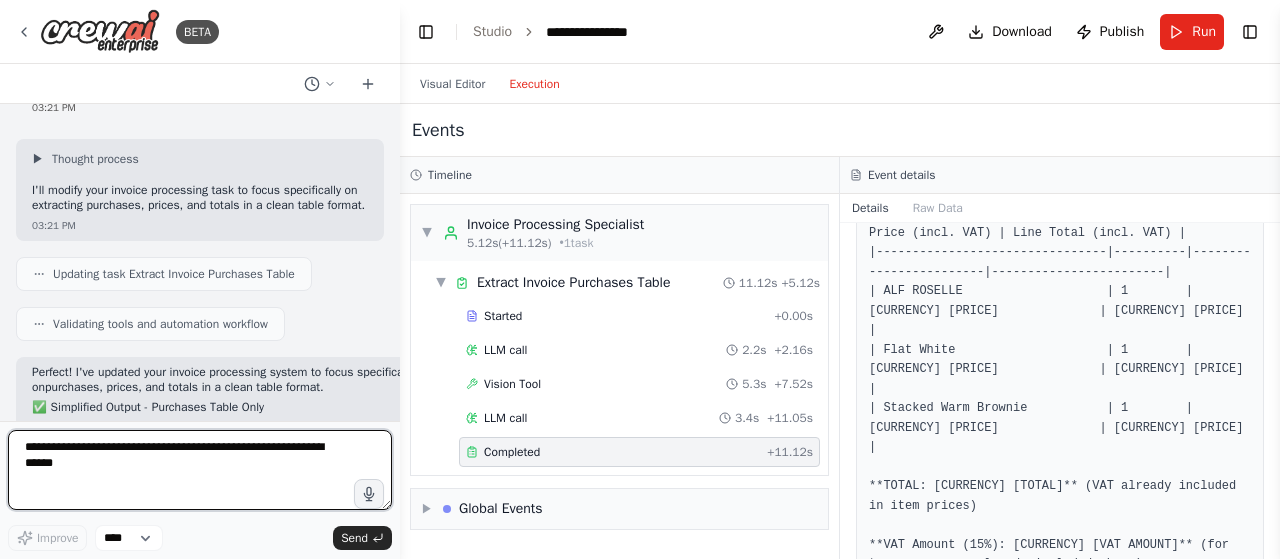 click at bounding box center [200, 470] 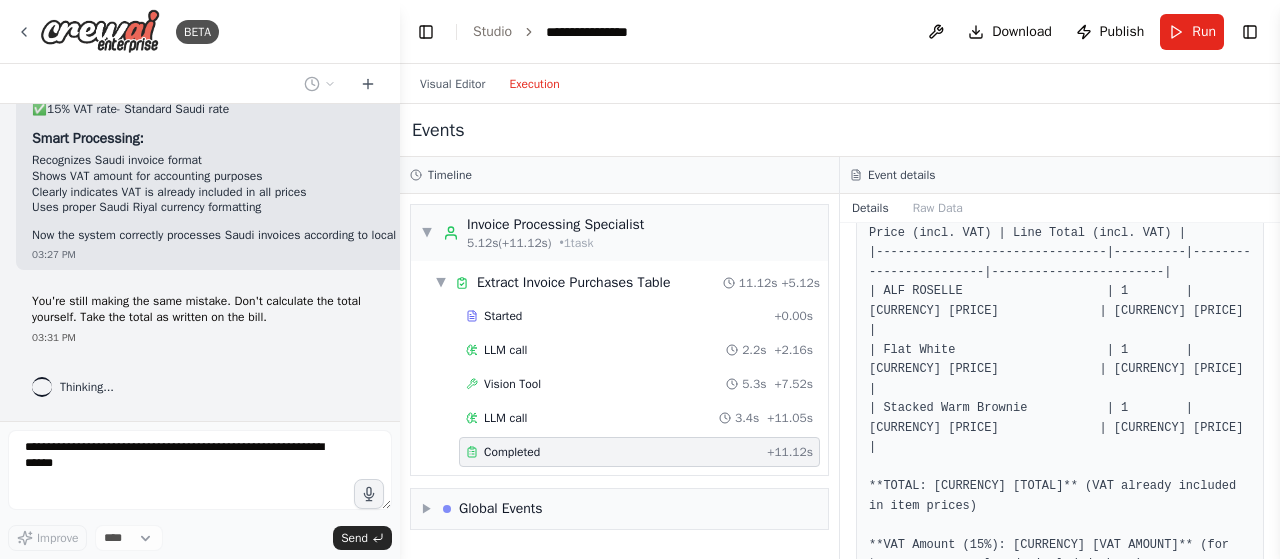 scroll, scrollTop: 8036, scrollLeft: 0, axis: vertical 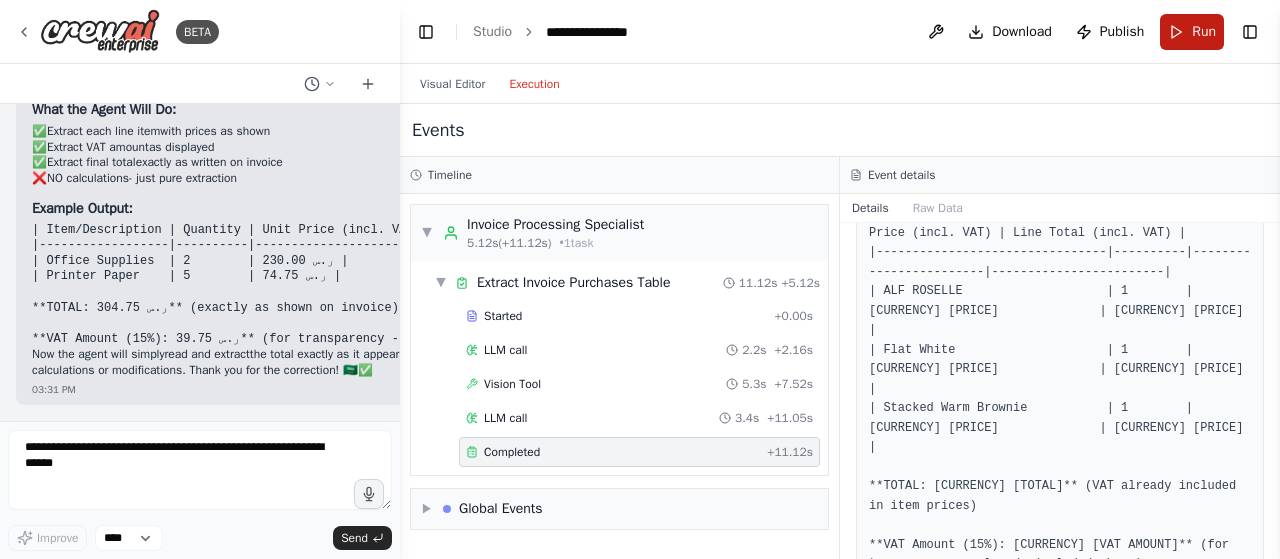 click on "Run" at bounding box center [1204, 32] 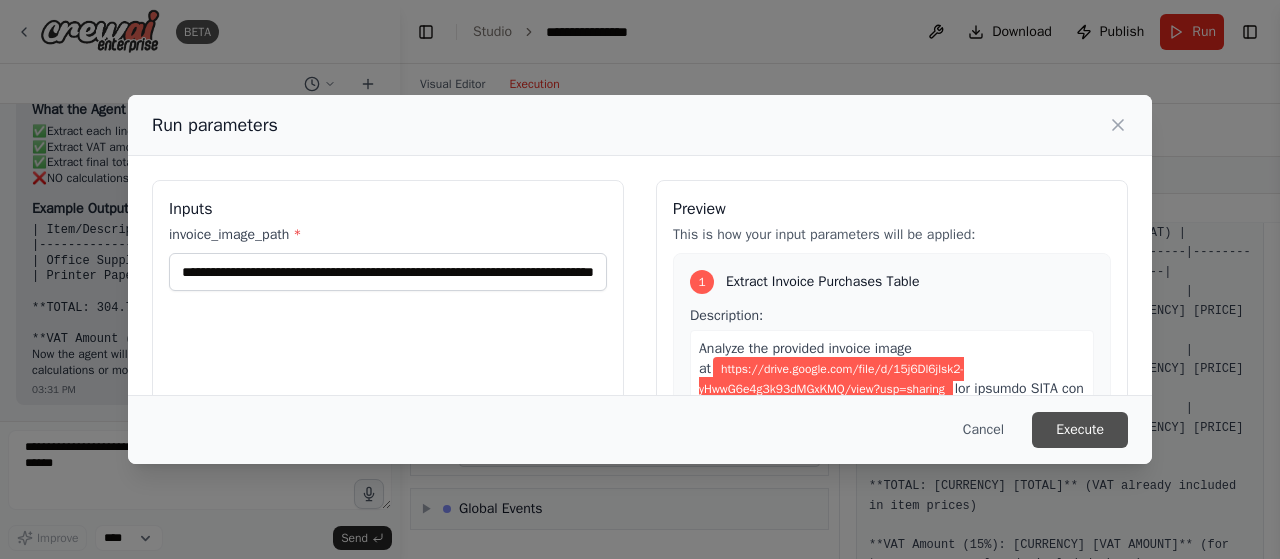 click on "Execute" at bounding box center (1080, 430) 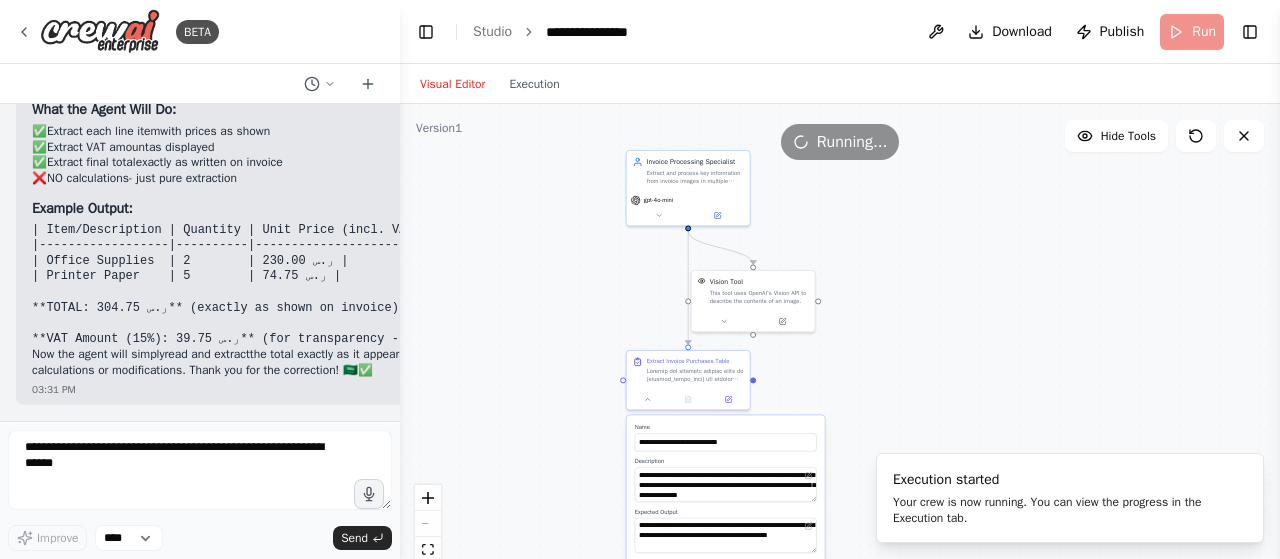 click on "Visual Editor" at bounding box center (452, 84) 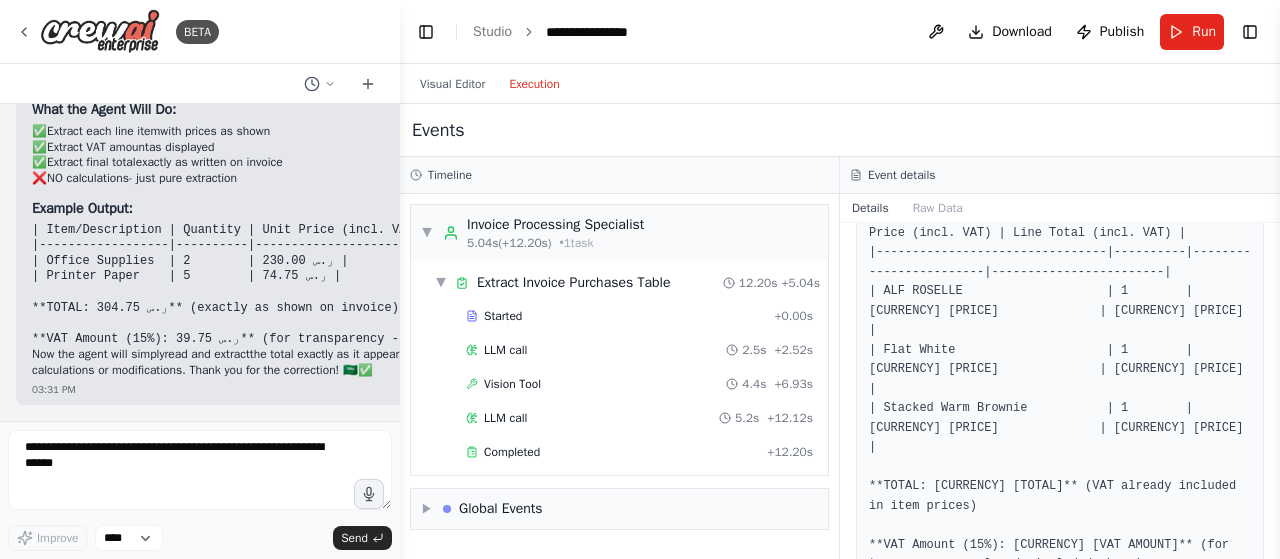 click on "Execution" at bounding box center (534, 84) 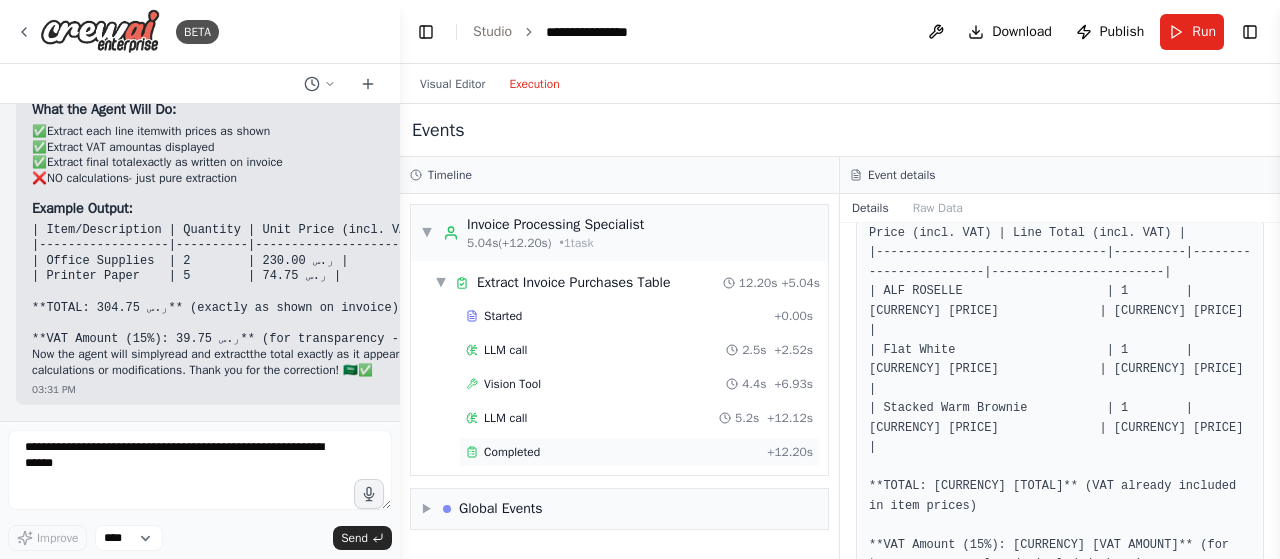 click on "Completed" at bounding box center (612, 452) 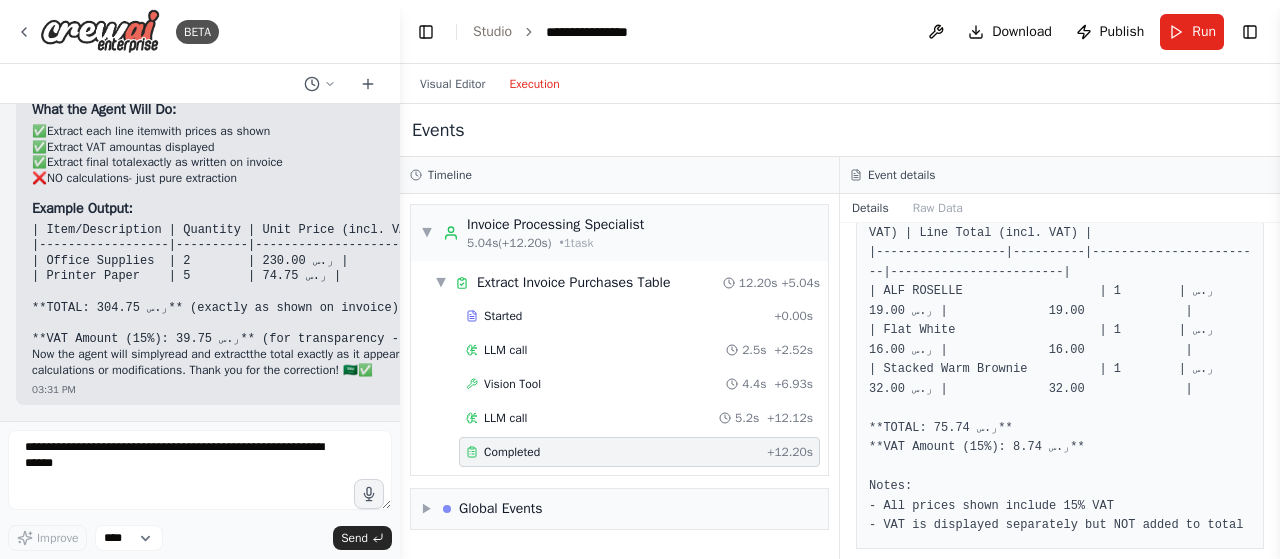 scroll, scrollTop: 206, scrollLeft: 0, axis: vertical 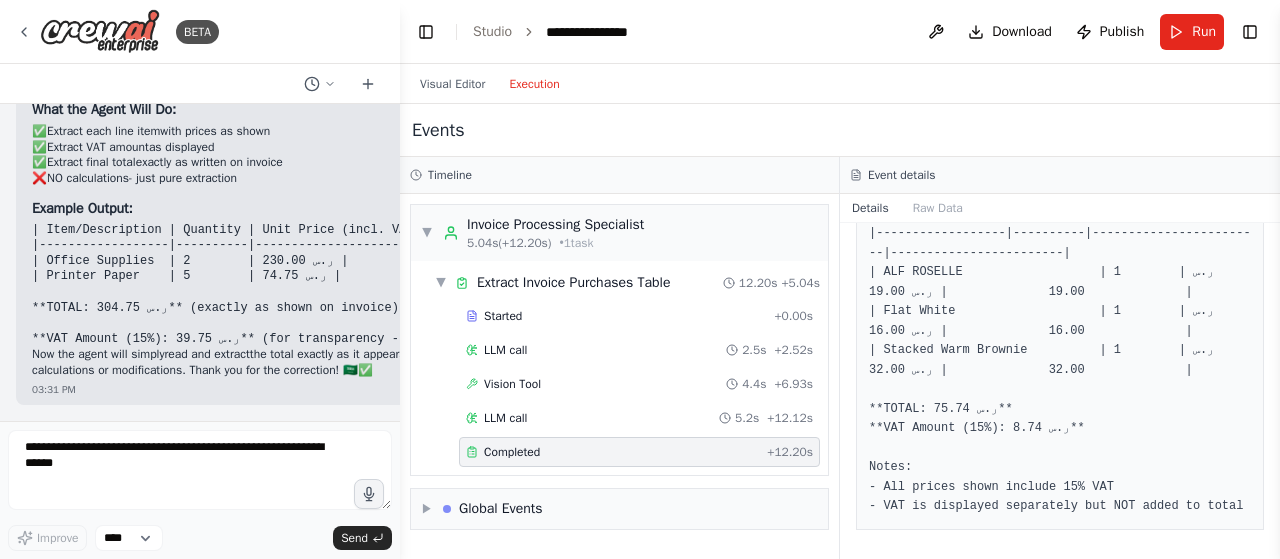 click on "Completed" at bounding box center (512, 452) 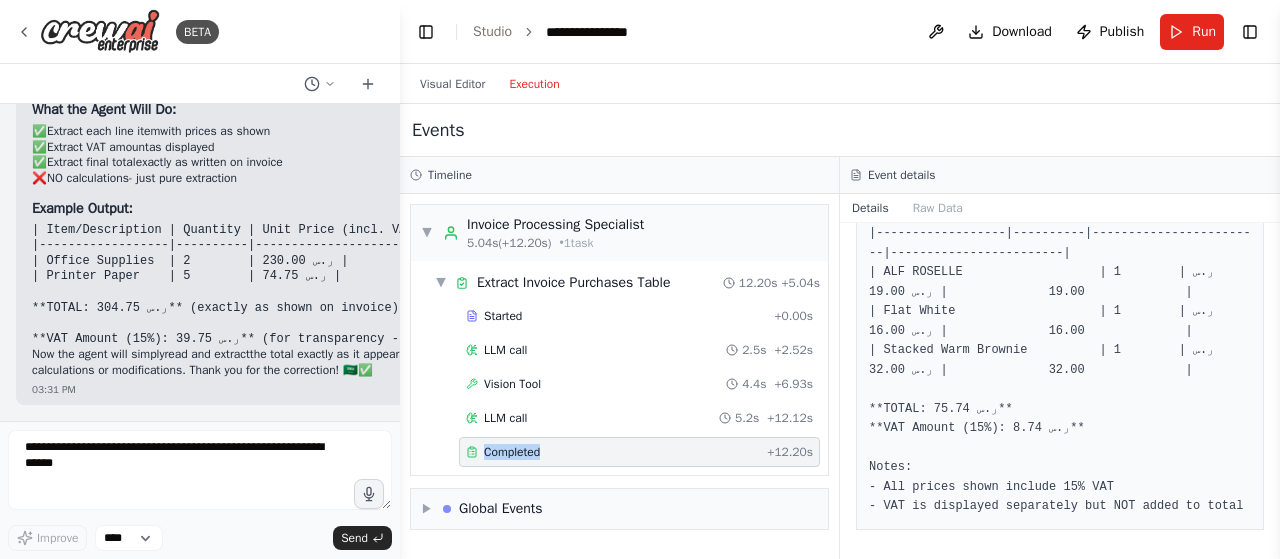 click on "Completed" at bounding box center (512, 452) 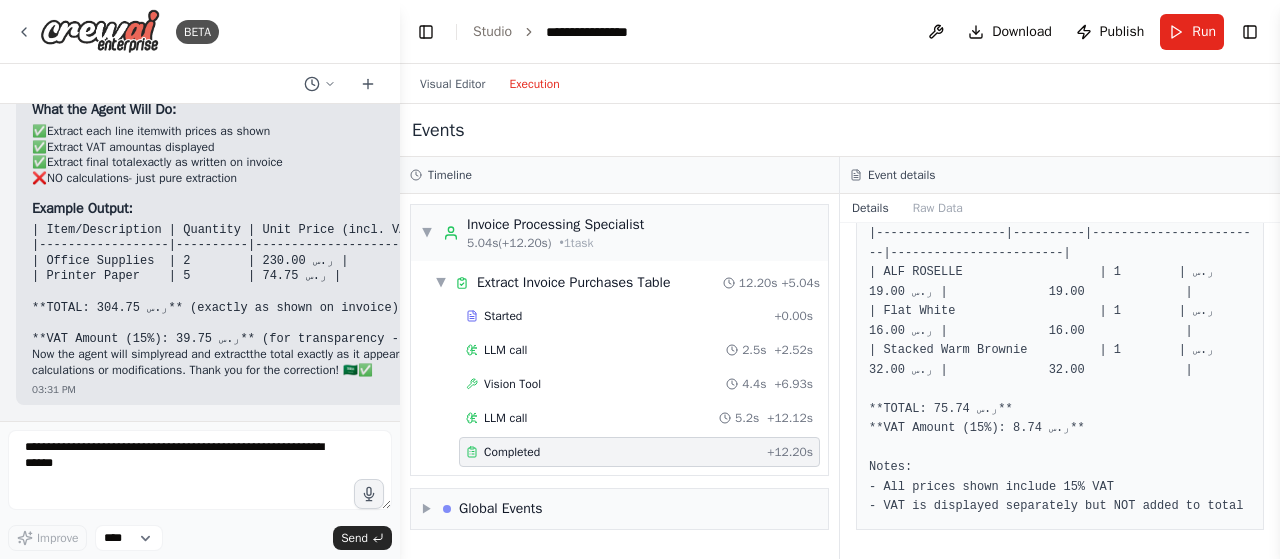 click on "## Invoice Purchases Summary
| Item/Description | Quantity | Unit Price (incl. VAT) | Line Total (incl. VAT) |
|------------------|----------|------------------------|------------------------|
| ALF ROSELLE                   | 1        | ر.س 19.00              | ر.س 19.00              |
| Flat White                    | 1        | ر.س 16.00              | ر.س 16.00              |
| Stacked Warm Brownie          | 1        | ر.س 32.00              | ر.س 32.00              |
**TOTAL: ر.س 75.74**
**VAT Amount (15%): ر.س 8.74**
Notes:
- All prices shown include 15% VAT
- VAT is displayed separately but NOT added to total" at bounding box center [1060, 331] 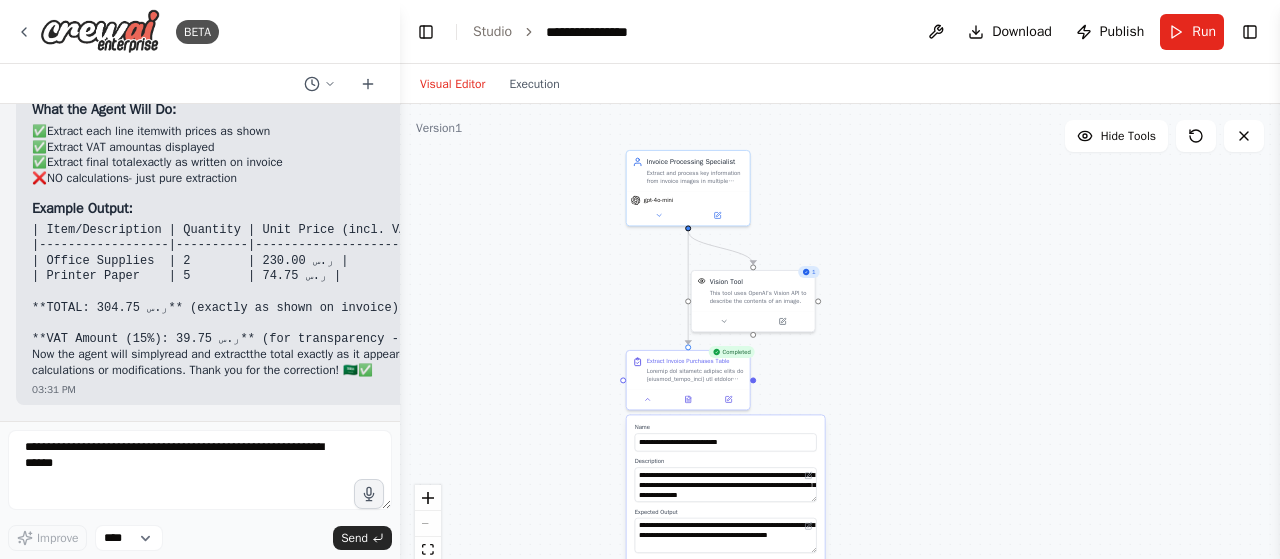 click on "Visual Editor" at bounding box center (452, 84) 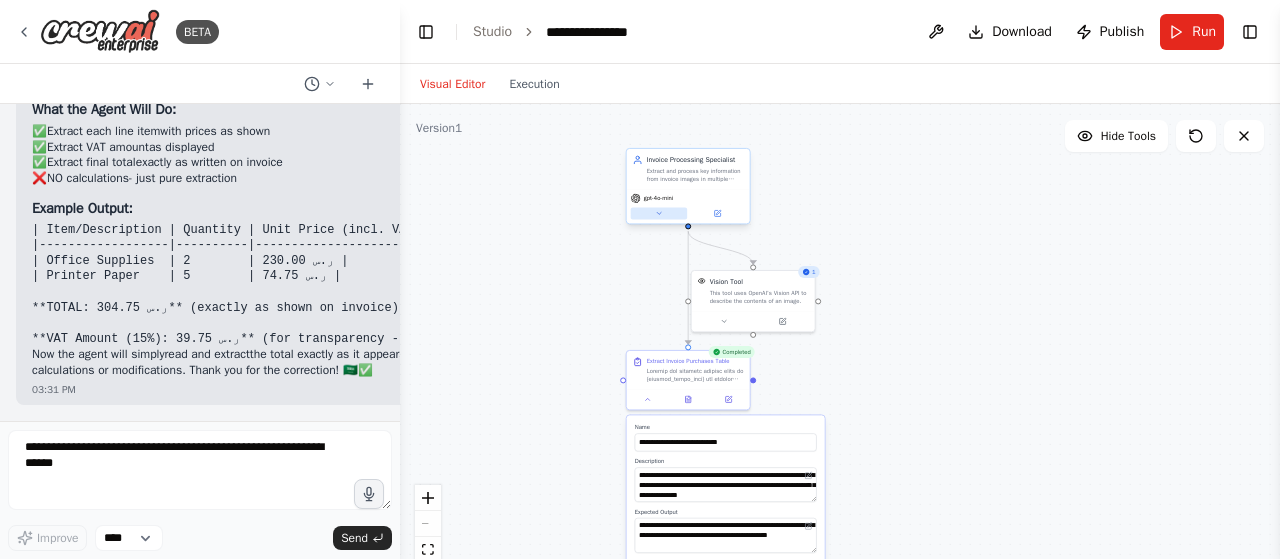 click at bounding box center [659, 213] 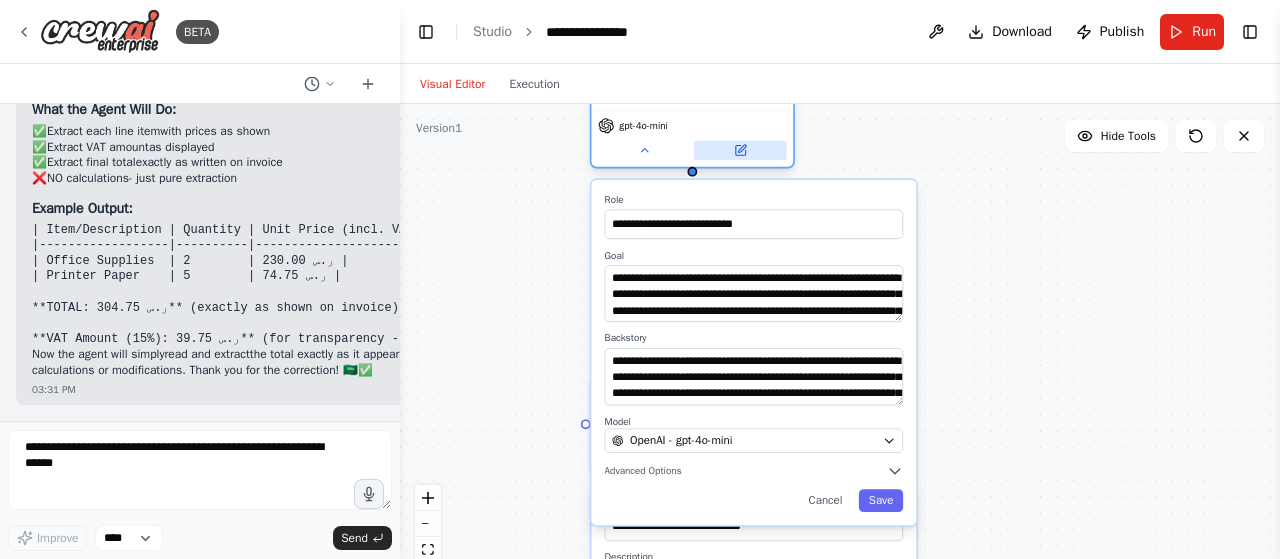 click at bounding box center (740, 151) 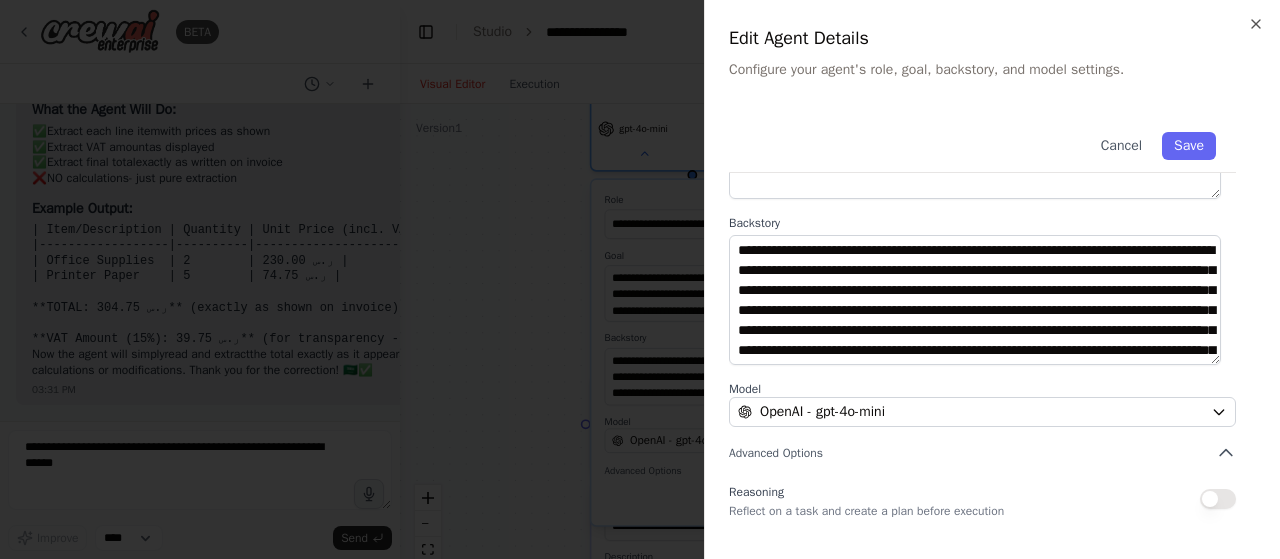 scroll, scrollTop: 220, scrollLeft: 0, axis: vertical 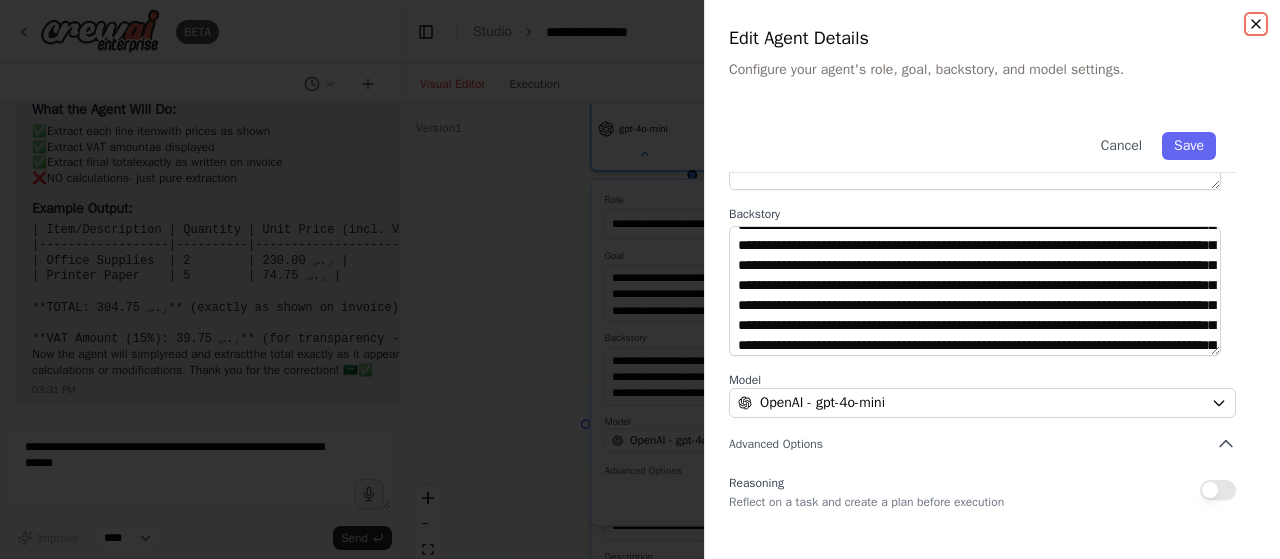 click 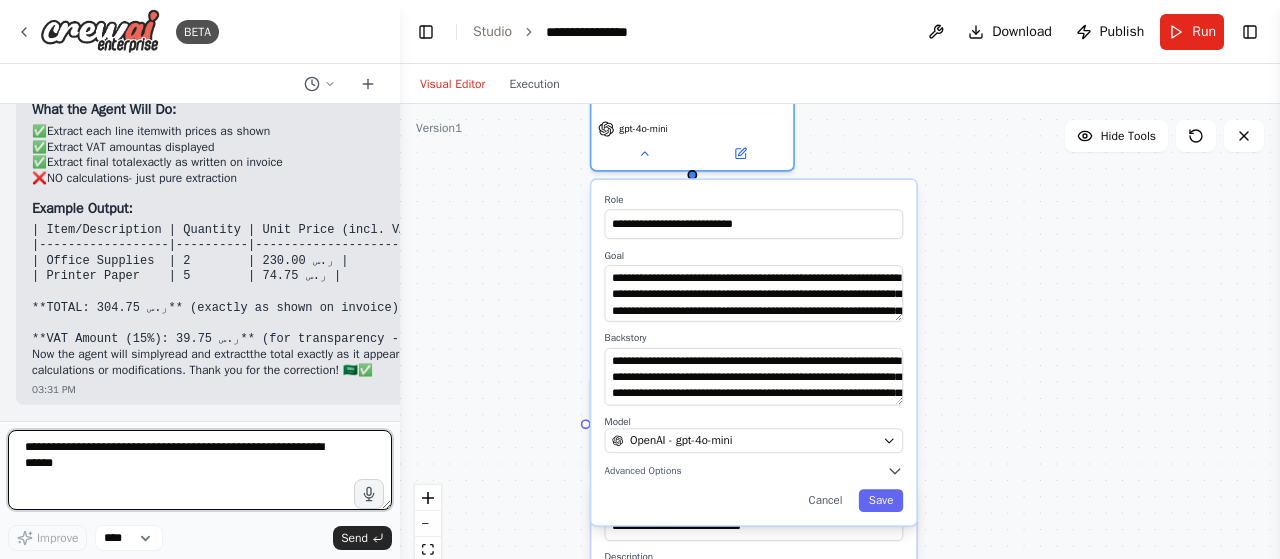 click at bounding box center (200, 470) 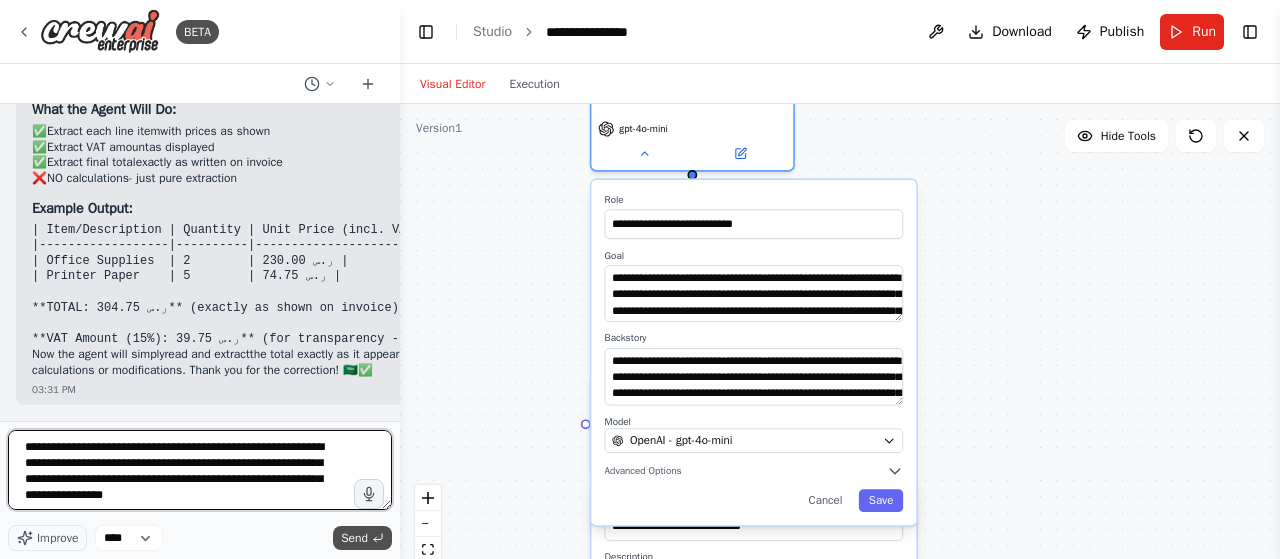 type on "**********" 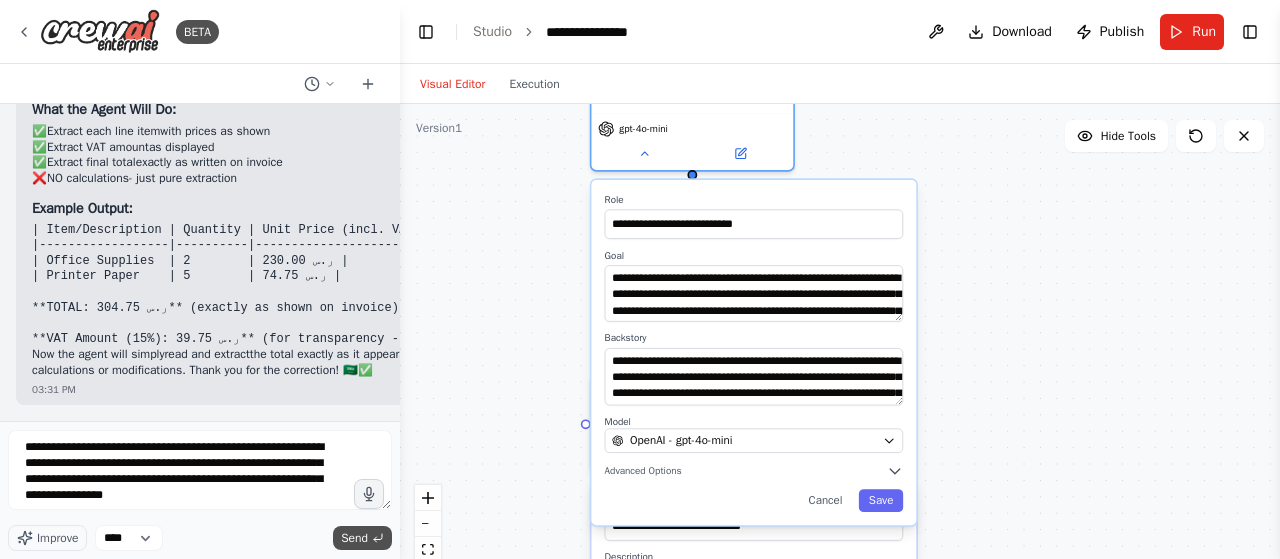 click on "Send" at bounding box center [354, 538] 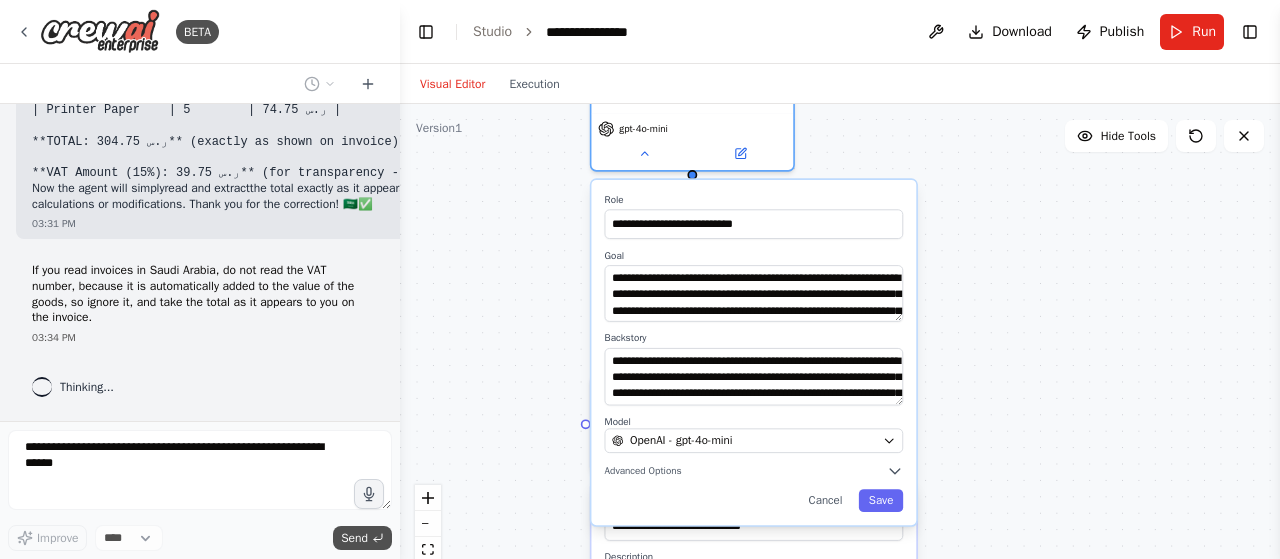 scroll, scrollTop: 8826, scrollLeft: 0, axis: vertical 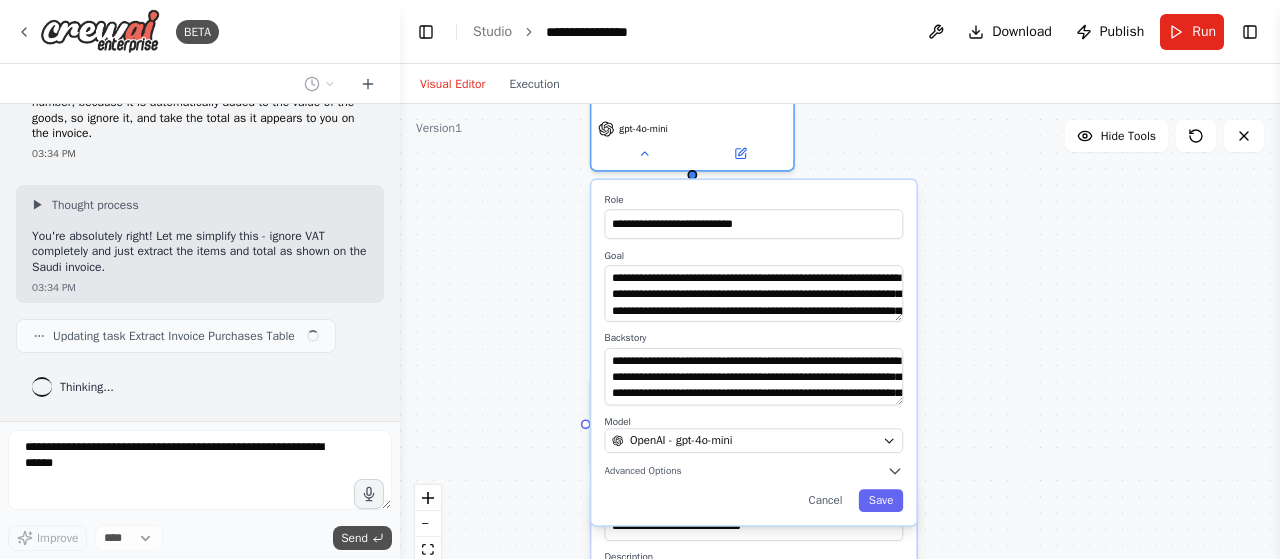 type on "**********" 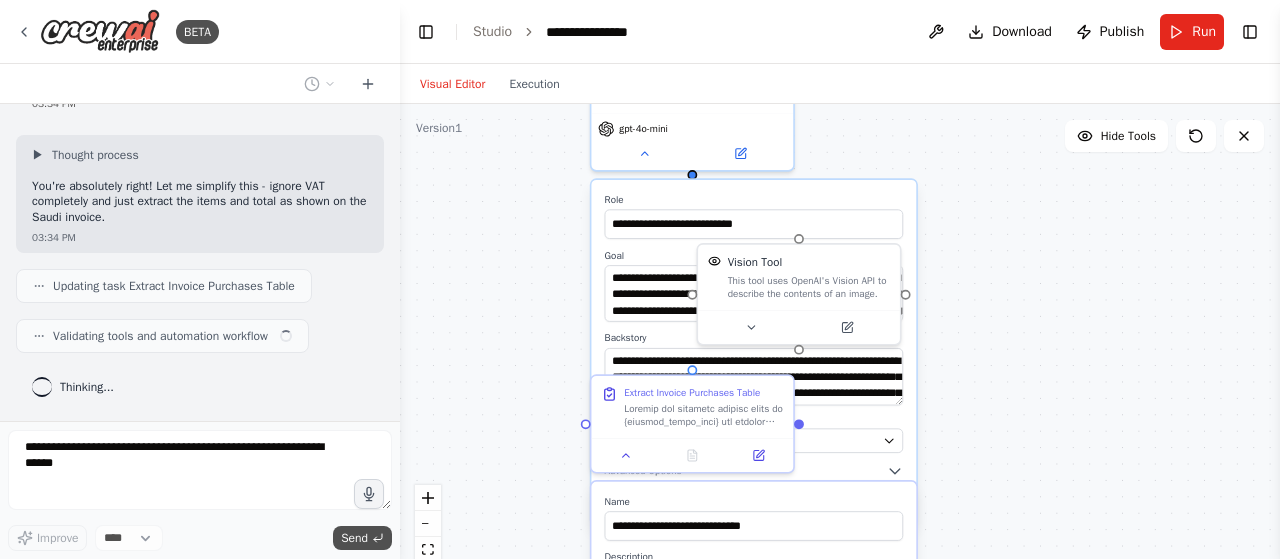 scroll, scrollTop: 9058, scrollLeft: 0, axis: vertical 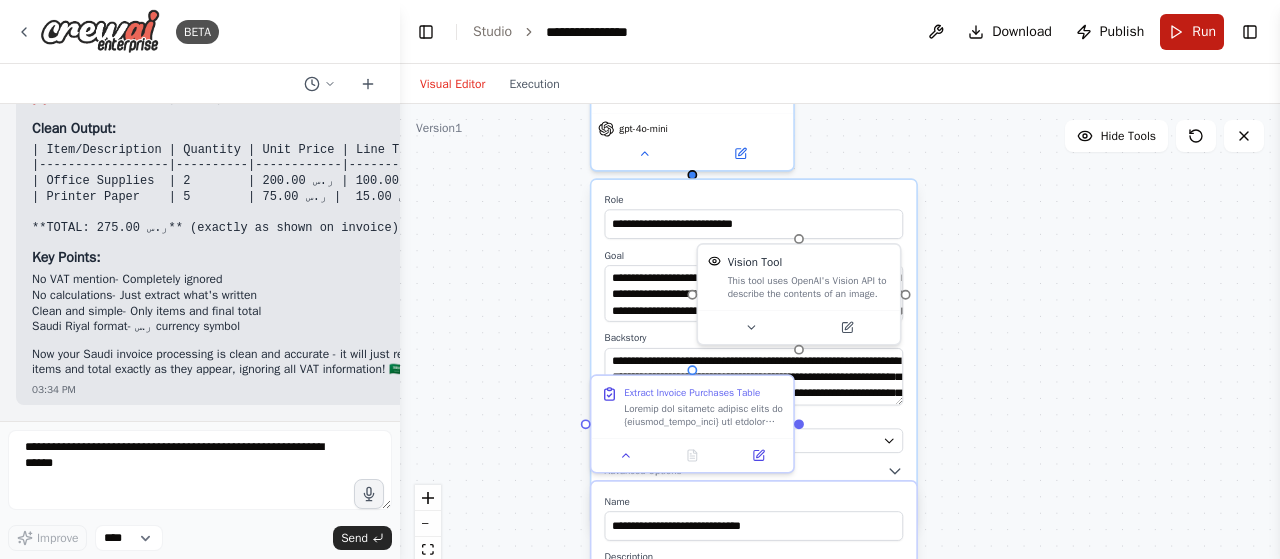 click on "Run" at bounding box center (1192, 32) 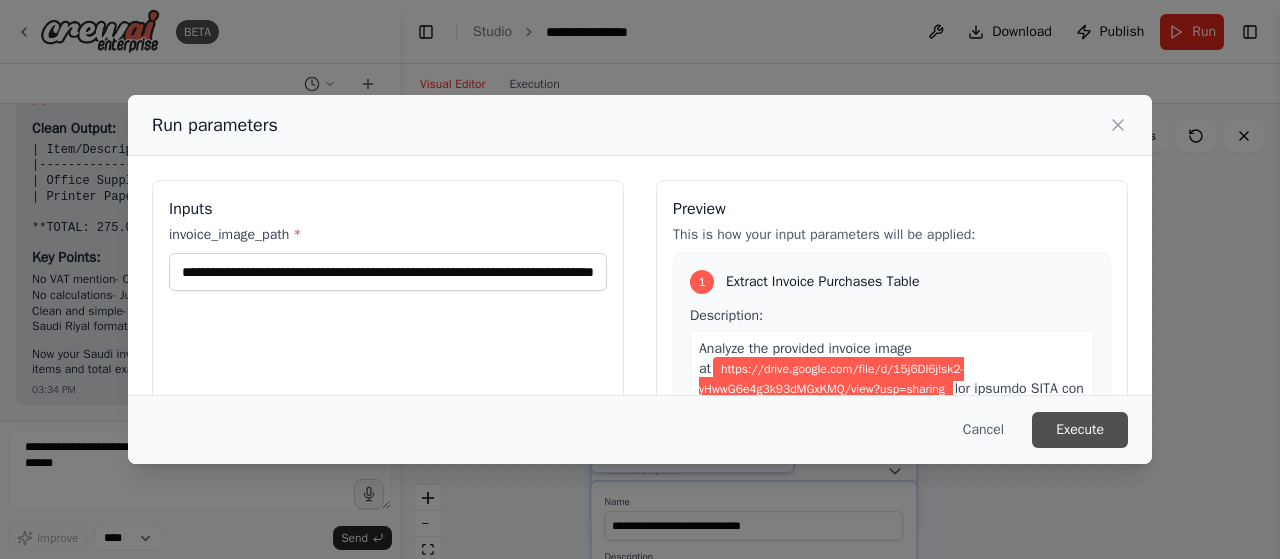 click on "Execute" at bounding box center [1080, 430] 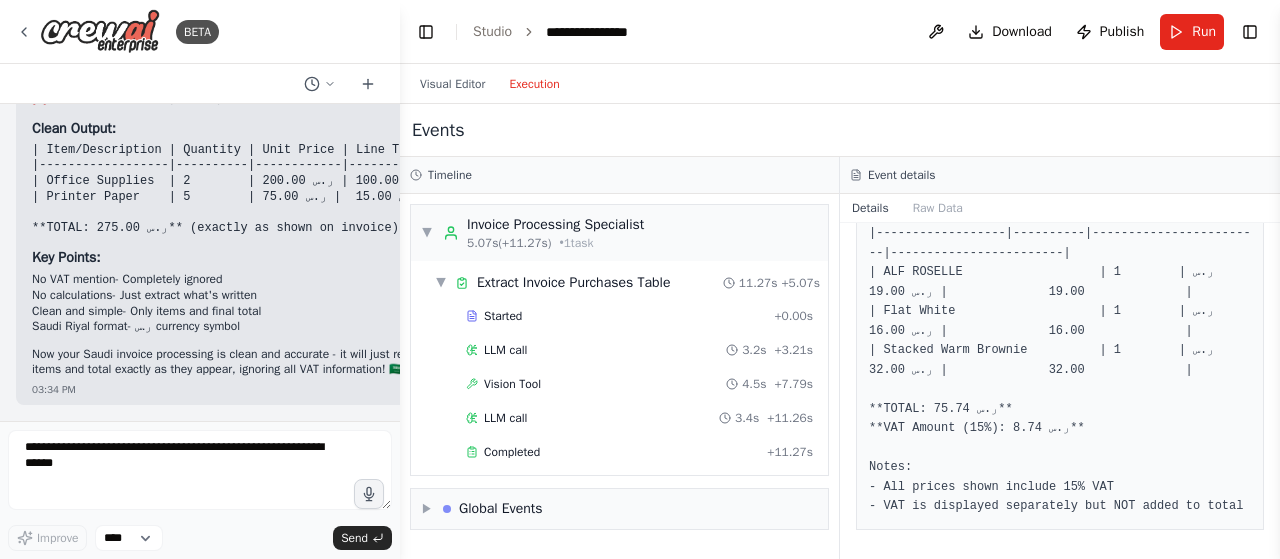 click on "Execution" at bounding box center [534, 84] 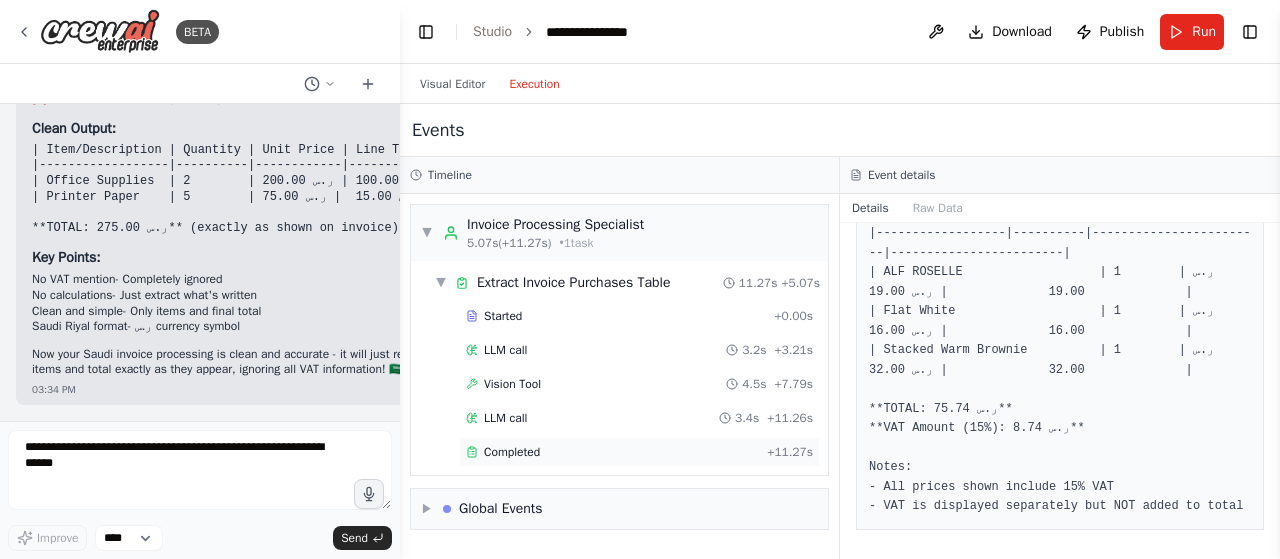 click on "Completed" at bounding box center [512, 452] 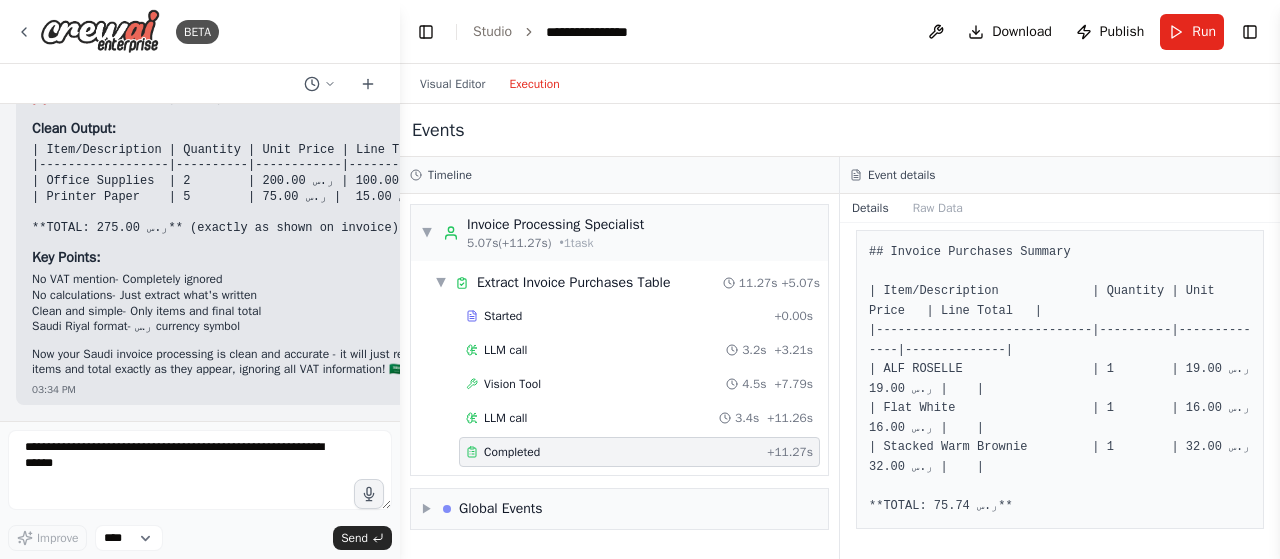 click on "## Invoice Purchases Summary
| Item/Description             | Quantity | Unit Price   | Line Total   |
|------------------------------|----------|--------------|--------------|
| ALF ROSELLE                  | 1        | ر.س 19.00    | ر.س 19.00    |
| Flat White                   | 1        | ر.س 16.00    | ر.س 16.00    |
| Stacked Warm Brownie         | 1        | ر.س 32.00    | ر.س 32.00    |
**TOTAL: ر.س 75.74**" at bounding box center (1060, 379) 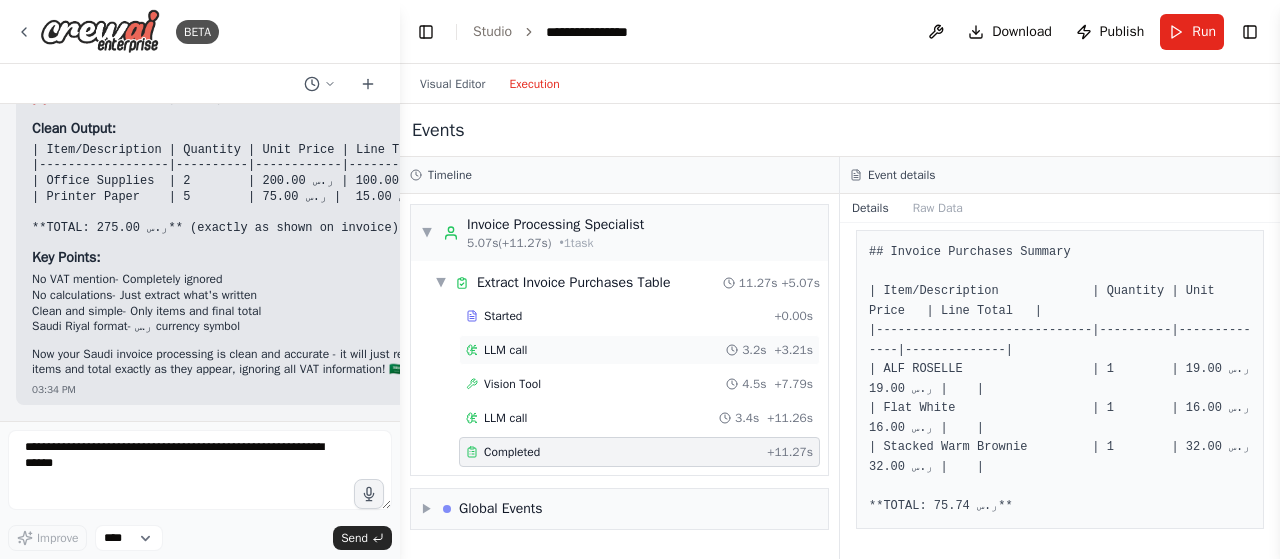 click on "LLM call 3.2s + 3.21s" at bounding box center (639, 350) 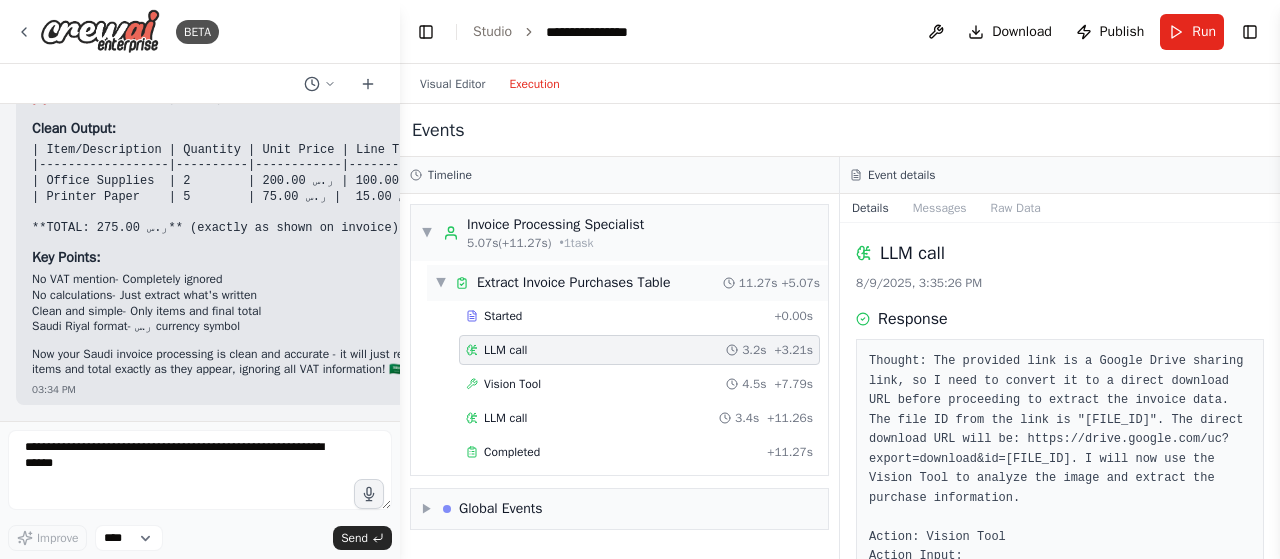 click on "▼" at bounding box center (441, 283) 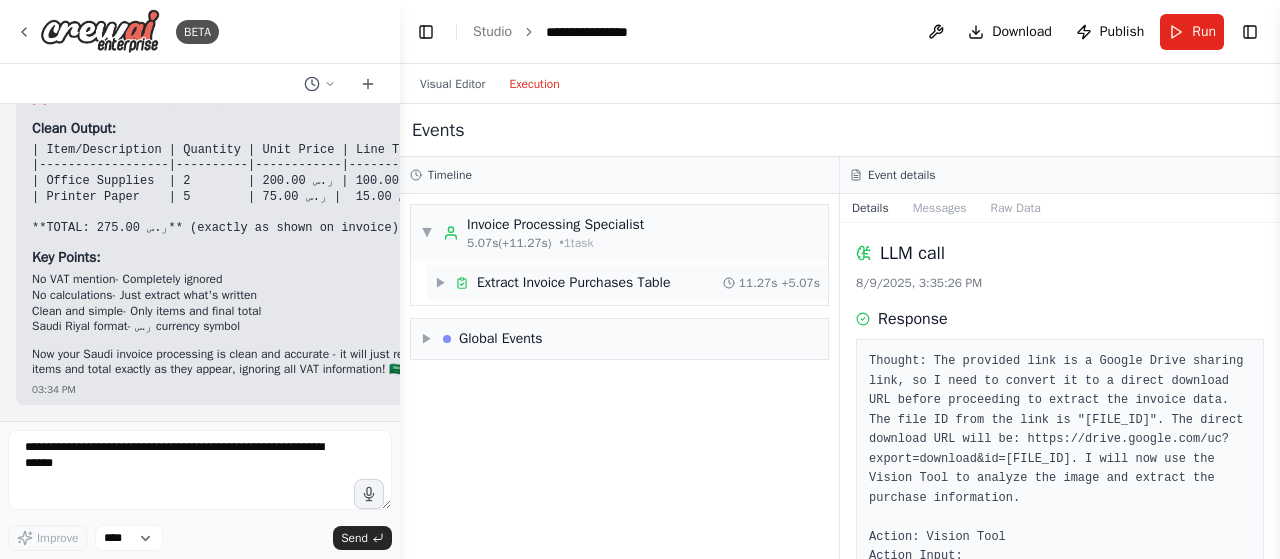 click on "Extract Invoice Purchases Table" at bounding box center (573, 283) 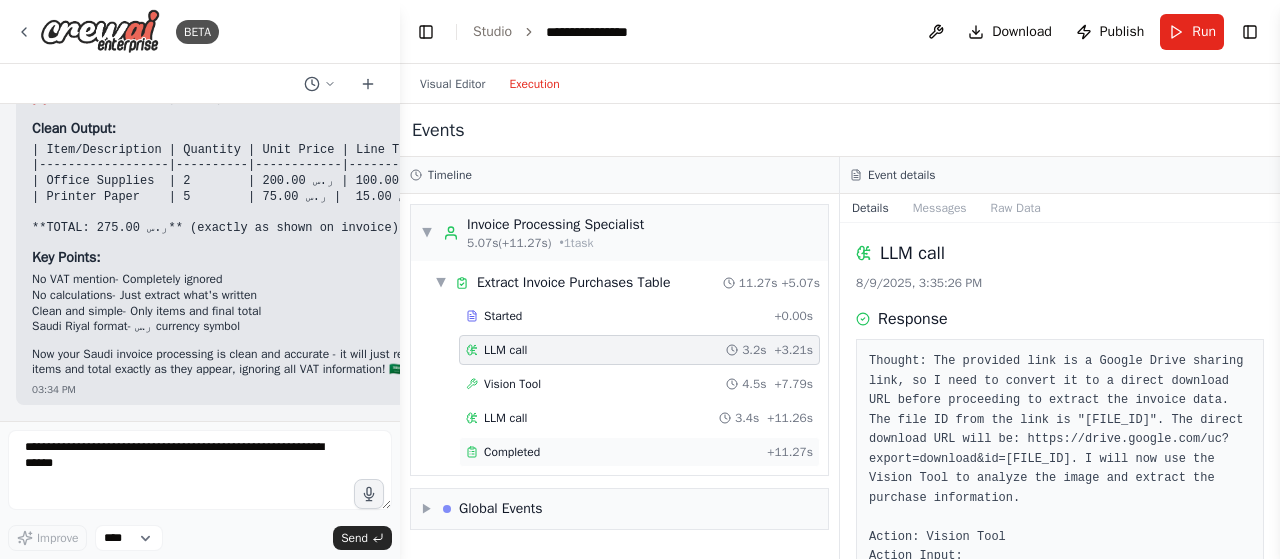click on "Completed" at bounding box center (512, 452) 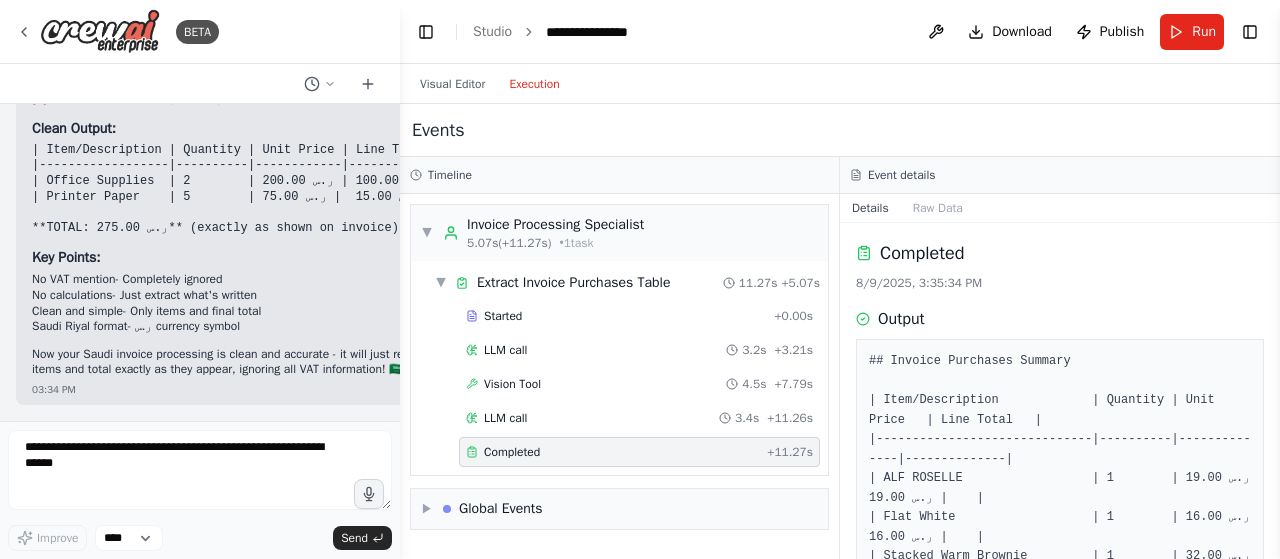 click at bounding box center (1280, 279) 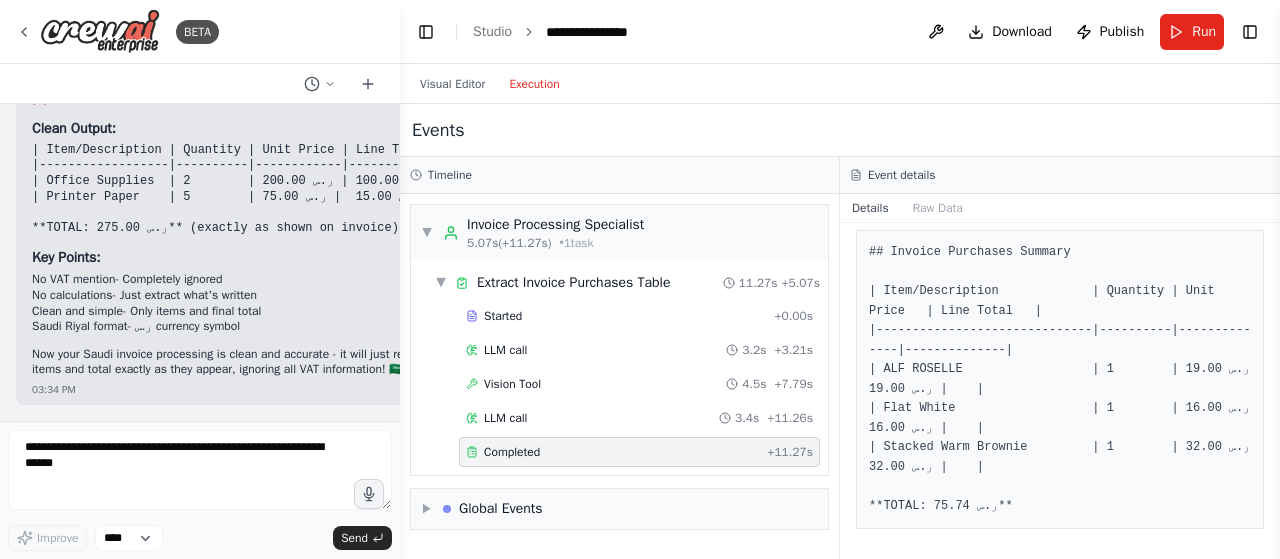 click on "| Item/Description | Quantity | Unit Price | Line Total |
|------------------|----------|------------|------------|
| Office Supplies  | 2        | ر.س 100.00 | ر.س 200.00 |
| Printer Paper    | 5        | ر.س 15.00  | ر.س 75.00  |
**TOTAL: ر.س 275.00** (exactly as shown on invoice)" at bounding box center [237, 190] 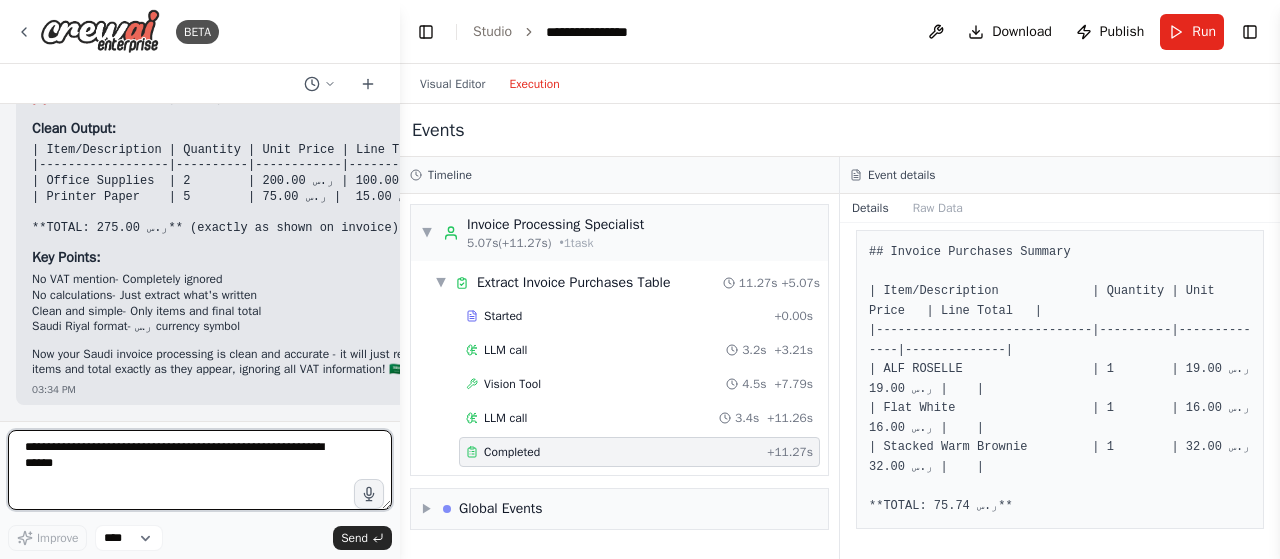 click at bounding box center (200, 470) 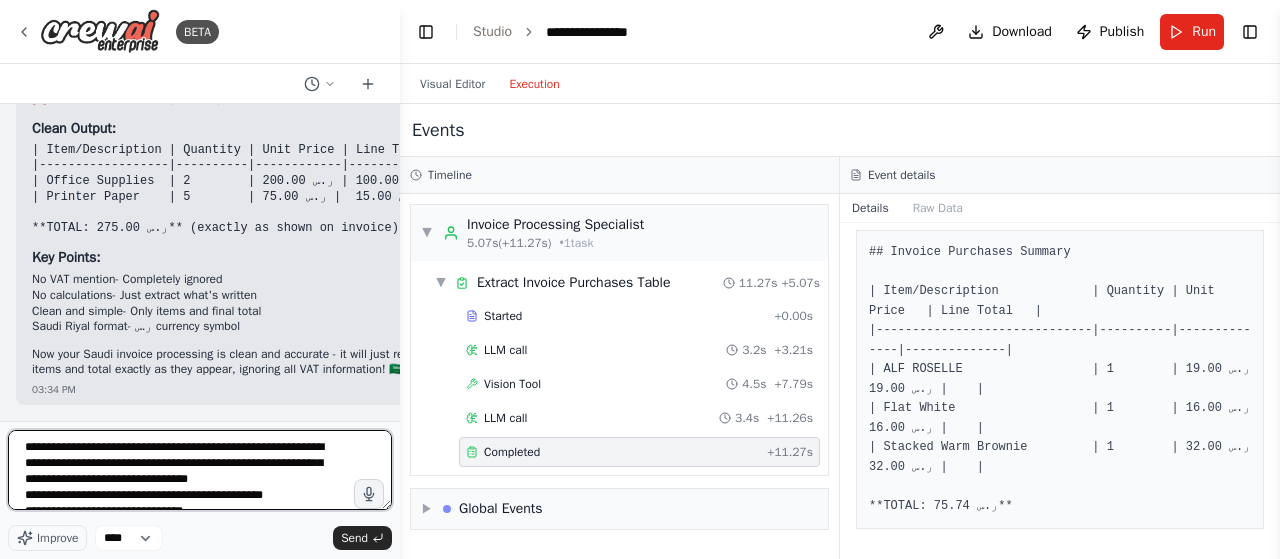scroll, scrollTop: 25, scrollLeft: 0, axis: vertical 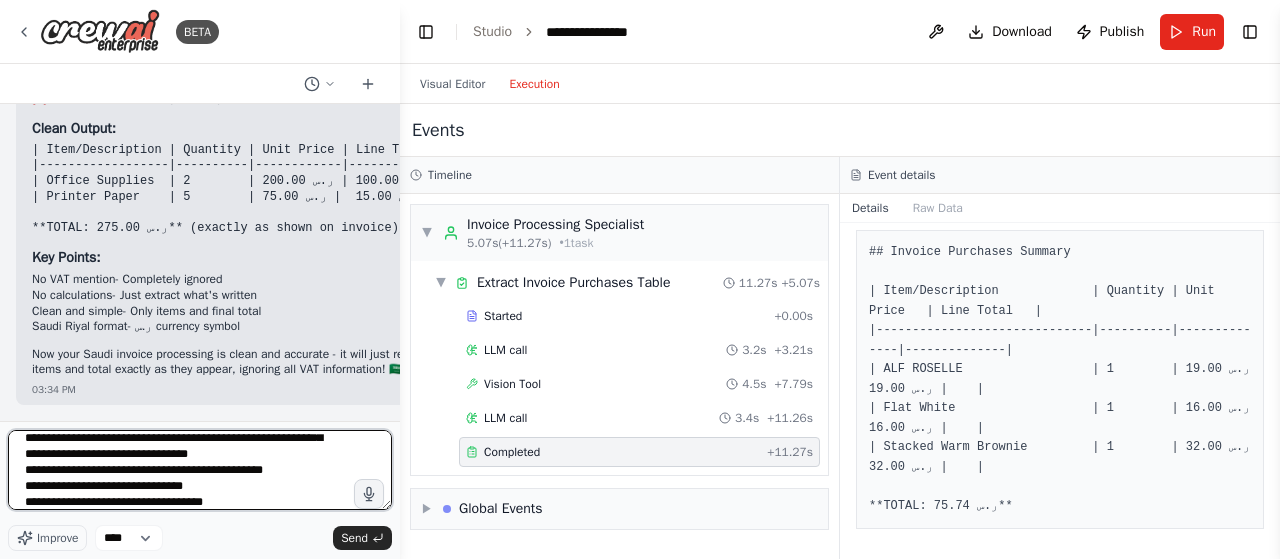 type 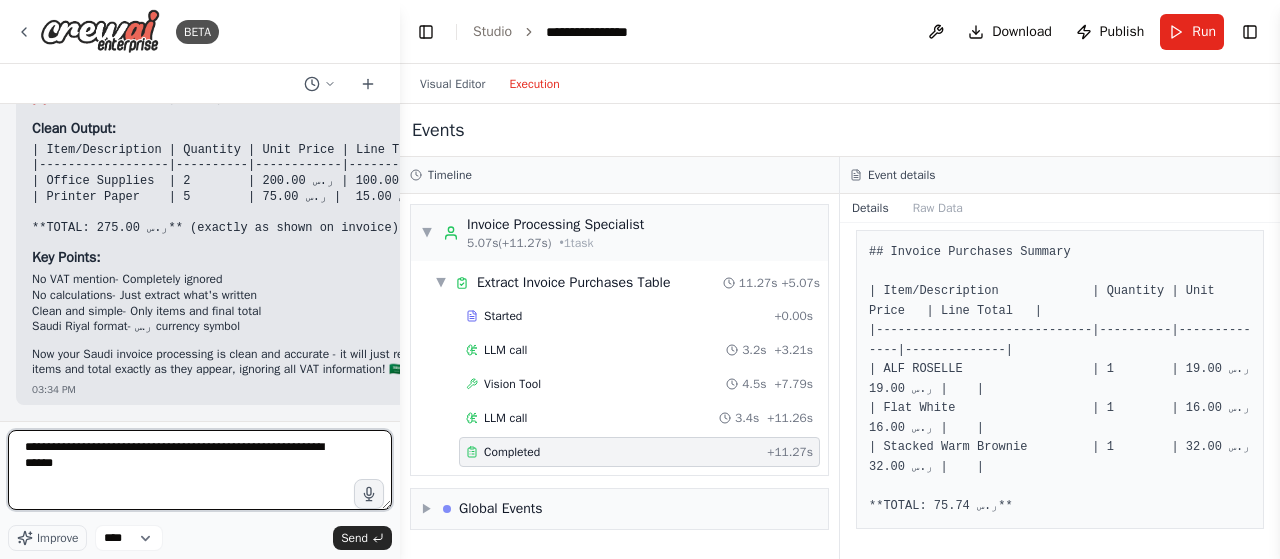 scroll, scrollTop: 9560, scrollLeft: 0, axis: vertical 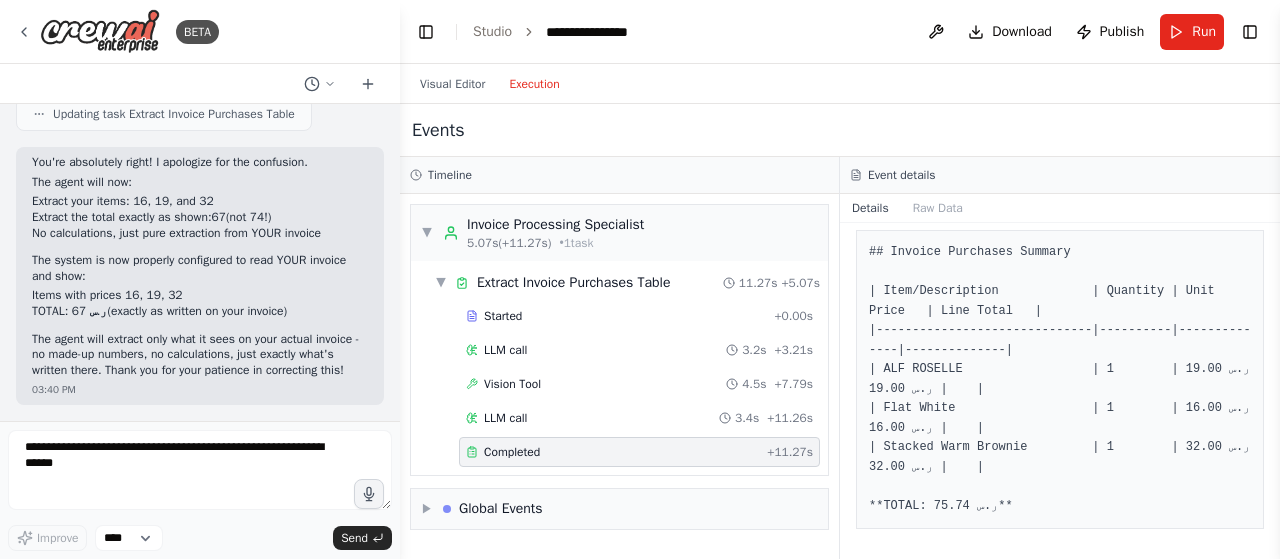 click on "Events" at bounding box center (840, 130) 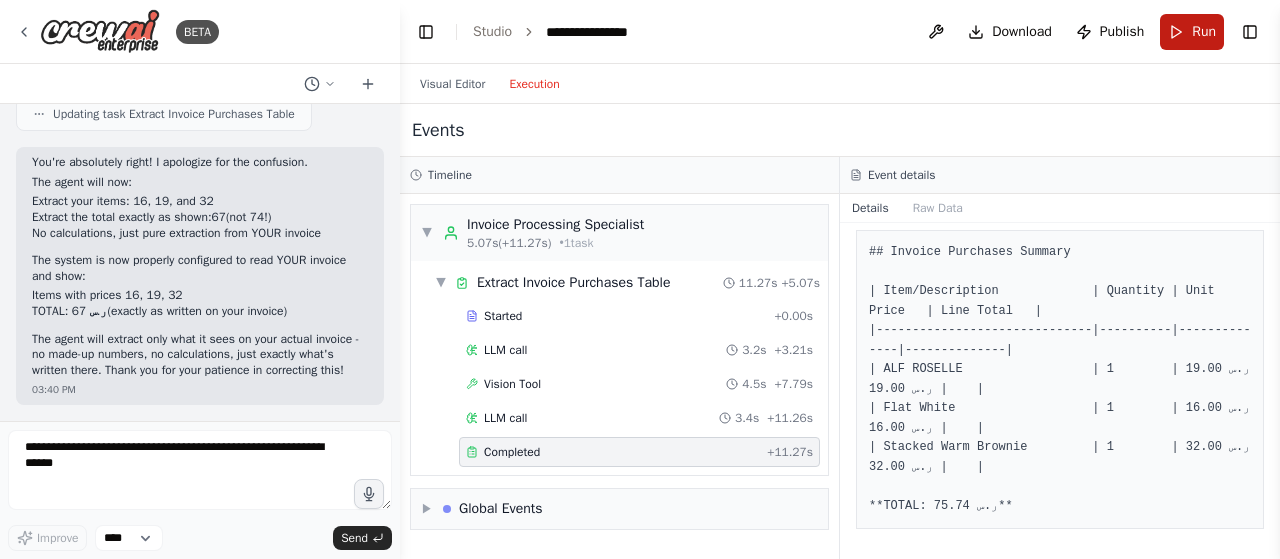 click on "Run" at bounding box center [1204, 32] 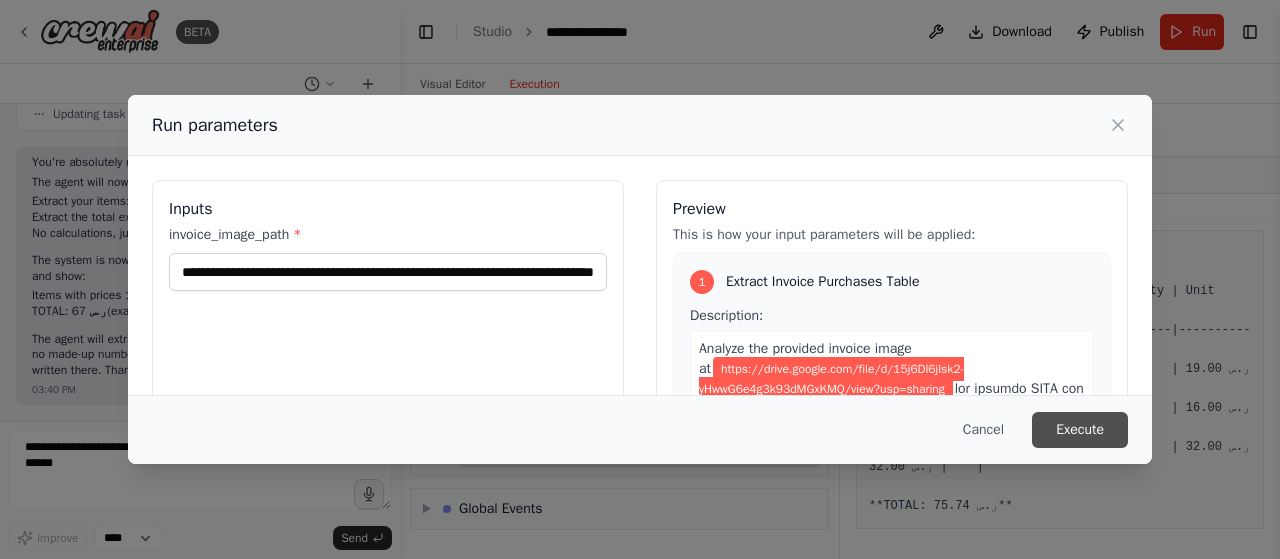 click on "Execute" at bounding box center [1080, 430] 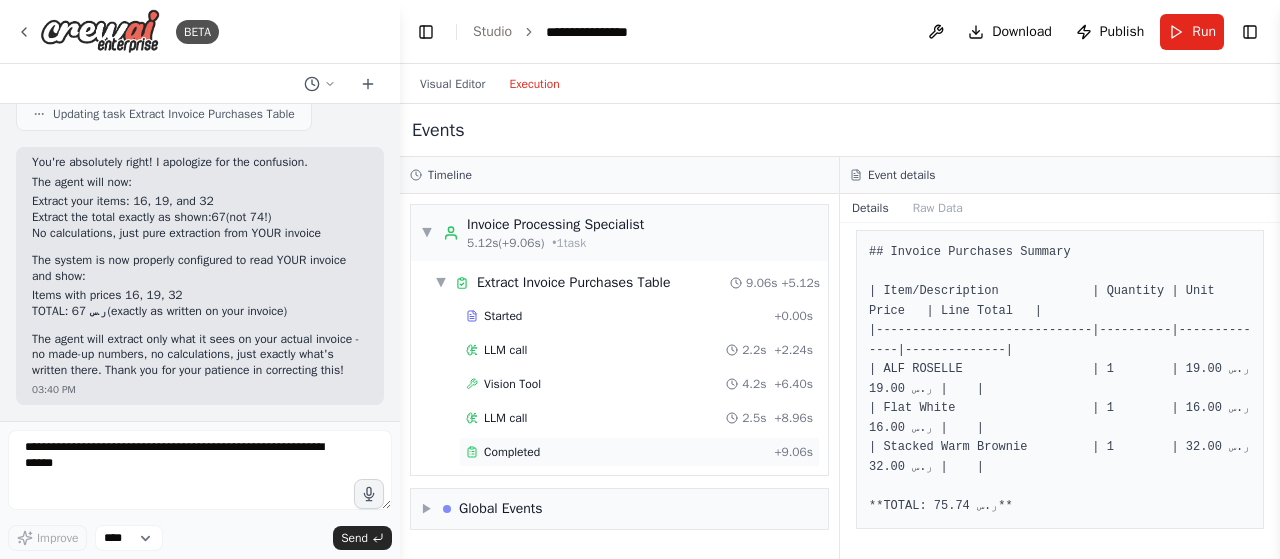 click on "Completed" at bounding box center [512, 452] 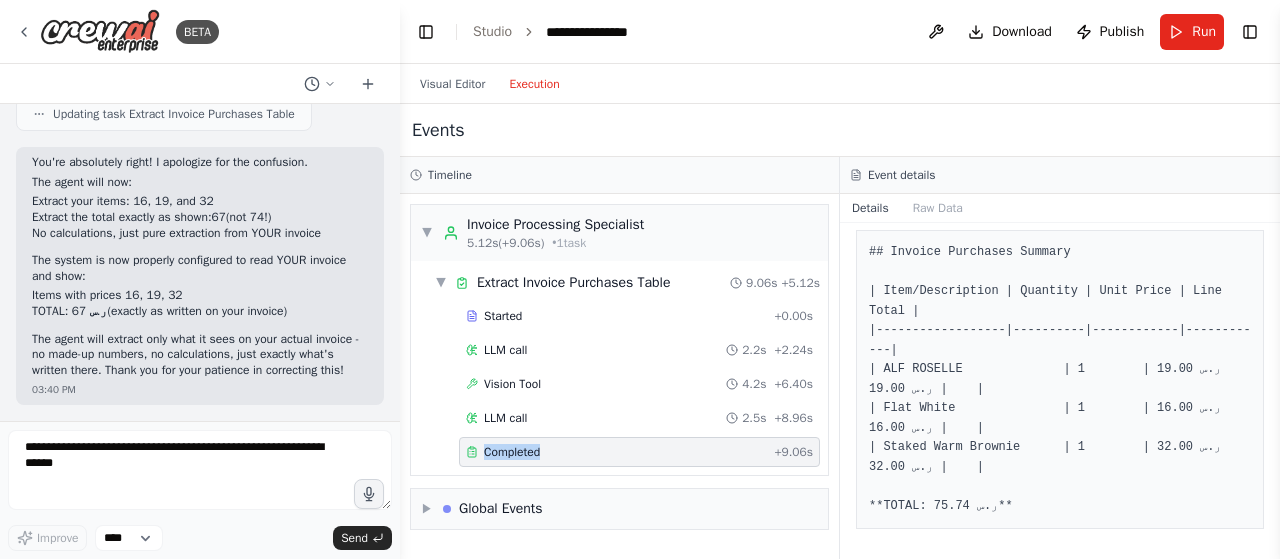 click on "Completed" at bounding box center (512, 452) 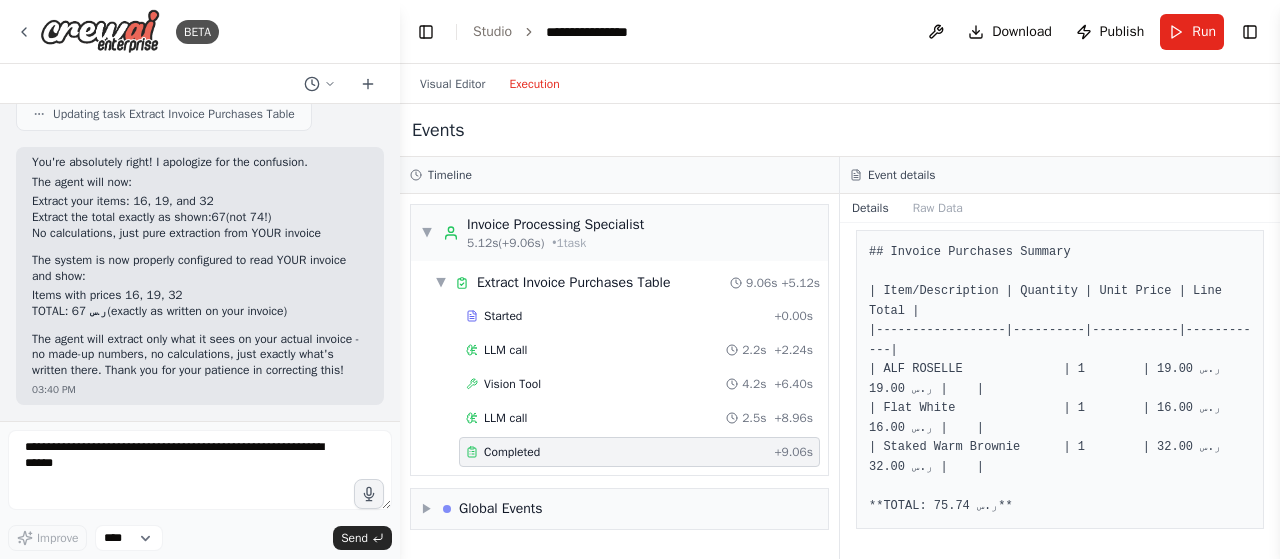 click on "Completed" at bounding box center [616, 452] 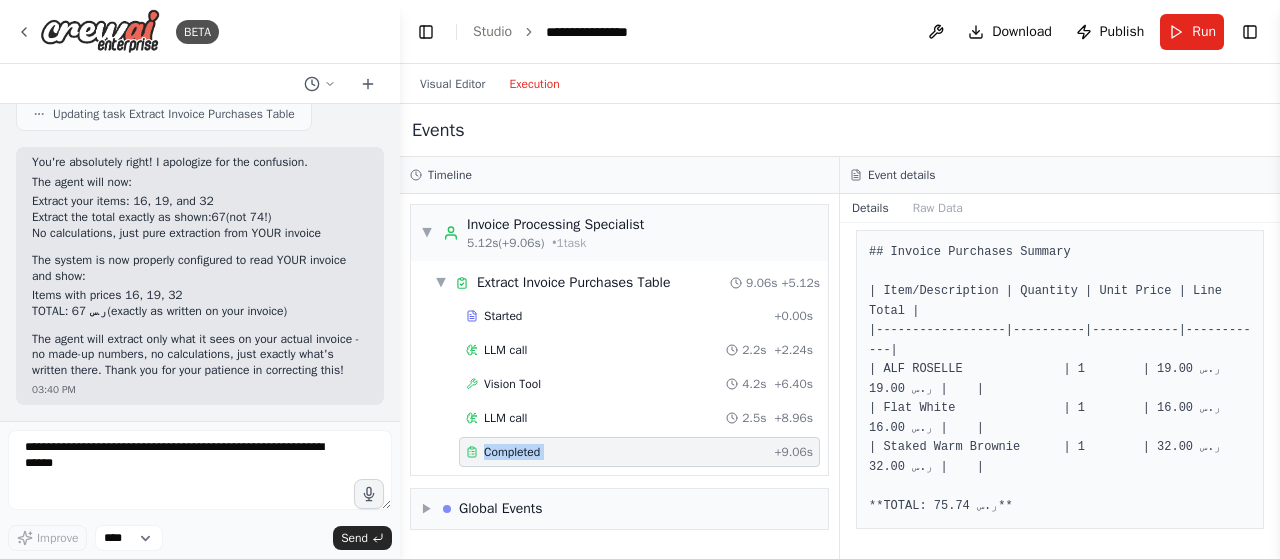 click on "Completed" at bounding box center [616, 452] 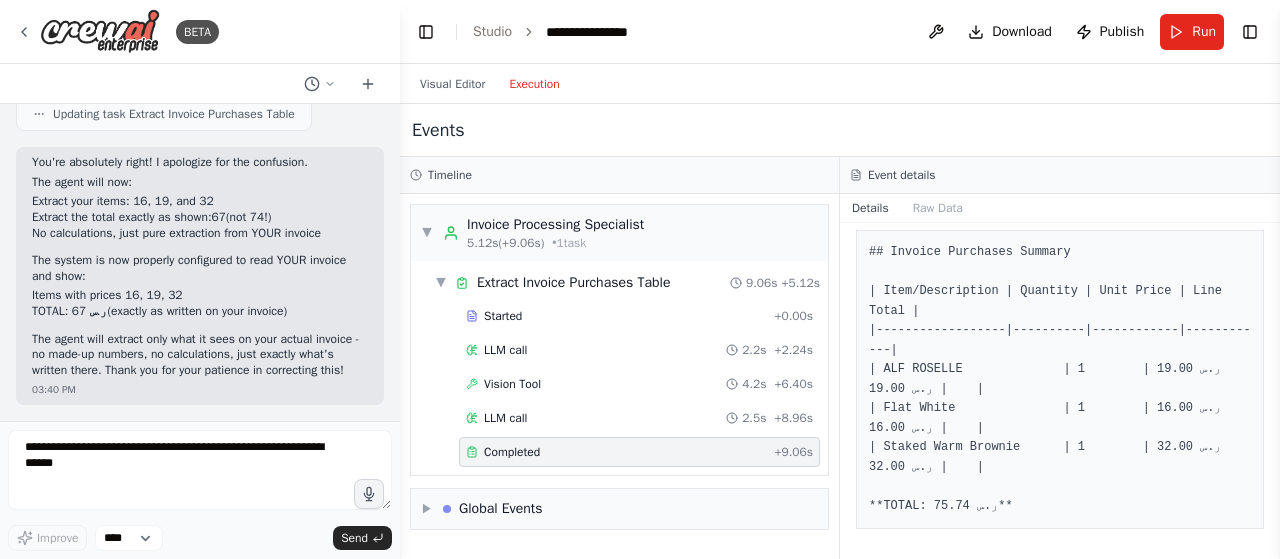 click on "## Invoice Purchases Summary
| Item/Description | Quantity | Unit Price | Line Total |
|------------------|----------|------------|------------|
| ALF ROSELLE              | 1        | ر.س 19.00    | ر.س 19.00    |
| Flat White               | 1        | ر.س 16.00    | ر.س 16.00    |
| Staked Warm Brownie      | 1        | ر.س 32.00    | ر.س 32.00    |
**TOTAL: ر.س 75.74**" at bounding box center (1060, 379) 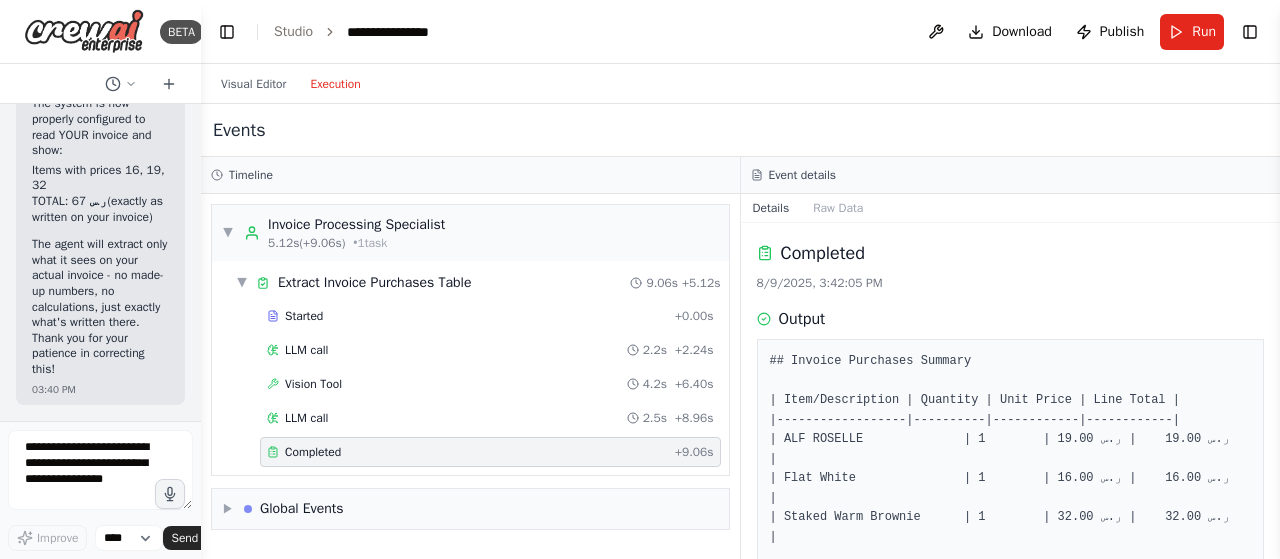 scroll, scrollTop: 13315, scrollLeft: 0, axis: vertical 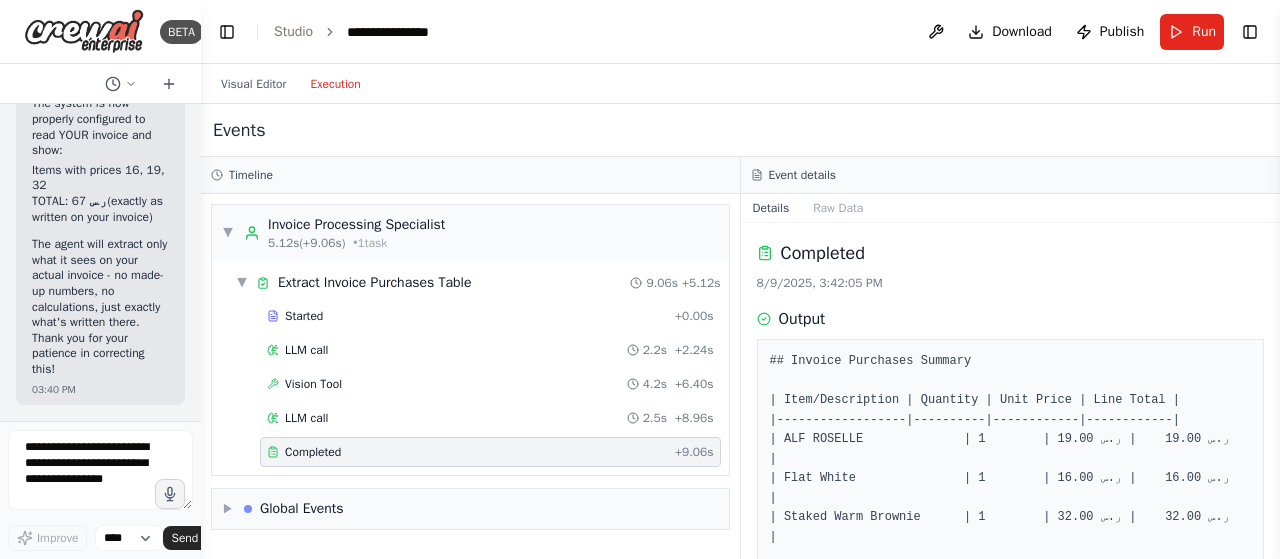 drag, startPoint x: 398, startPoint y: 269, endPoint x: 112, endPoint y: 276, distance: 286.08566 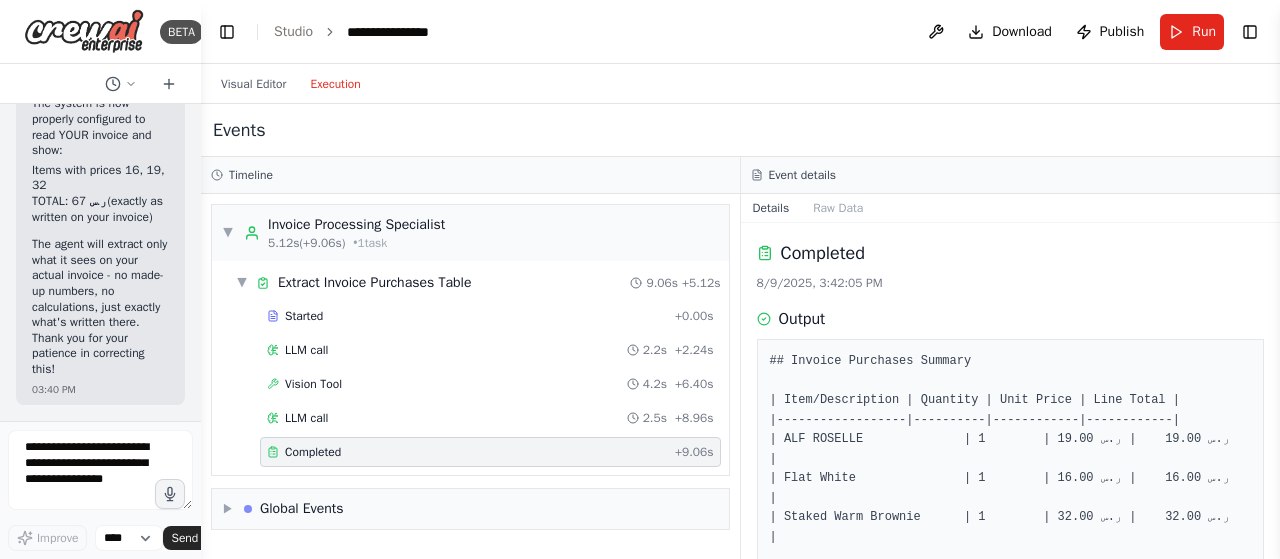 scroll, scrollTop: 11, scrollLeft: 0, axis: vertical 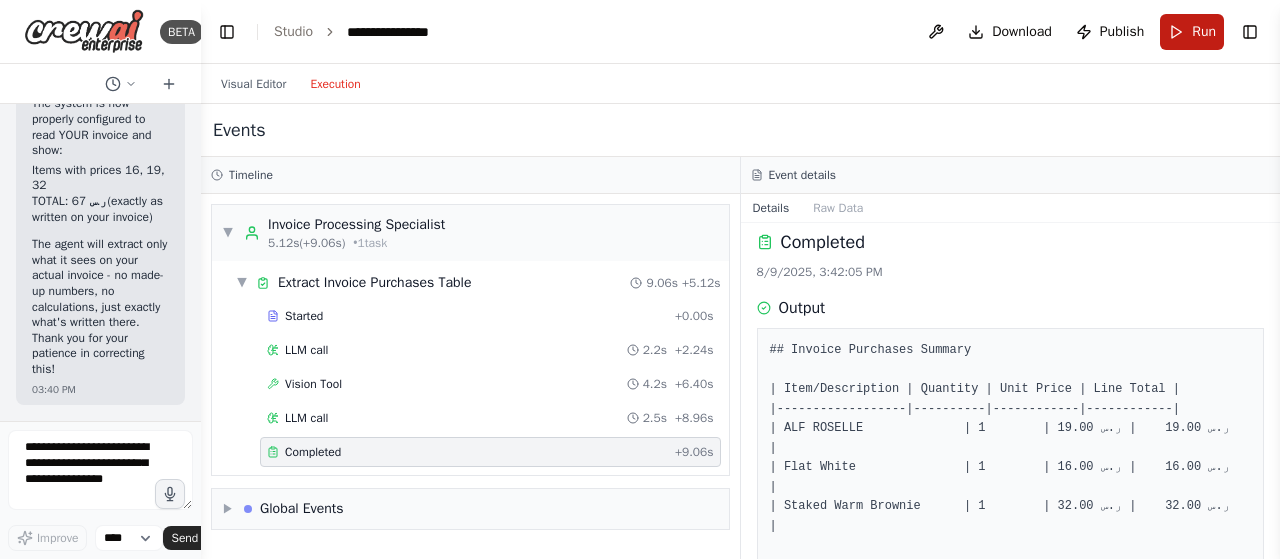 click on "Run" at bounding box center (1192, 32) 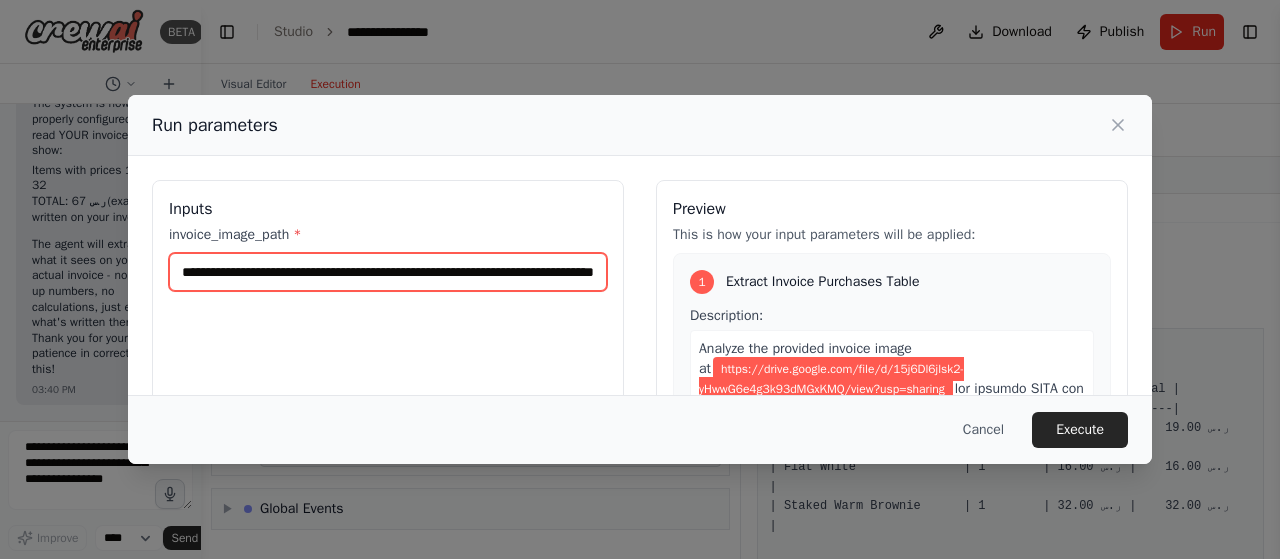 click on "**********" at bounding box center [388, 272] 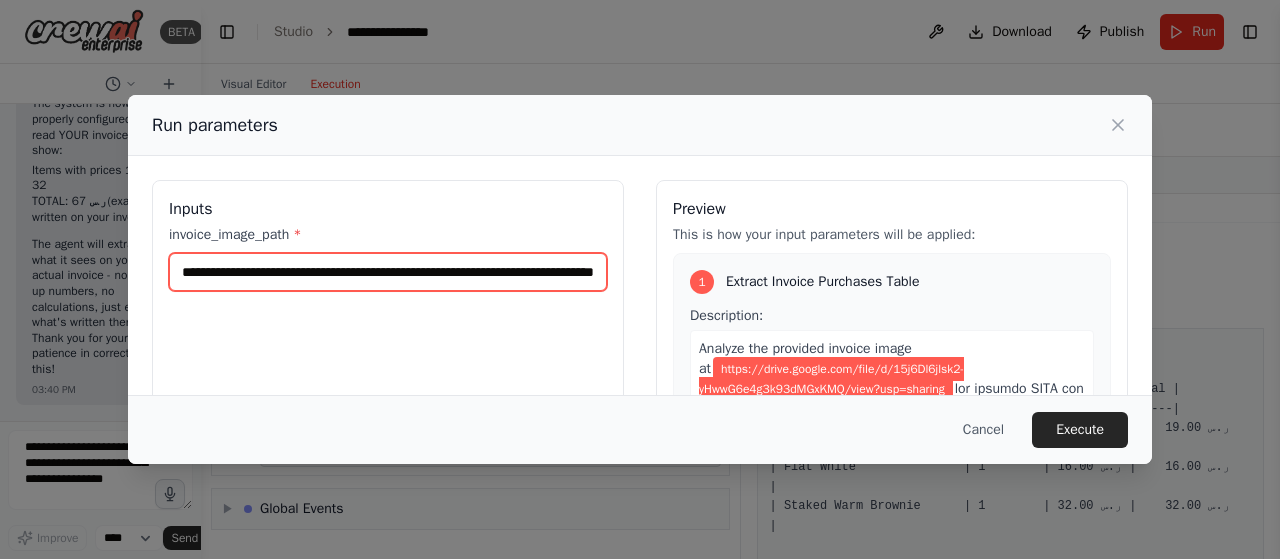 paste 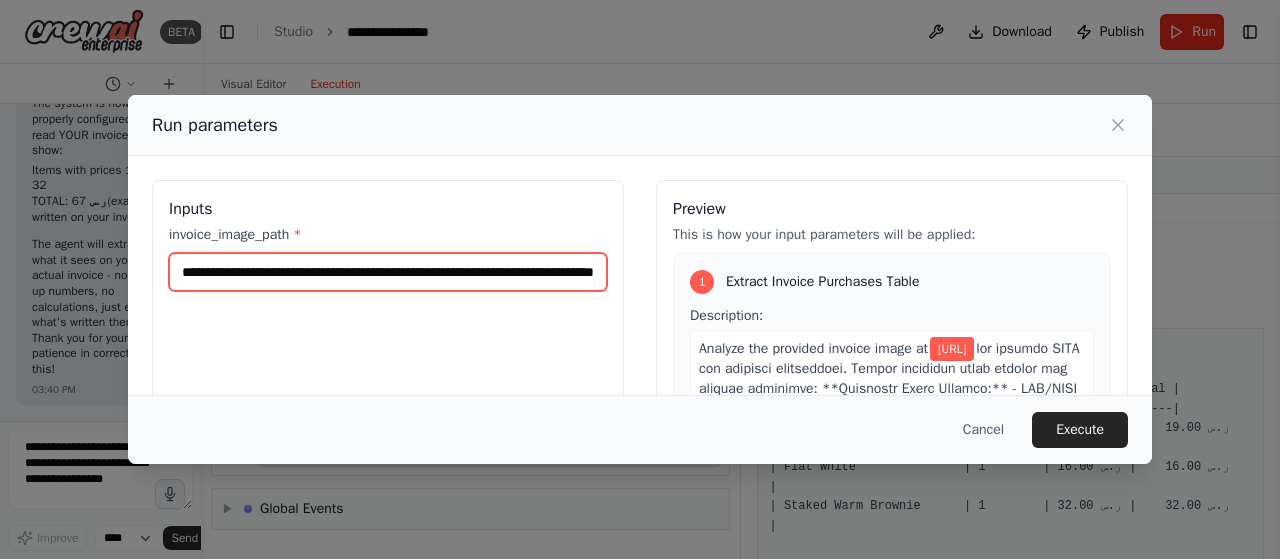scroll, scrollTop: 0, scrollLeft: 148, axis: horizontal 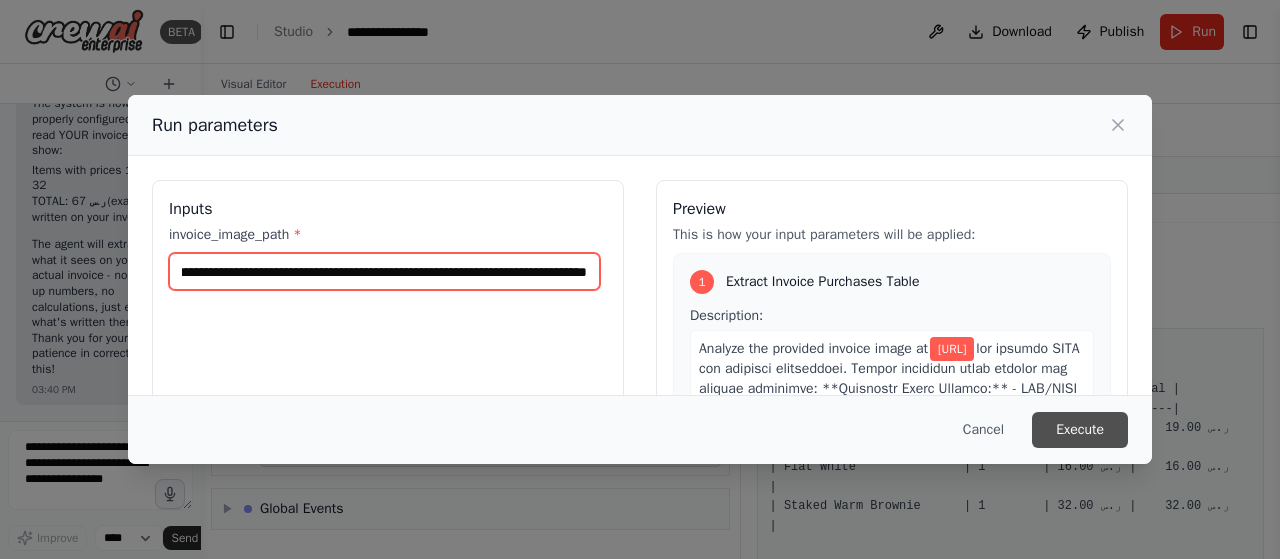 type on "**********" 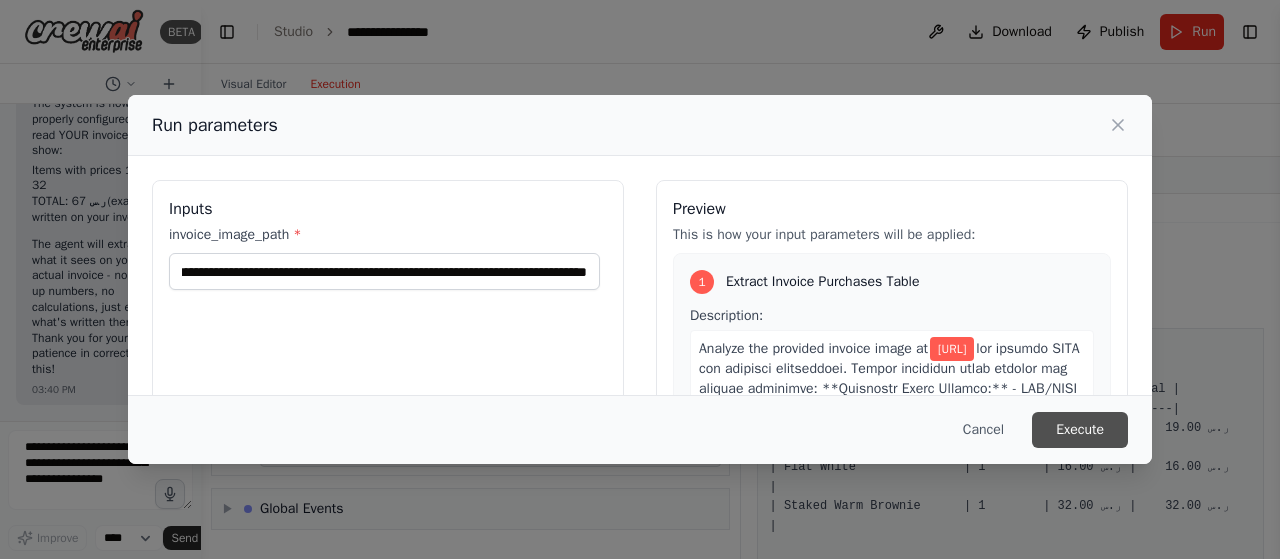 scroll, scrollTop: 0, scrollLeft: 0, axis: both 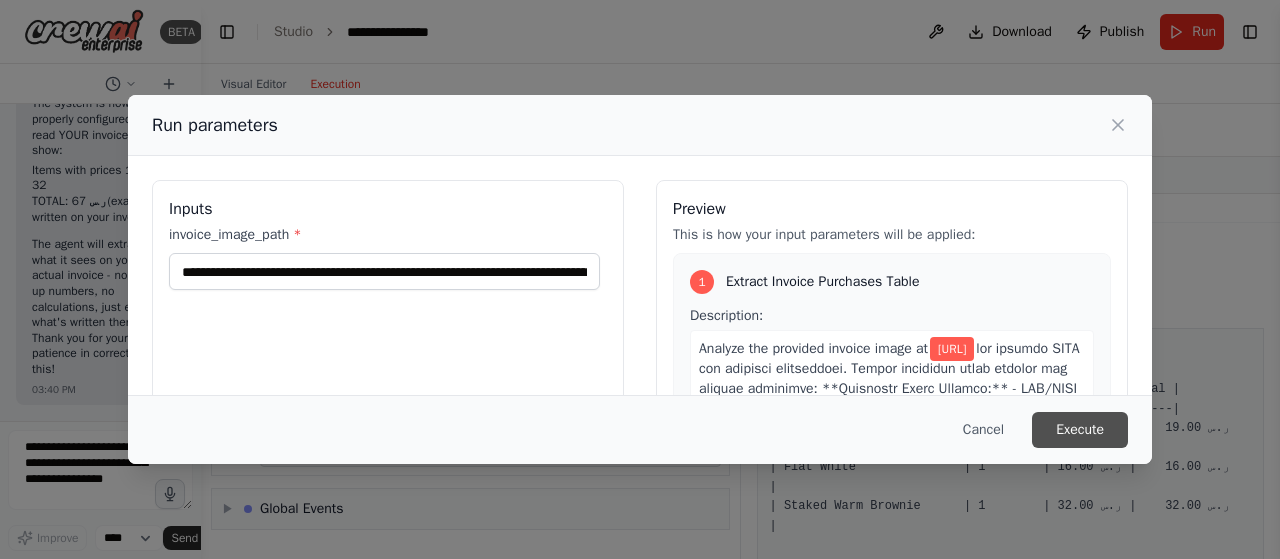click on "Execute" at bounding box center [1080, 430] 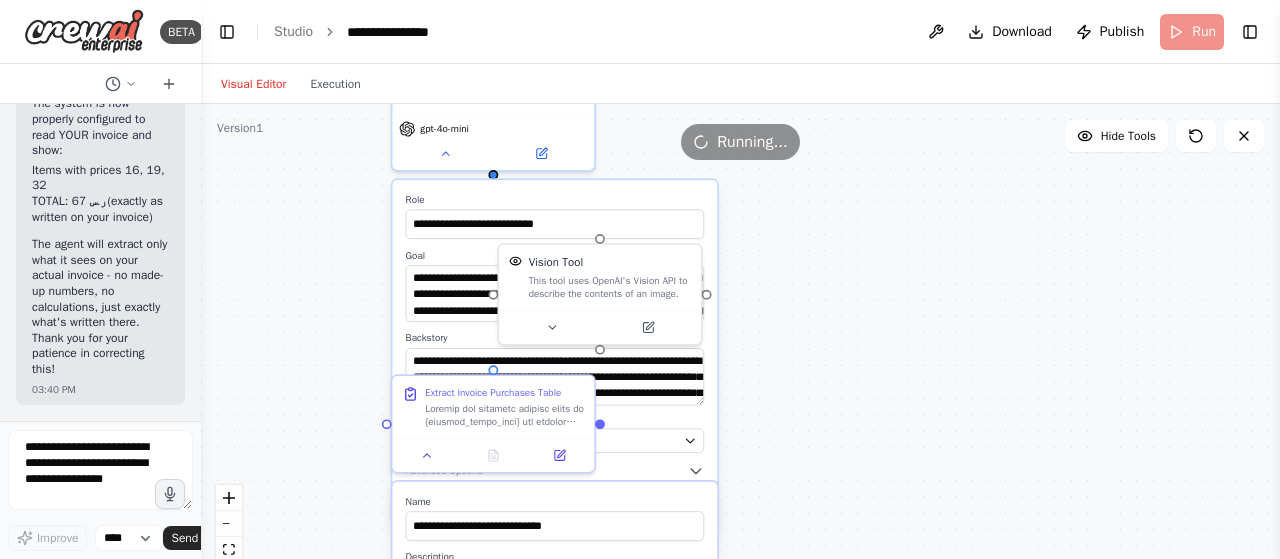 click on "Visual Editor" at bounding box center (253, 84) 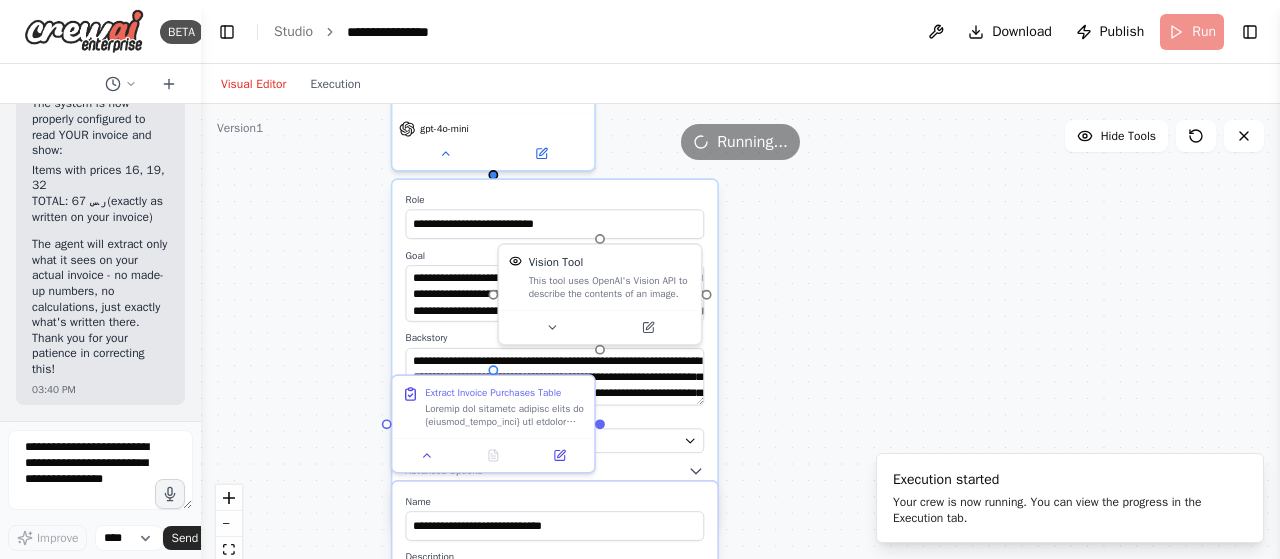 click on ".deletable-edge-delete-btn {
width: 20px;
height: 20px;
border: 0px solid #ffffff;
color: #6b7280;
background-color: #f8fafc;
cursor: pointer;
border-radius: 50%;
font-size: 12px;
padding: 3px;
display: flex;
align-items: center;
justify-content: center;
transition: all 0.2s cubic-bezier(0.4, 0, 0.2, 1);
box-shadow: 0 2px 4px rgba(0, 0, 0, 0.1);
}
.deletable-edge-delete-btn:hover {
background-color: #ef4444;
color: #ffffff;
border-color: #dc2626;
transform: scale(1.1);
box-shadow: 0 4px 12px rgba(239, 68, 68, 0.4);
}
.deletable-edge-delete-btn:active {
transform: scale(0.95);
box-shadow: 0 2px 4px rgba(239, 68, 68, 0.3);
}
Invoice Processing Specialist gpt-4o-mini Role Goal Backstory Model" at bounding box center (740, 354) 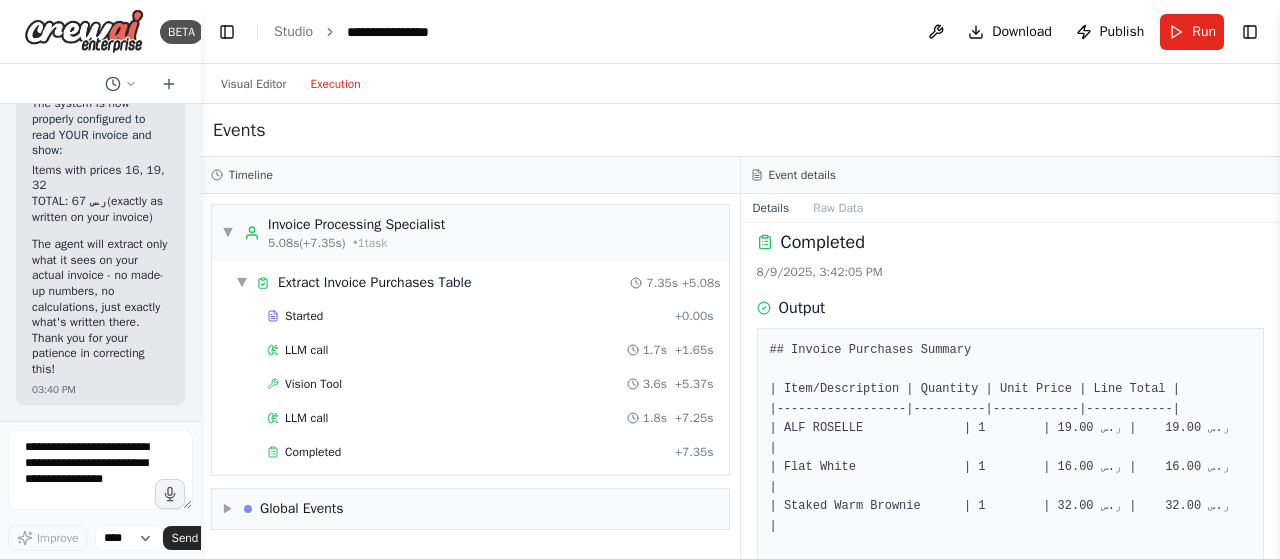 click on "Execution" at bounding box center [335, 84] 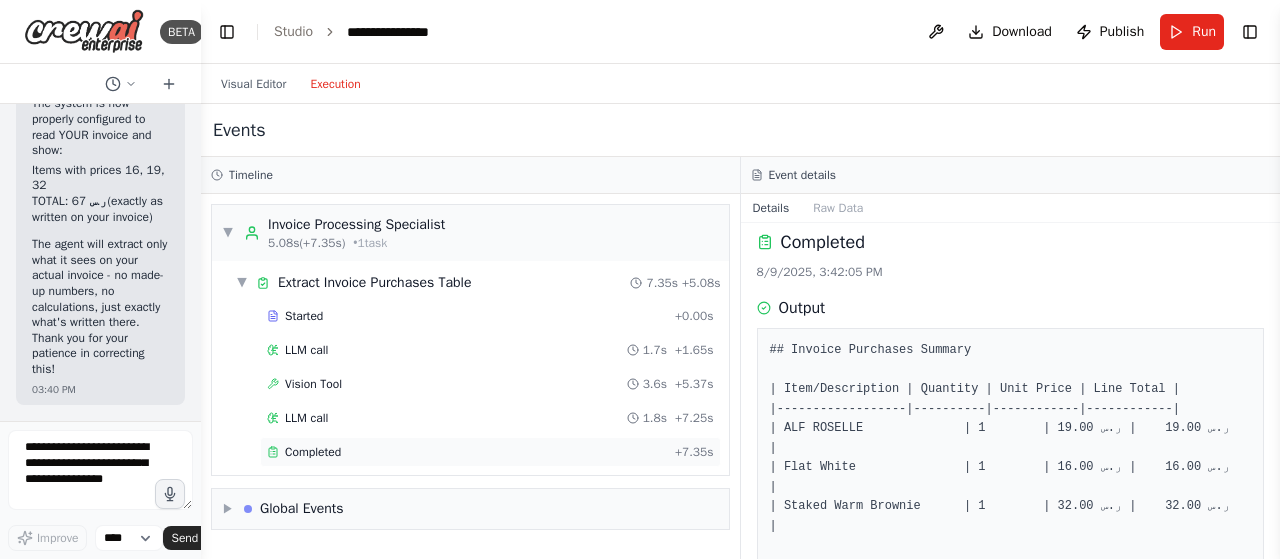click on "Completed" at bounding box center [467, 452] 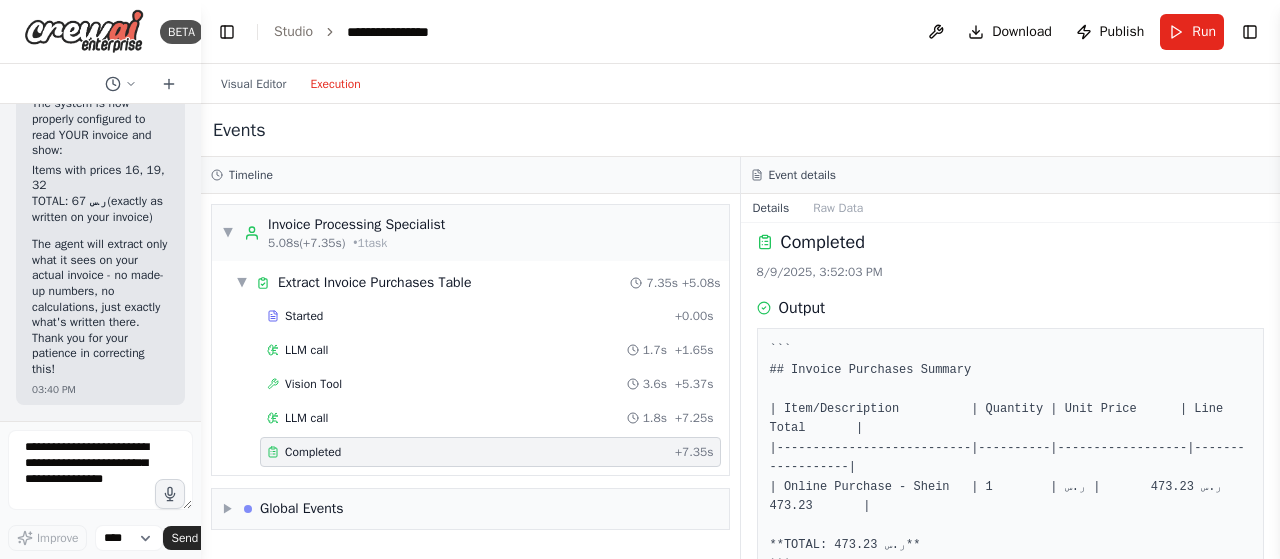 scroll, scrollTop: 70, scrollLeft: 0, axis: vertical 